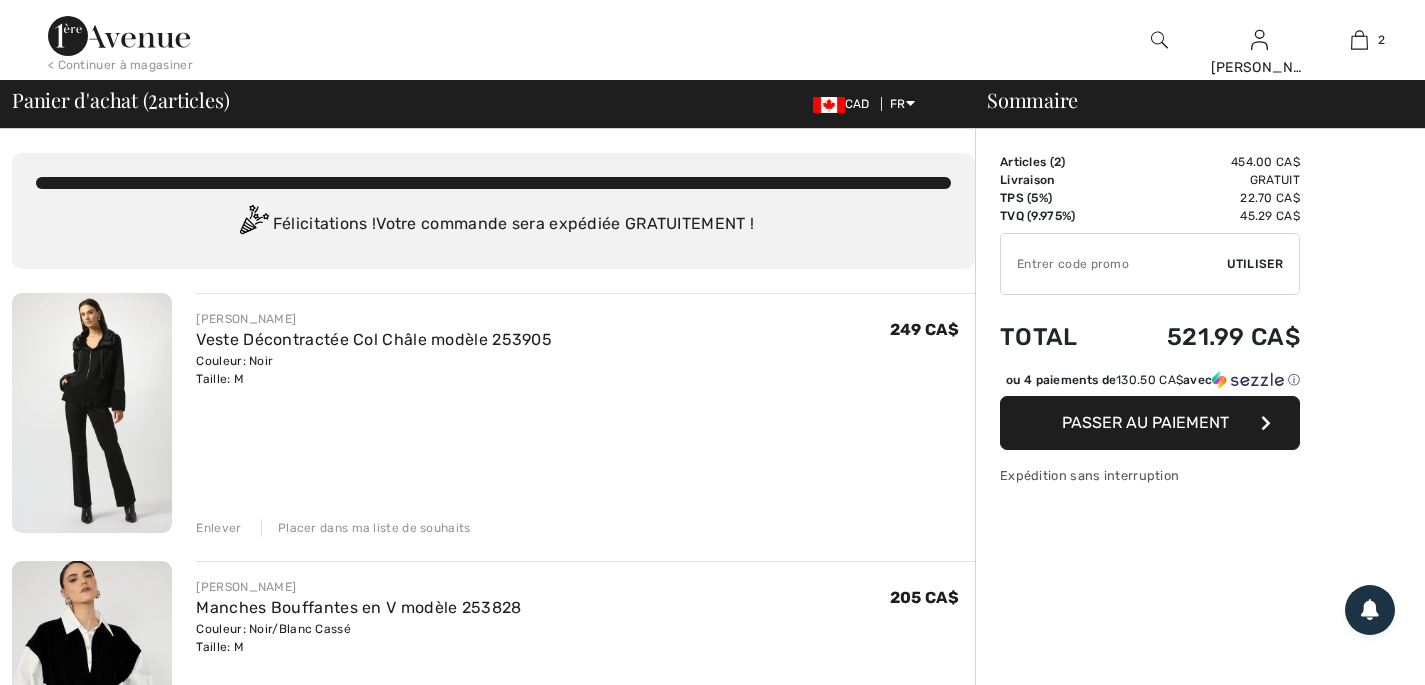 scroll, scrollTop: 0, scrollLeft: 0, axis: both 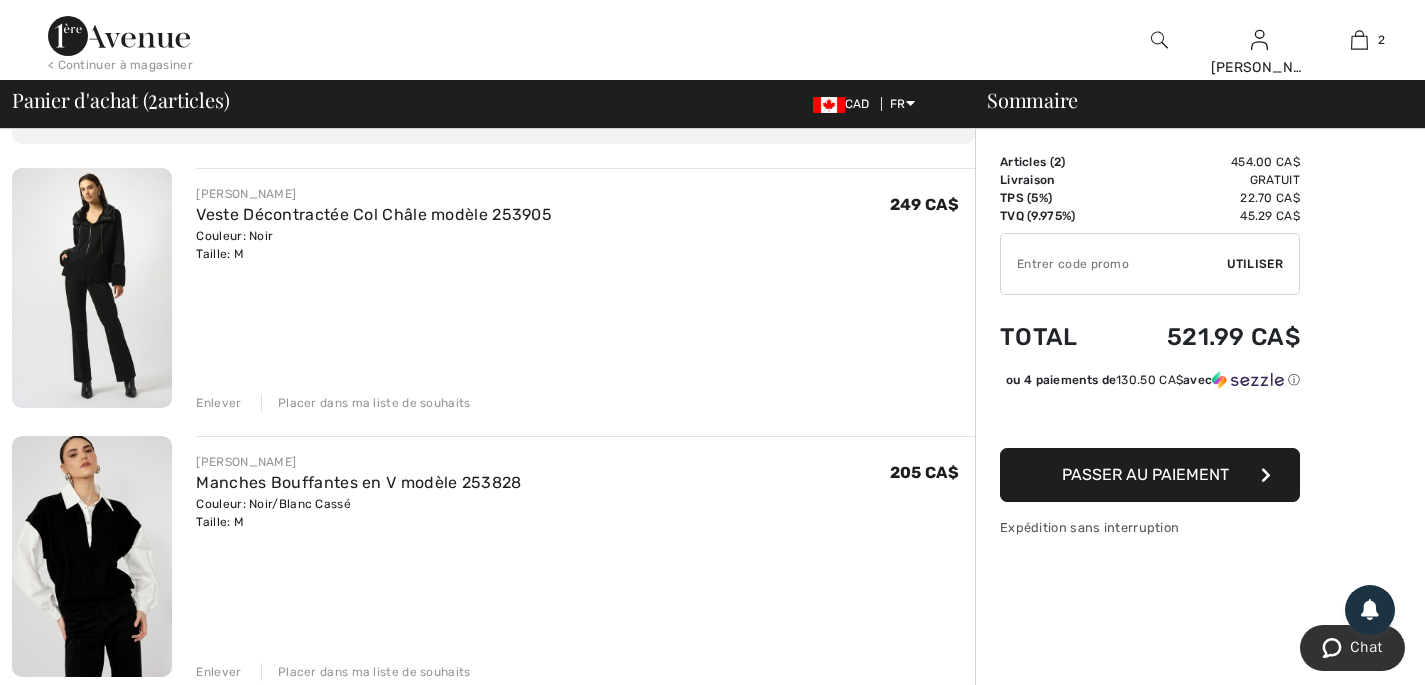 click on "JOSEPH RIBKOFF
Veste Décontractée Col Châle modèle 253905
Couleur: Noir
Taille: M
Vente finale
249 CA$
249 CA$
Enlever
Placer dans ma liste de souhaits" at bounding box center [585, 290] 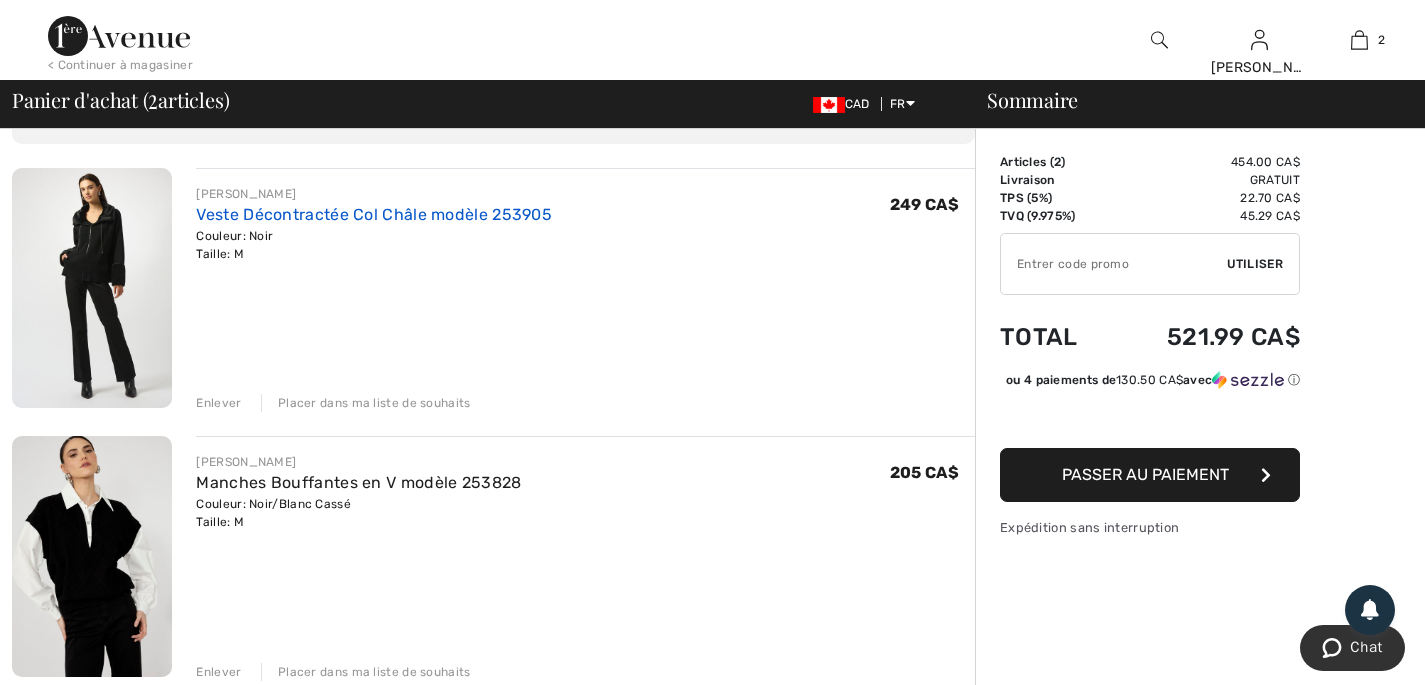 click on "Veste Décontractée Col Châle modèle 253905" at bounding box center (374, 214) 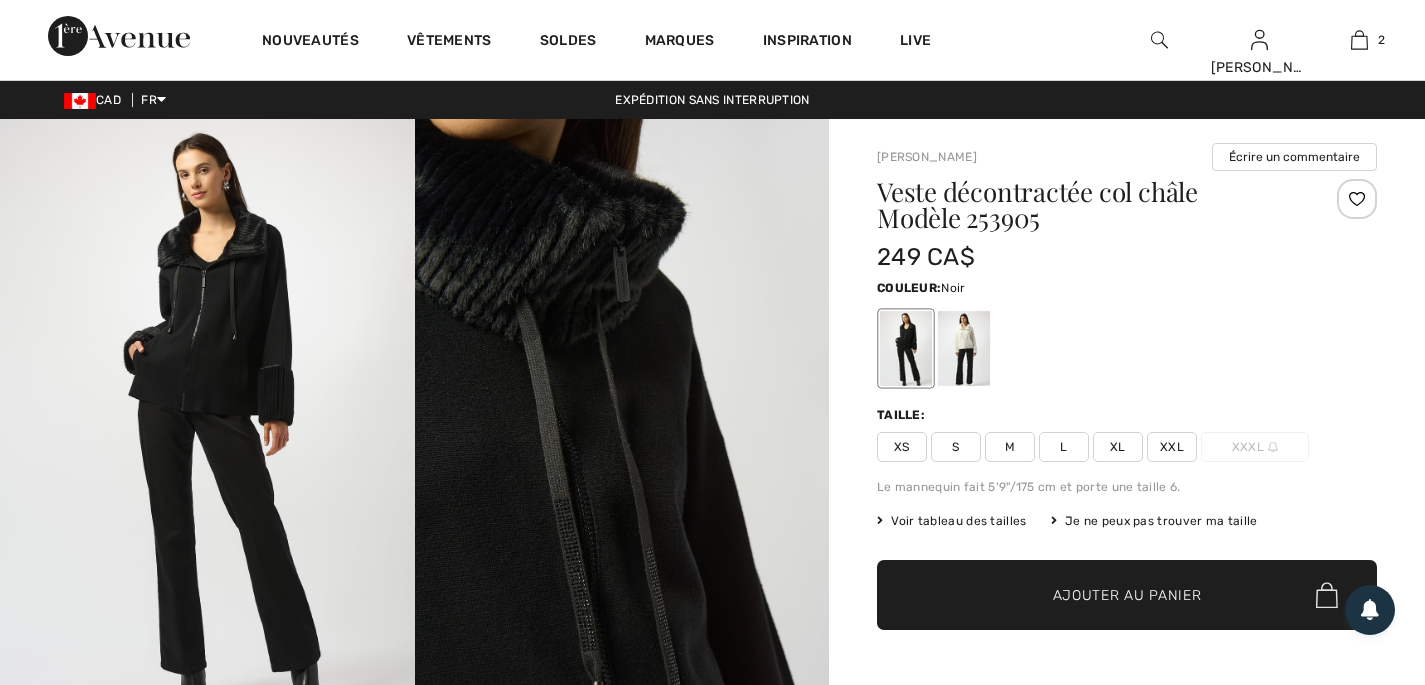 scroll, scrollTop: 0, scrollLeft: 0, axis: both 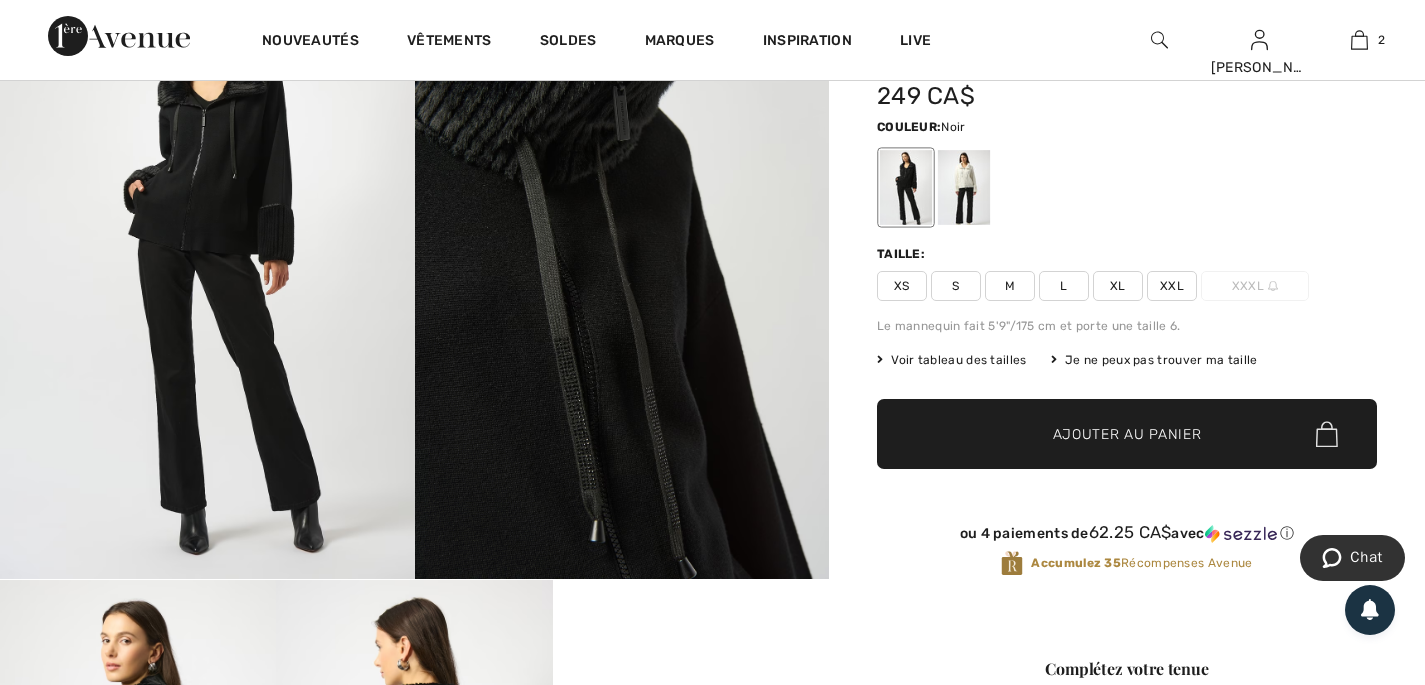 click at bounding box center (207, 268) 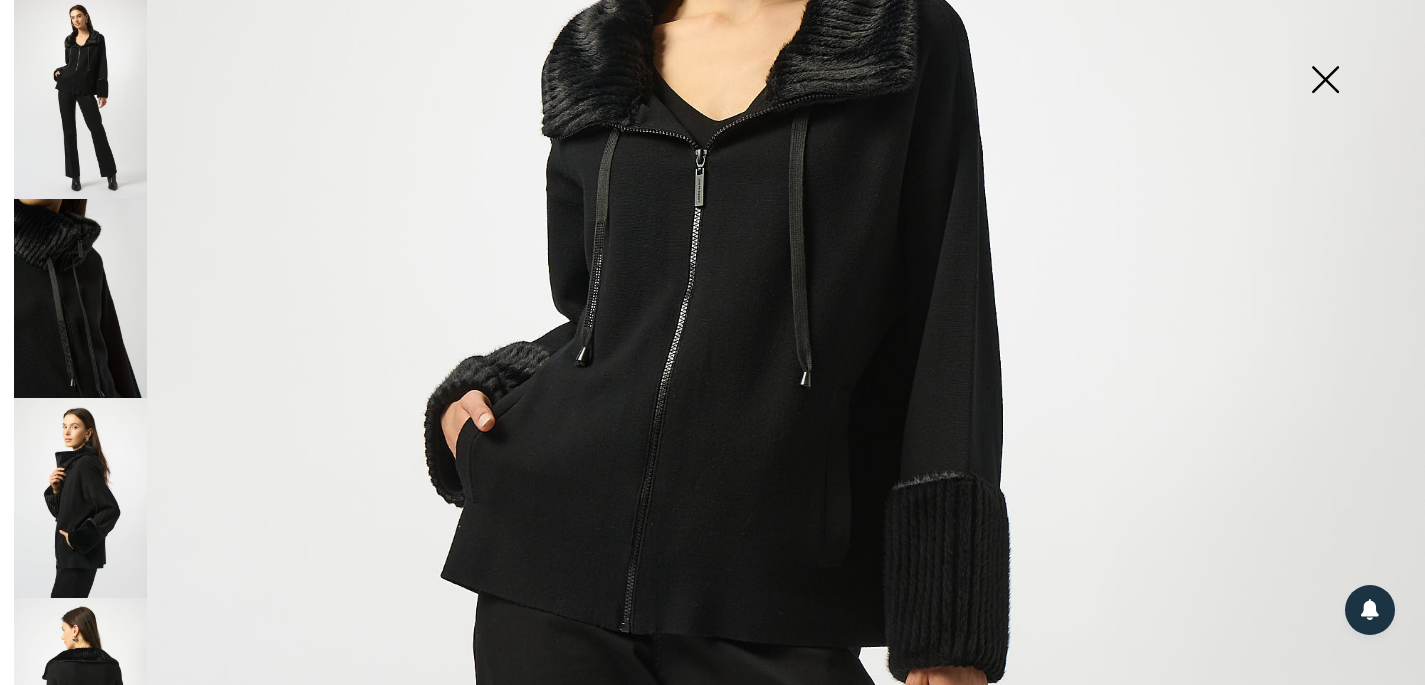scroll, scrollTop: 389, scrollLeft: 0, axis: vertical 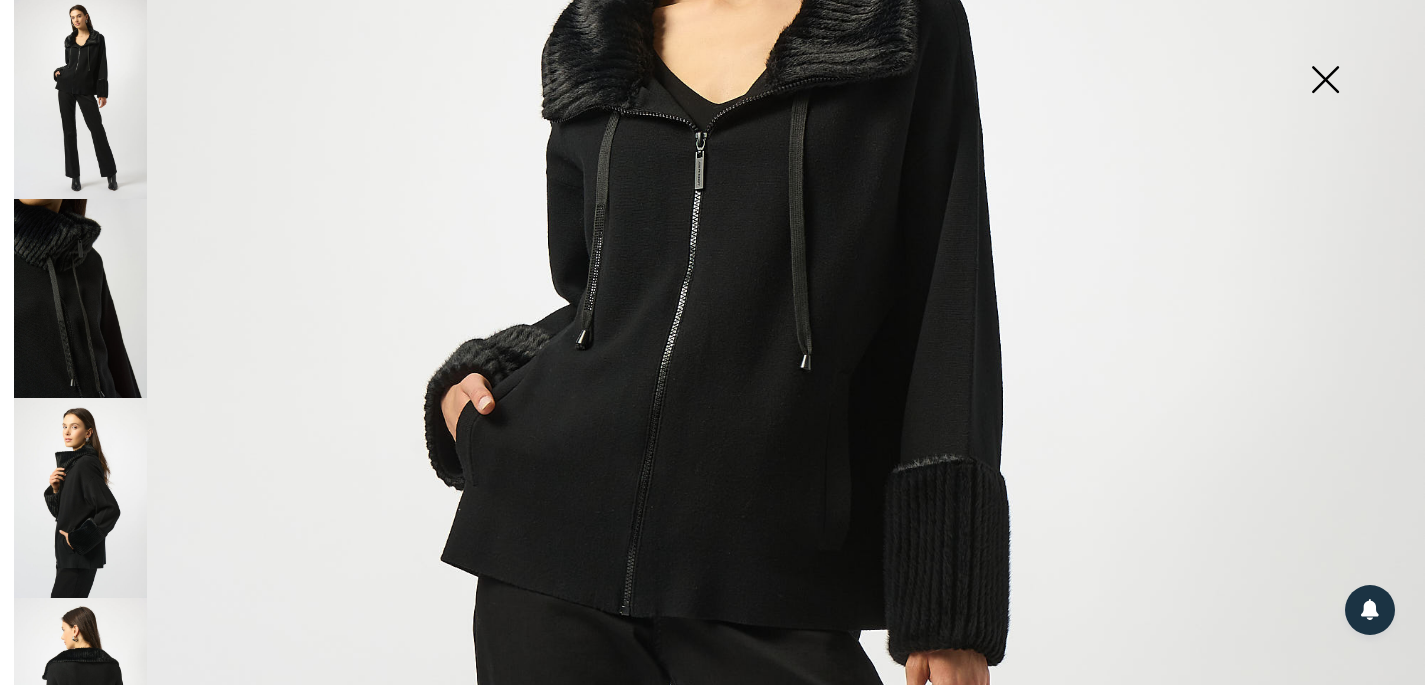 click at bounding box center [80, 298] 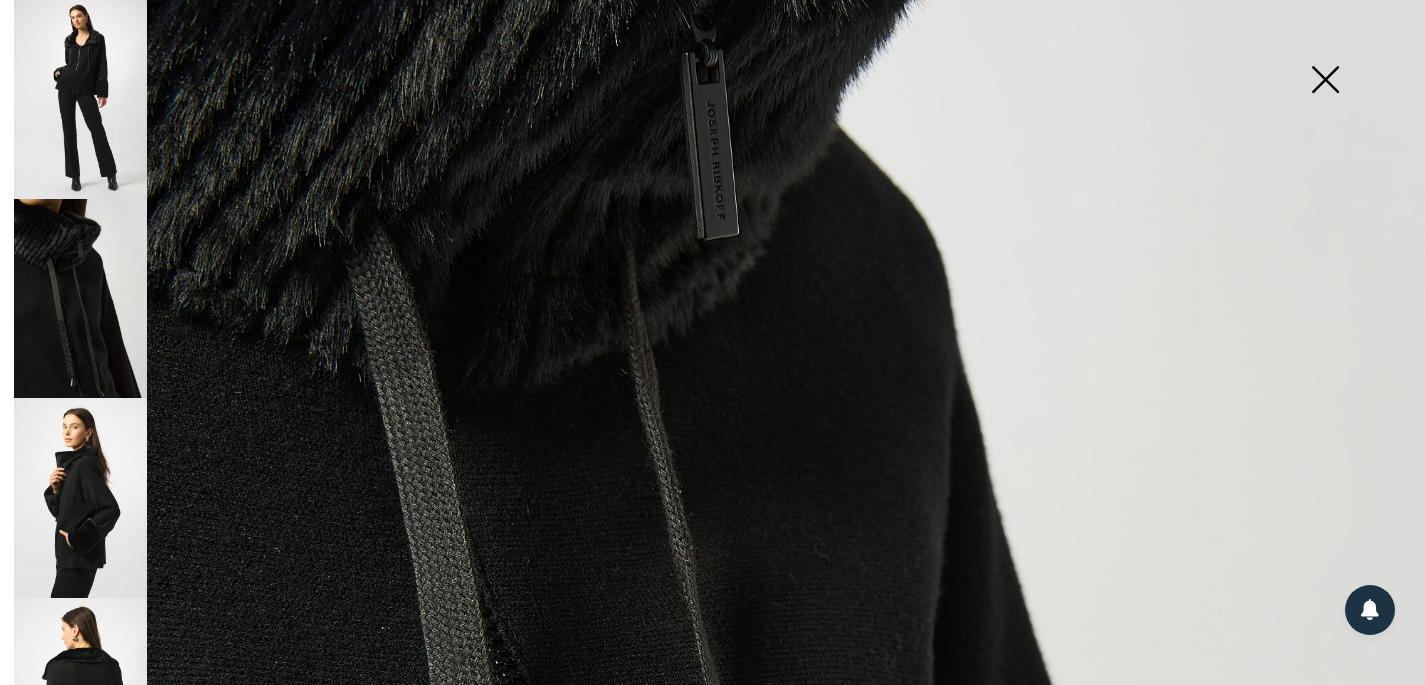 click at bounding box center (80, 497) 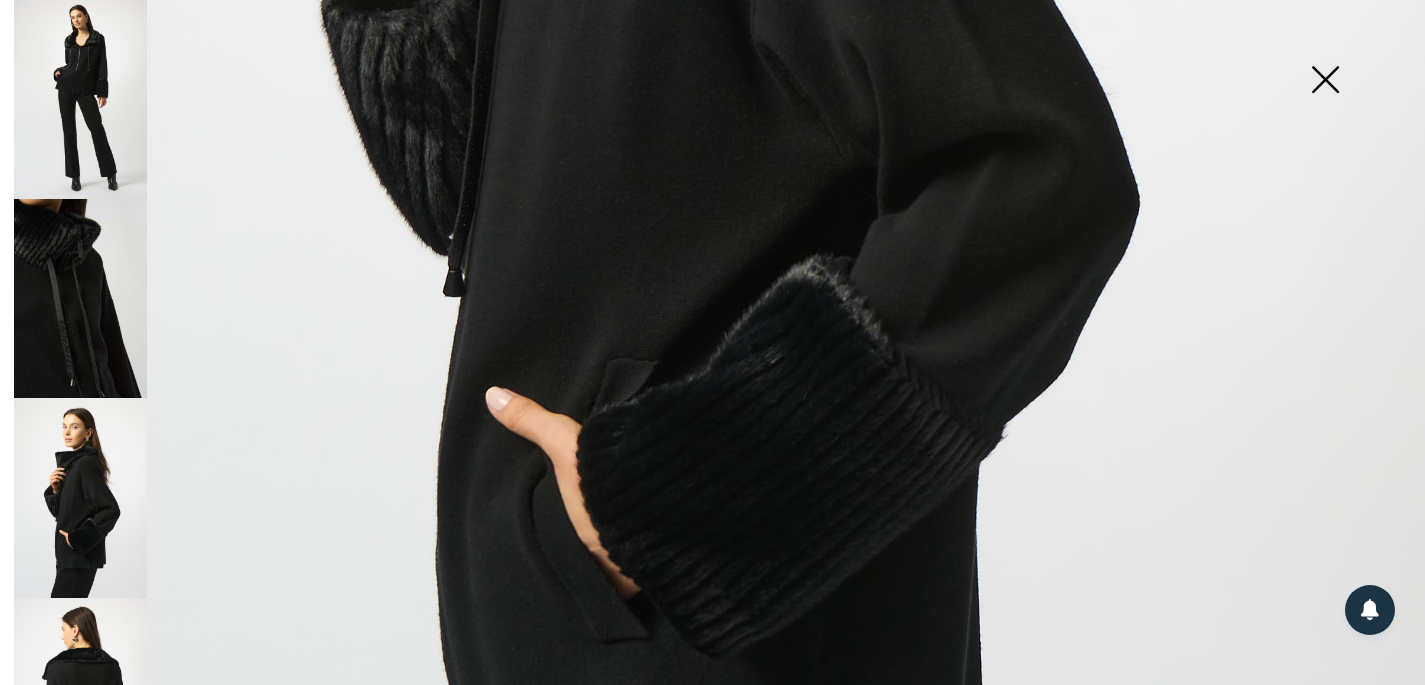 scroll, scrollTop: 1023, scrollLeft: 0, axis: vertical 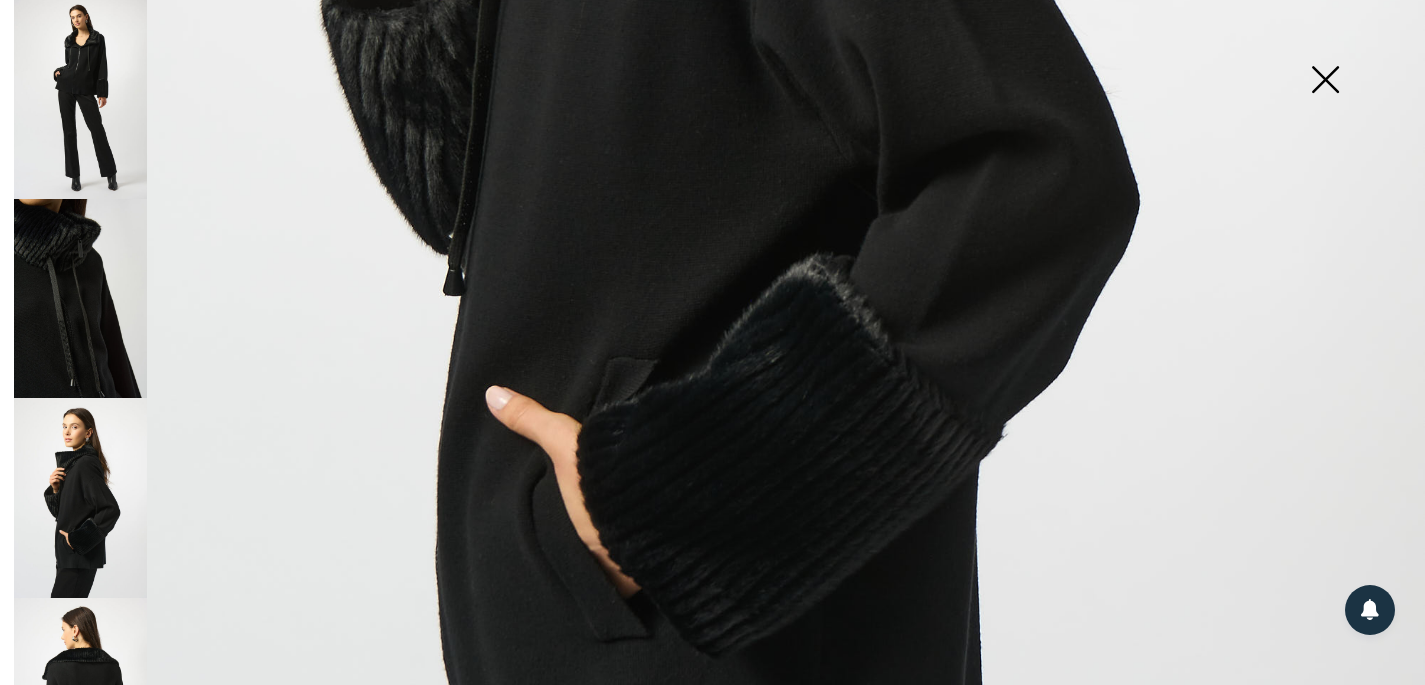 click at bounding box center (80, 497) 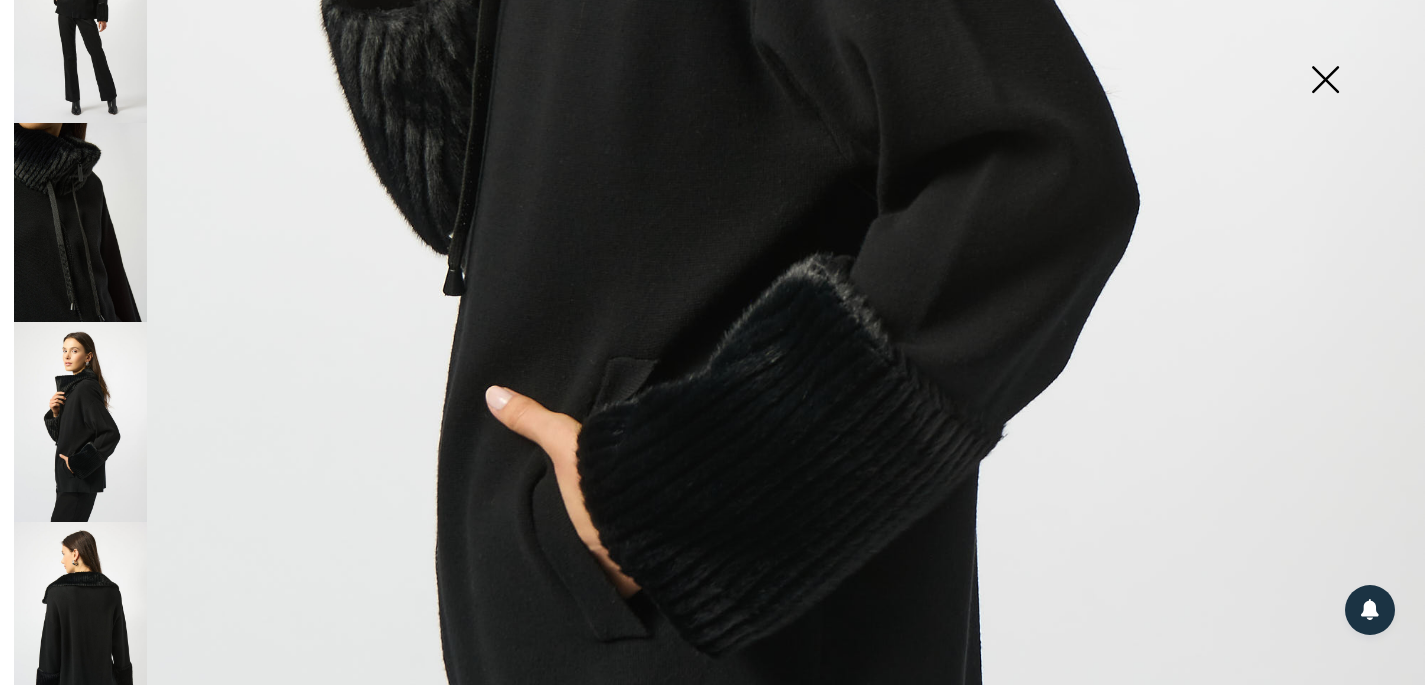 scroll, scrollTop: 113, scrollLeft: 0, axis: vertical 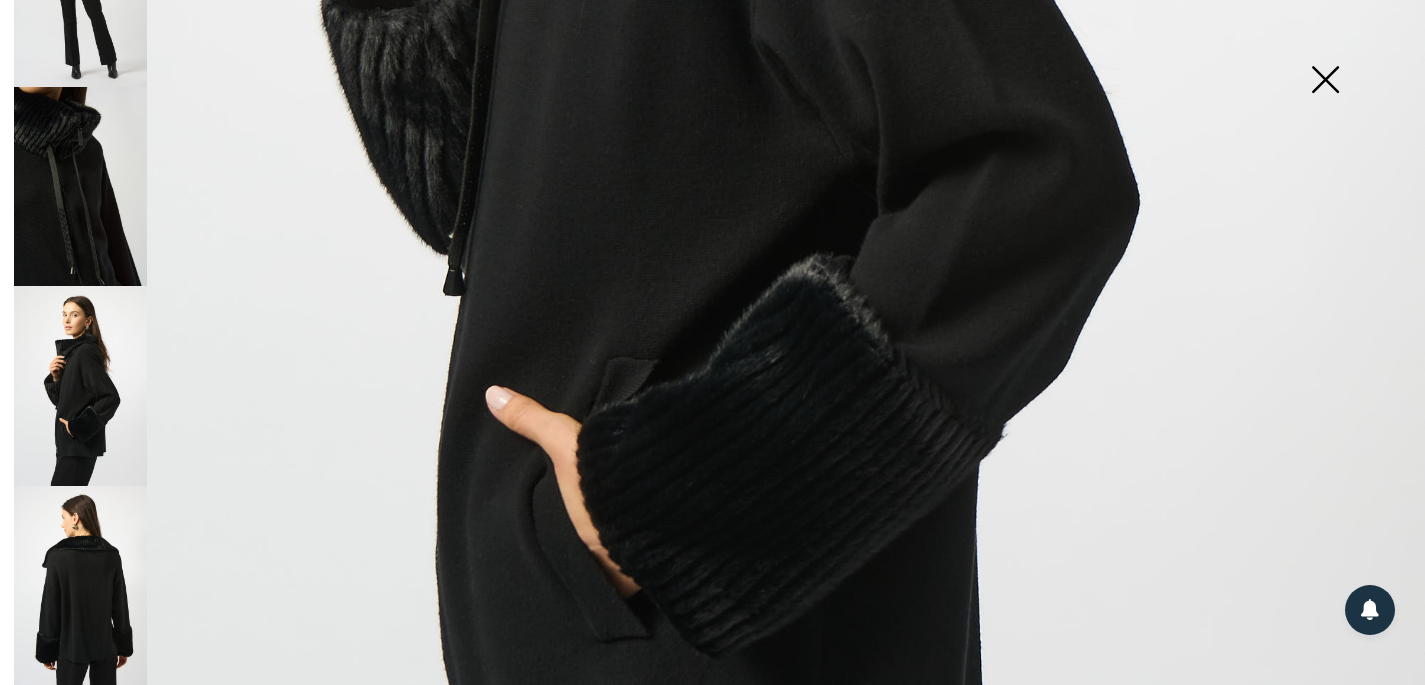 click at bounding box center [80, 585] 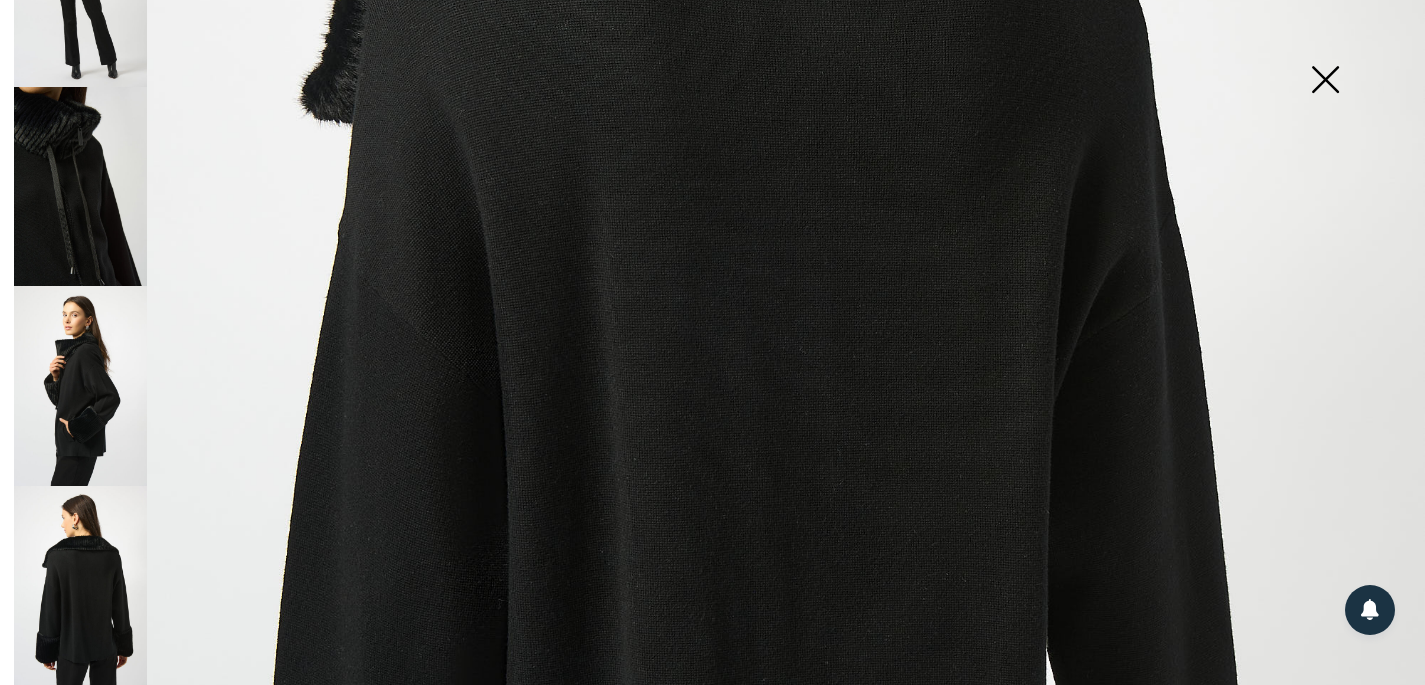 scroll, scrollTop: 0, scrollLeft: 0, axis: both 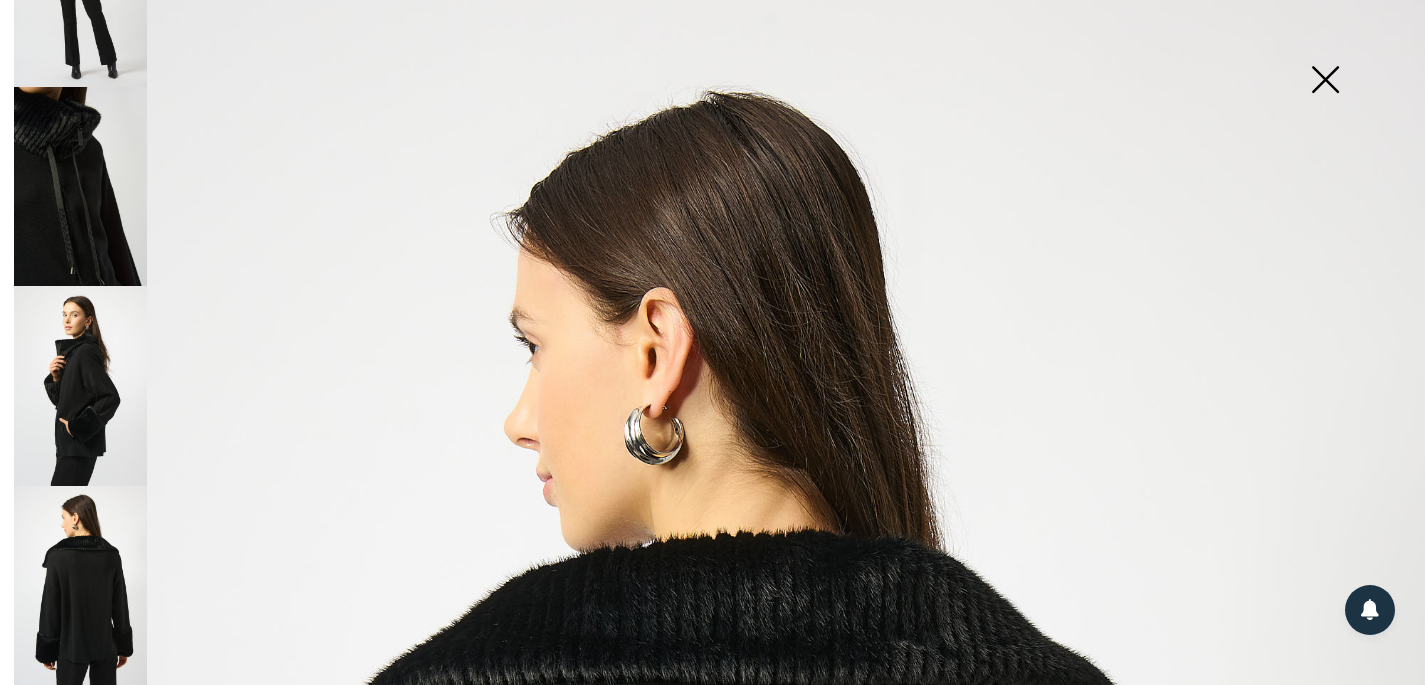 click at bounding box center [1325, 81] 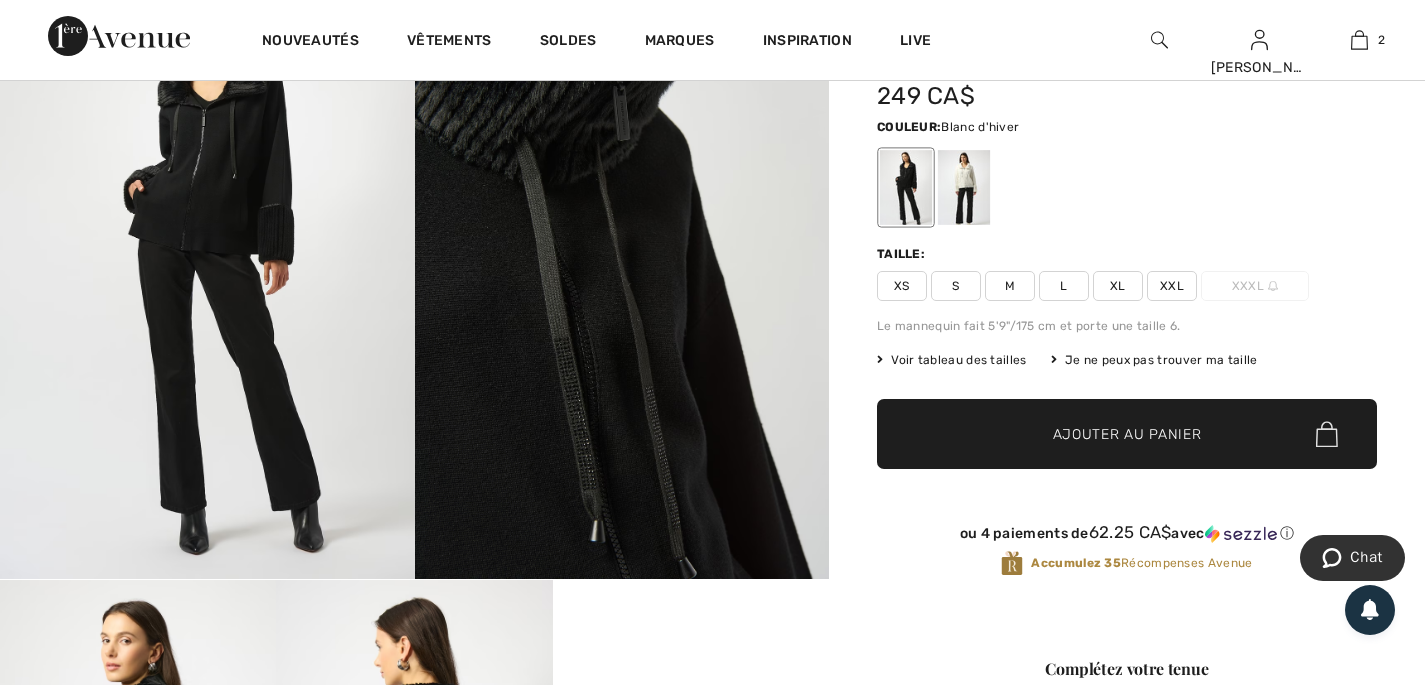 click at bounding box center (964, 187) 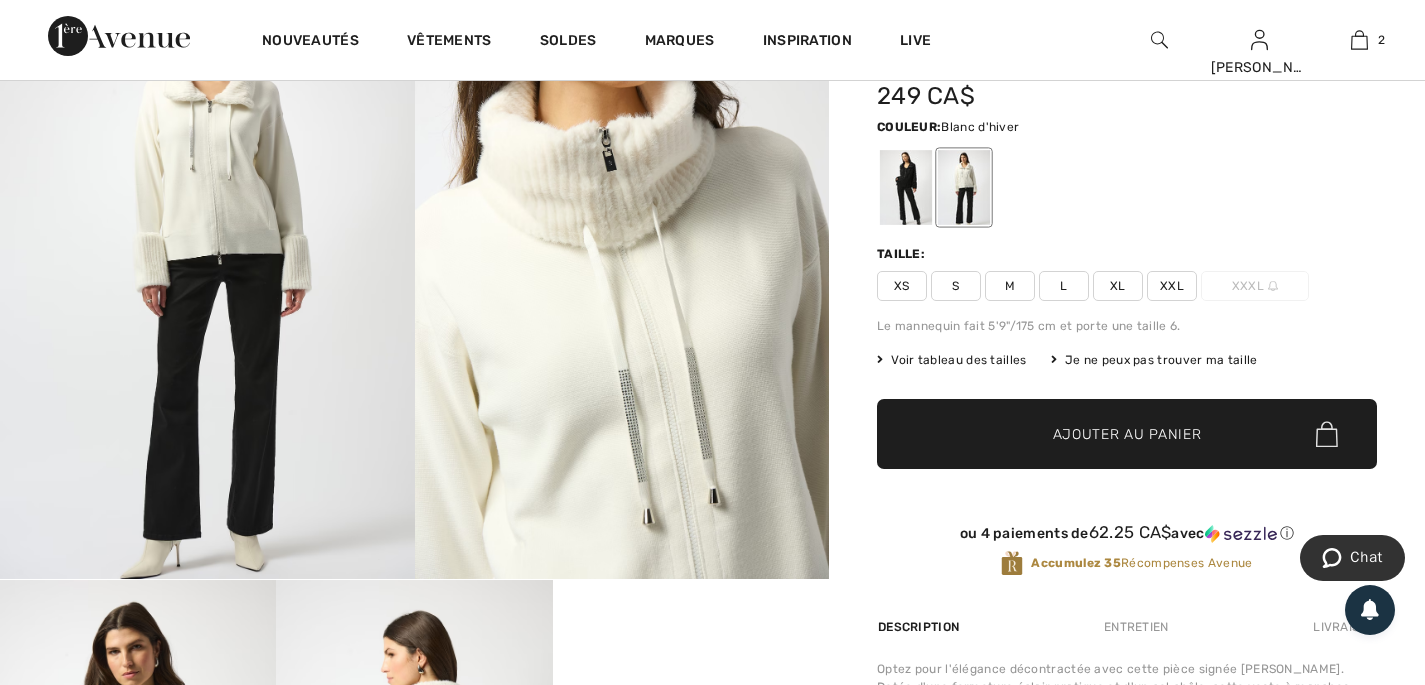 scroll, scrollTop: 24, scrollLeft: 0, axis: vertical 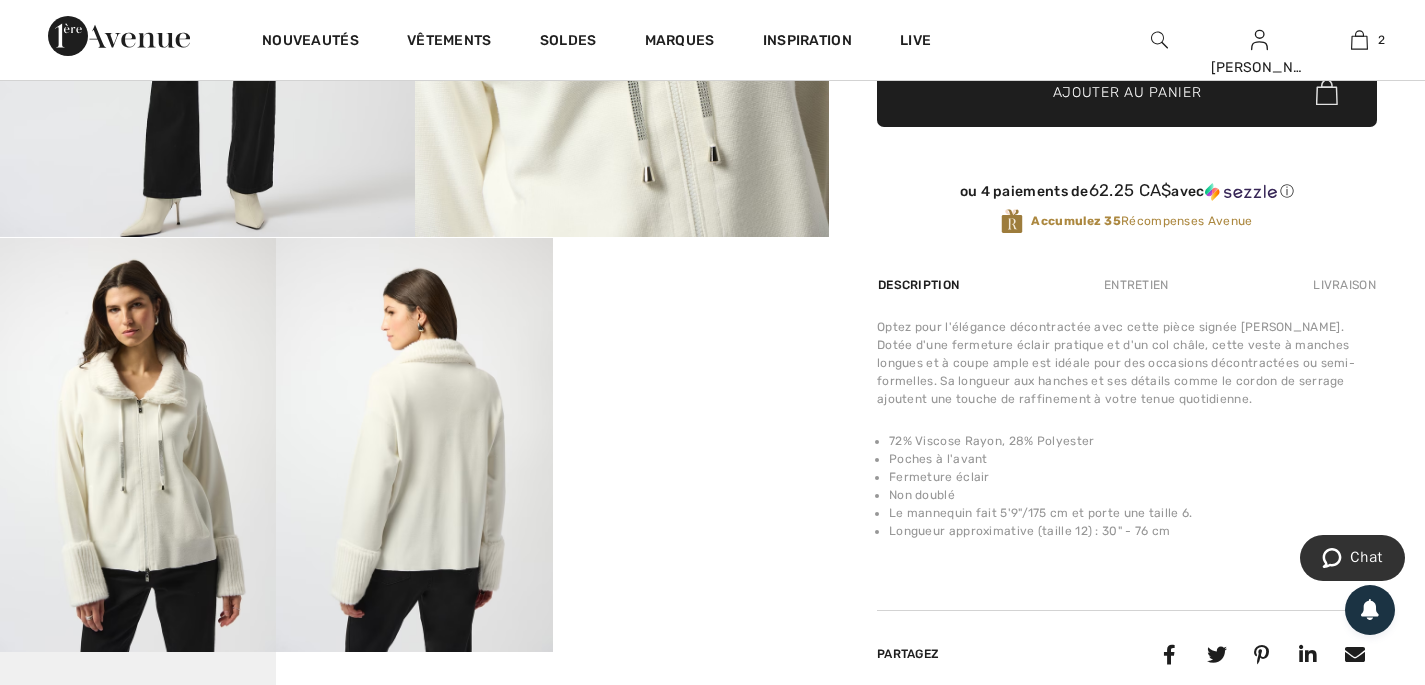 click on "Your browser does not support the video tag." at bounding box center (691, 307) 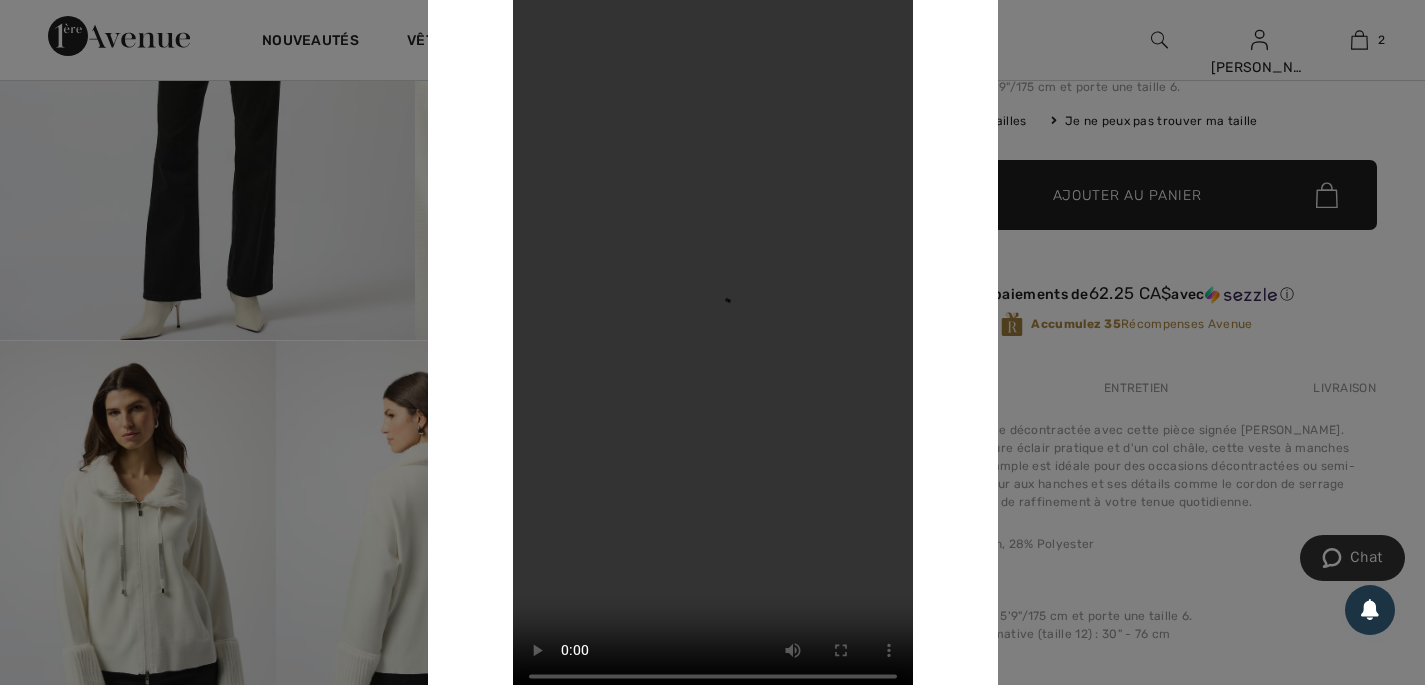 scroll, scrollTop: 376, scrollLeft: 0, axis: vertical 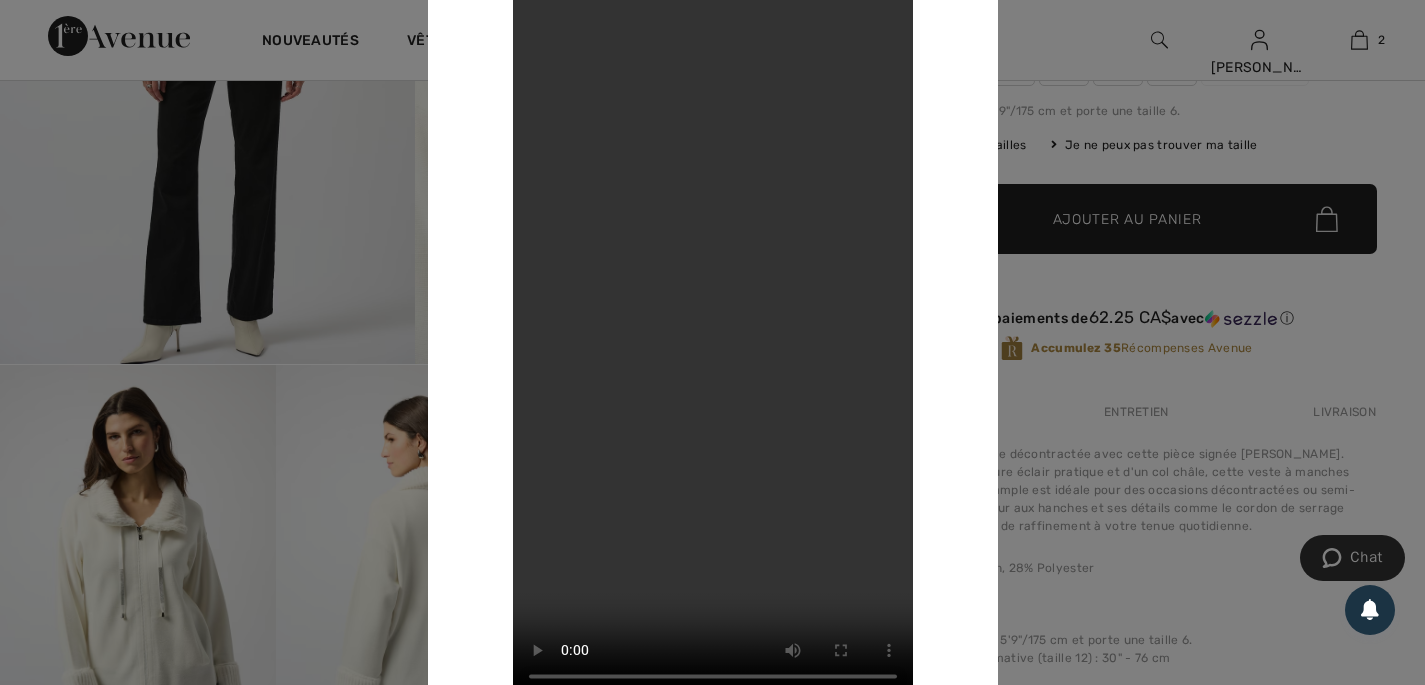 click at bounding box center (712, 342) 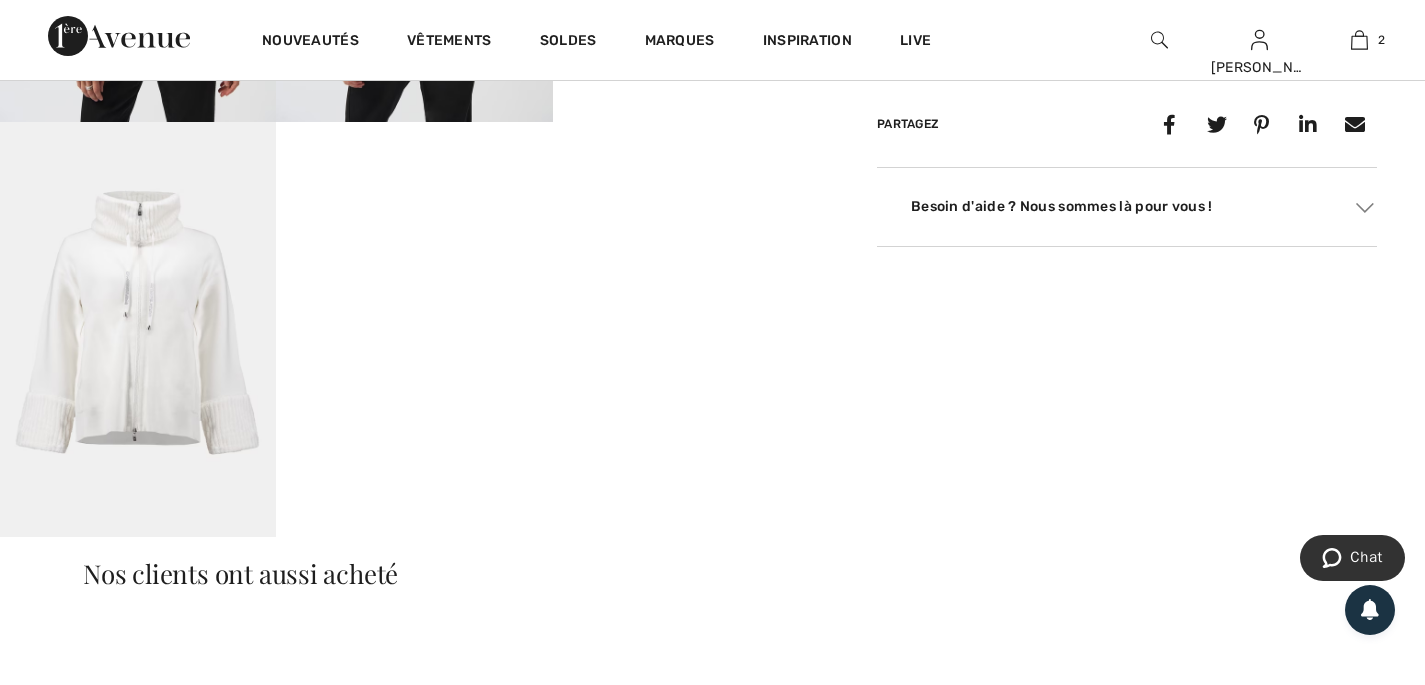 scroll, scrollTop: 0, scrollLeft: 0, axis: both 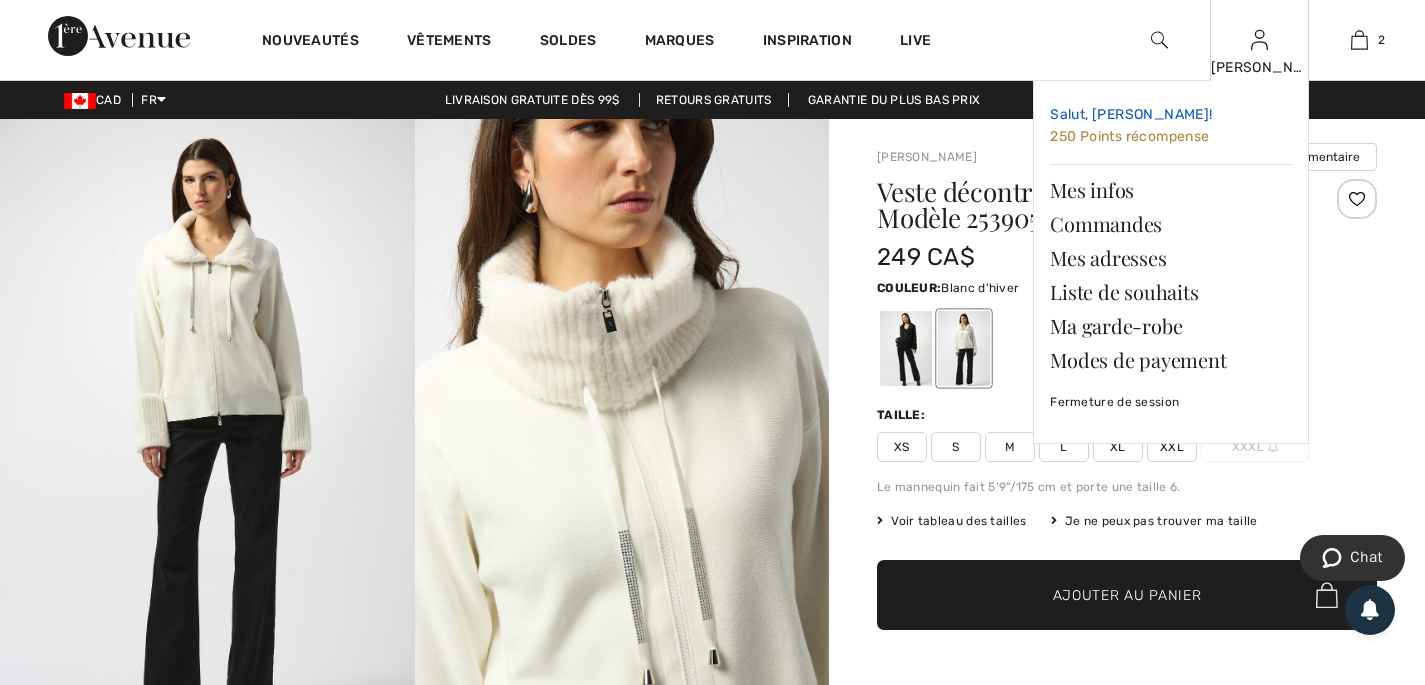 click on "250 Points récompense" at bounding box center [1129, 136] 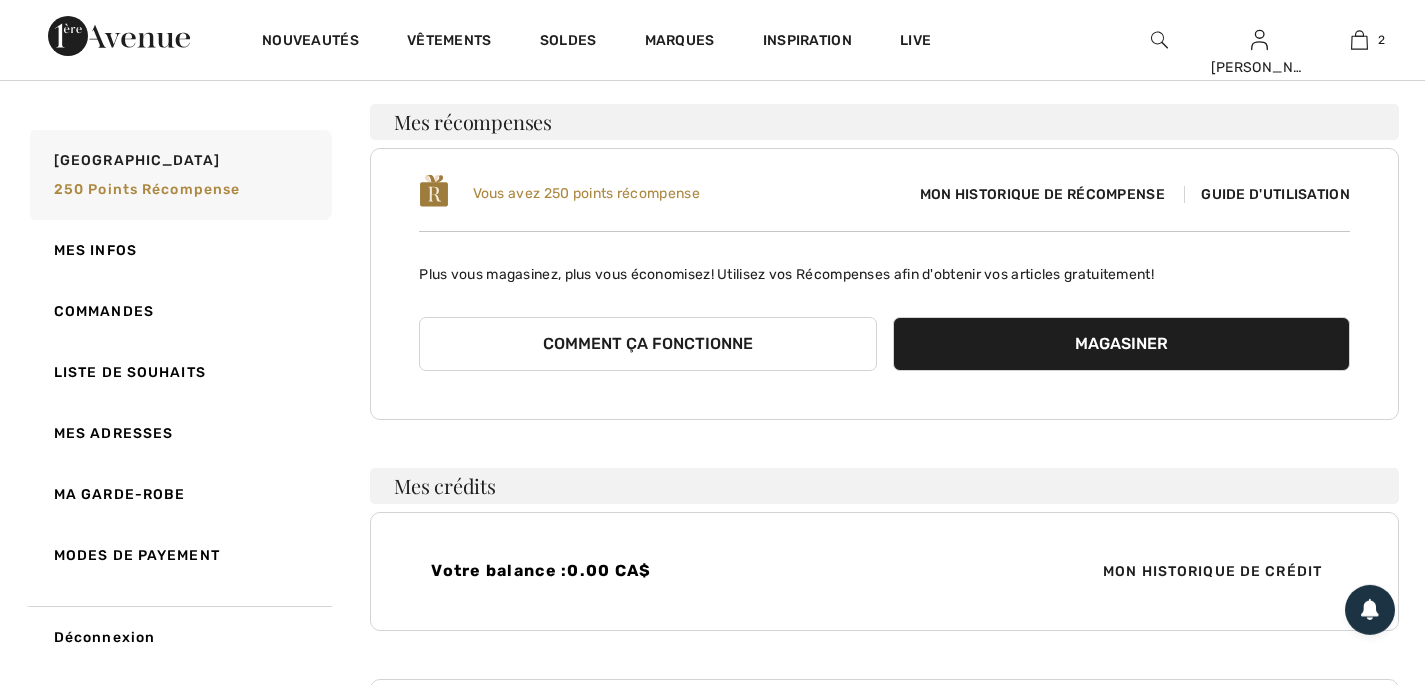 scroll, scrollTop: 0, scrollLeft: 0, axis: both 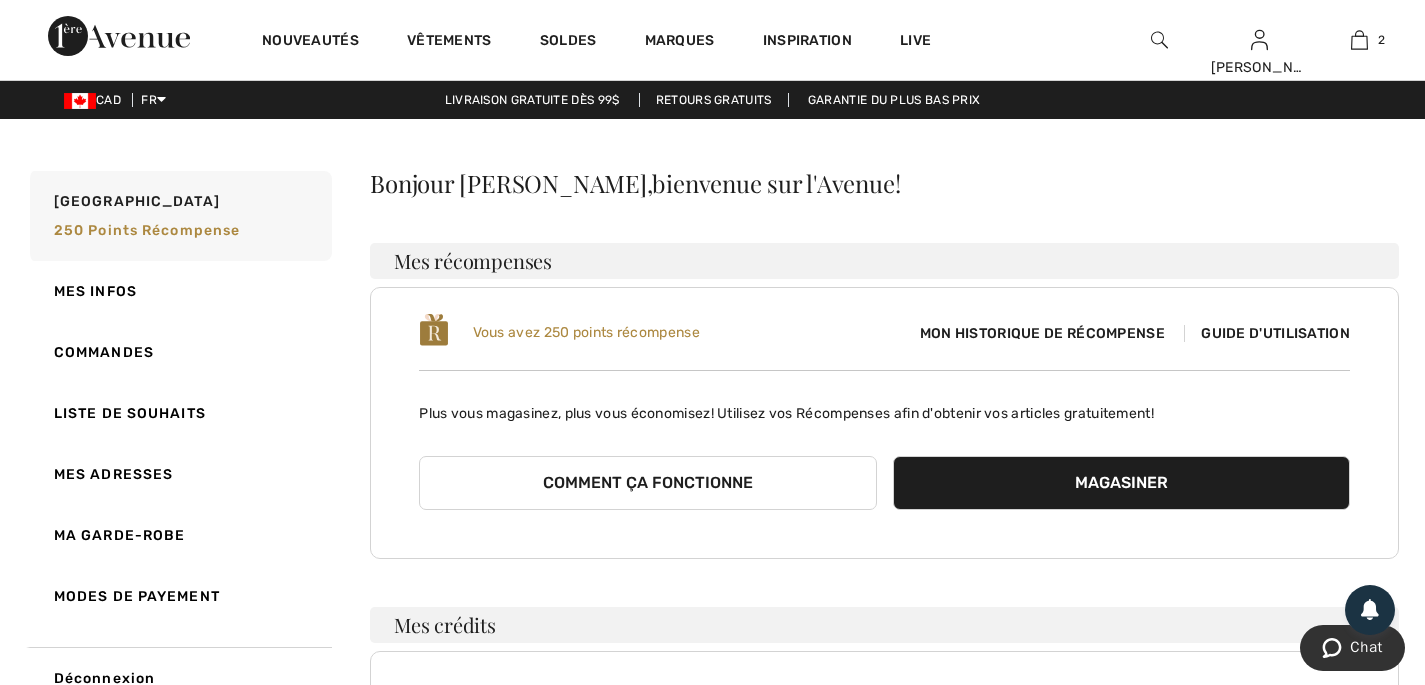click on "Comment ça fonctionne" at bounding box center [647, 483] 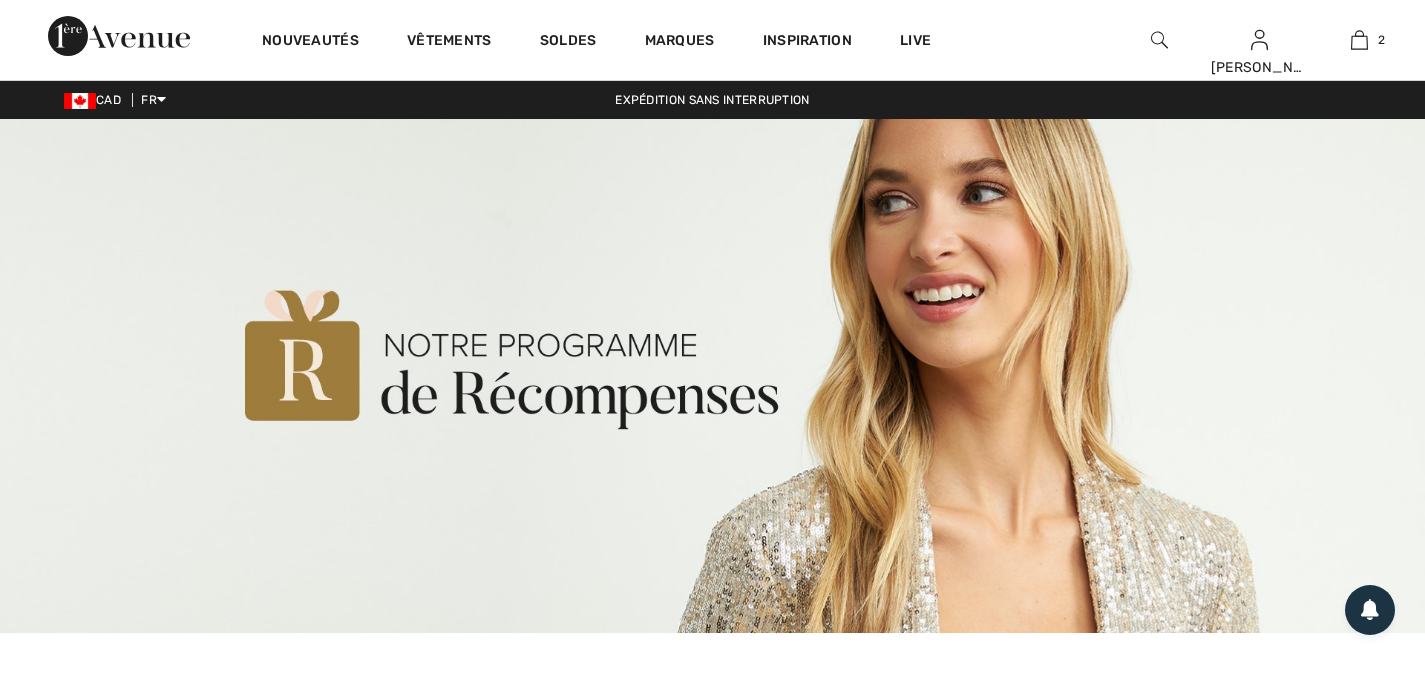 scroll, scrollTop: 500, scrollLeft: 0, axis: vertical 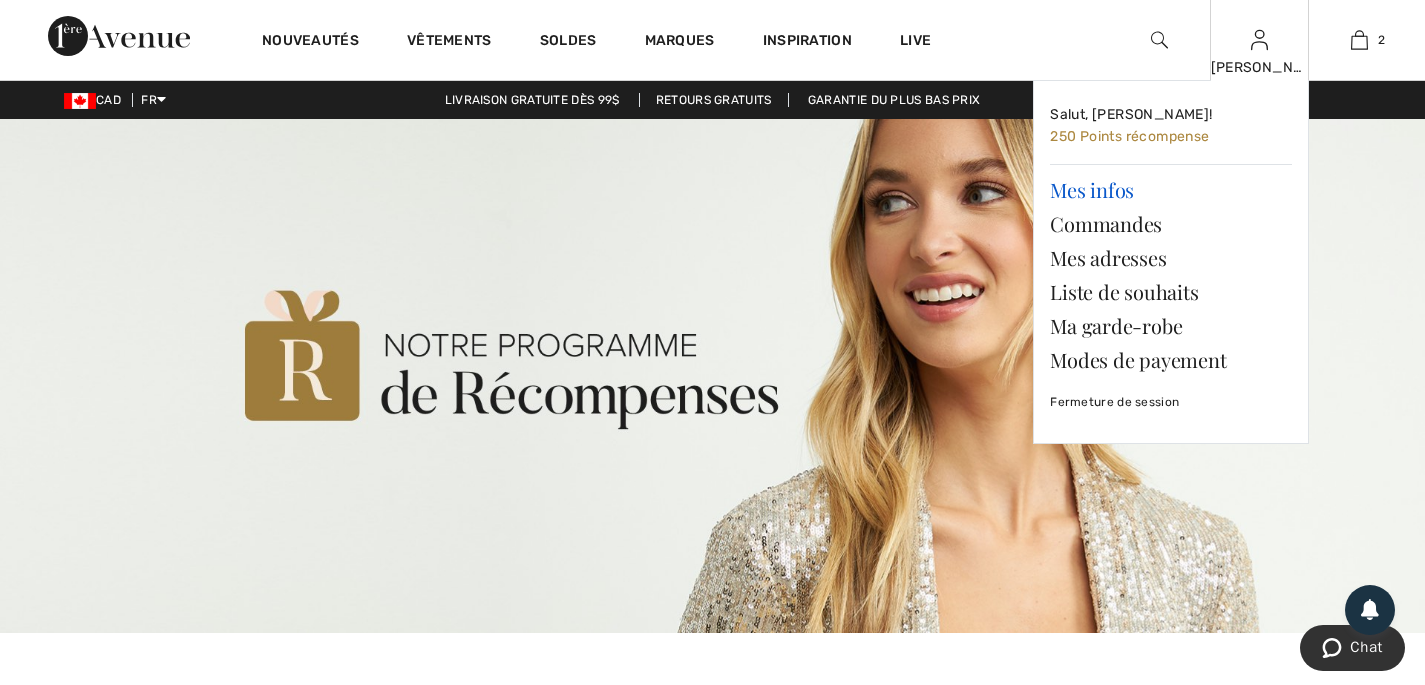 click on "Mes infos" at bounding box center (1171, 190) 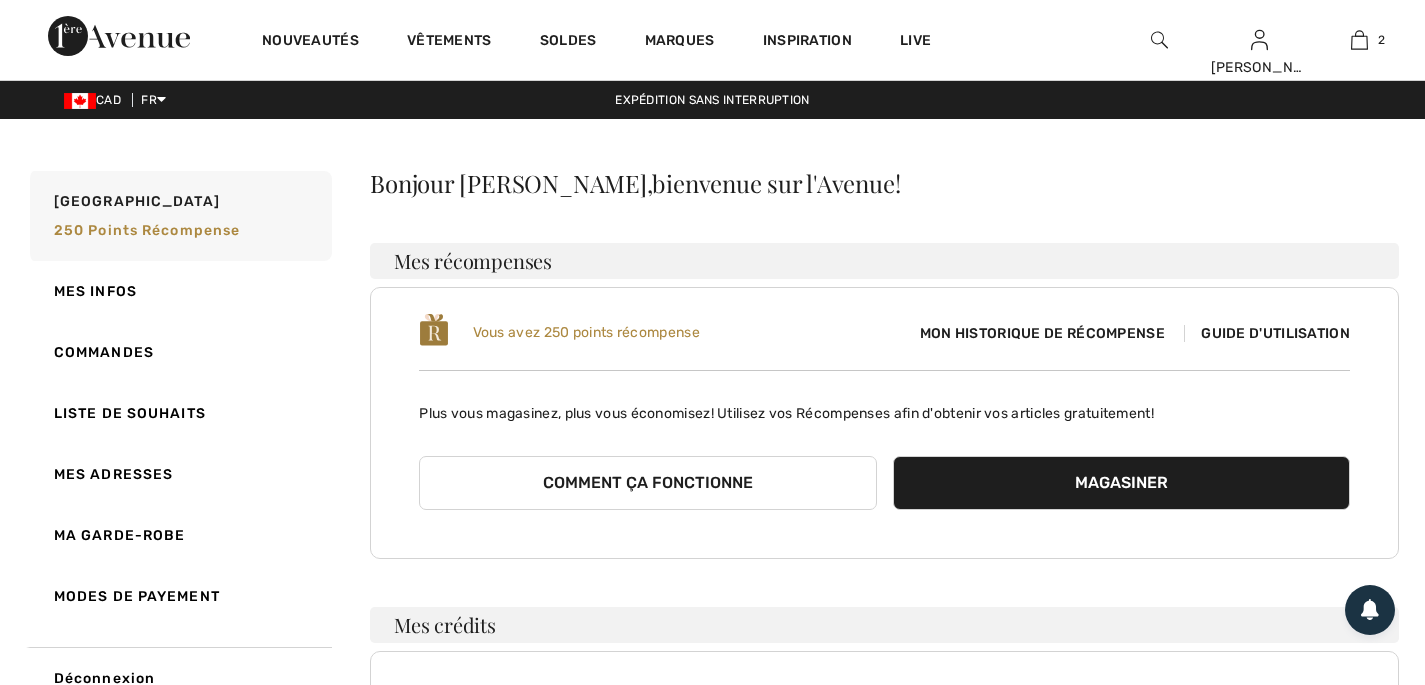scroll, scrollTop: 431, scrollLeft: 0, axis: vertical 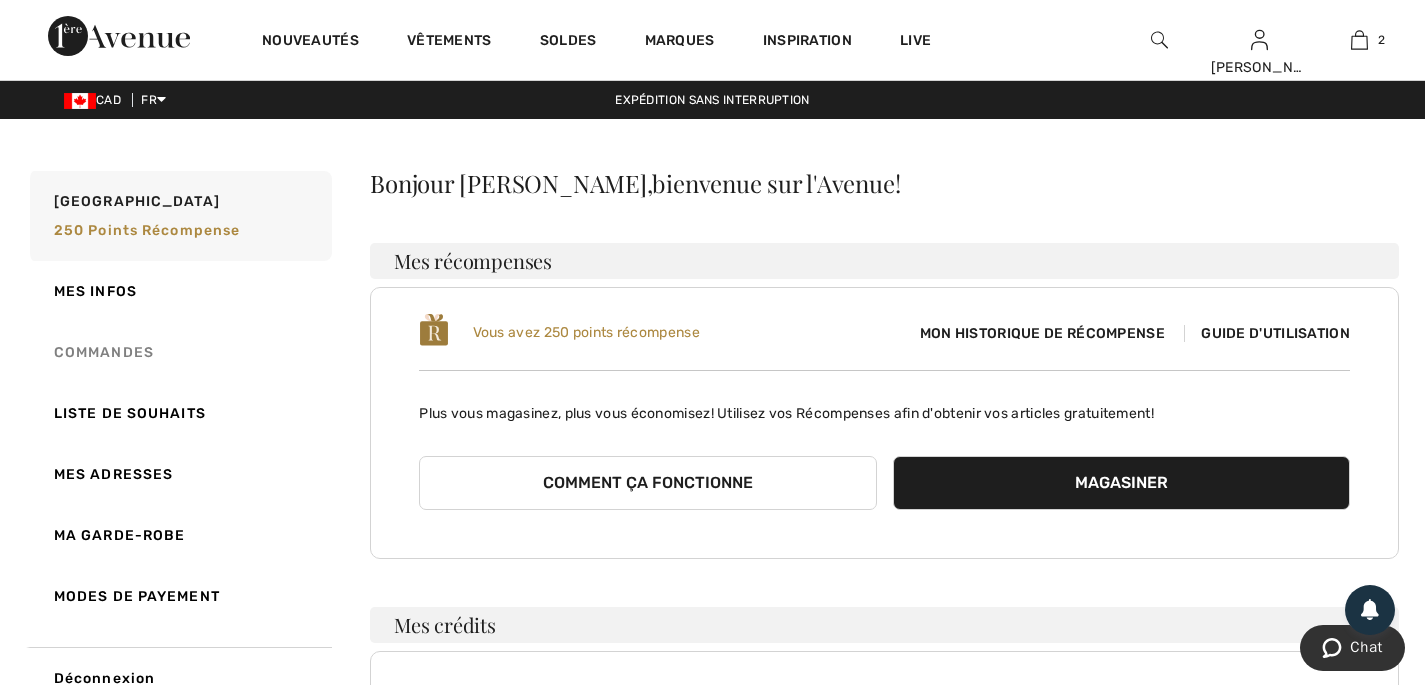 click on "Commandes" at bounding box center (179, 352) 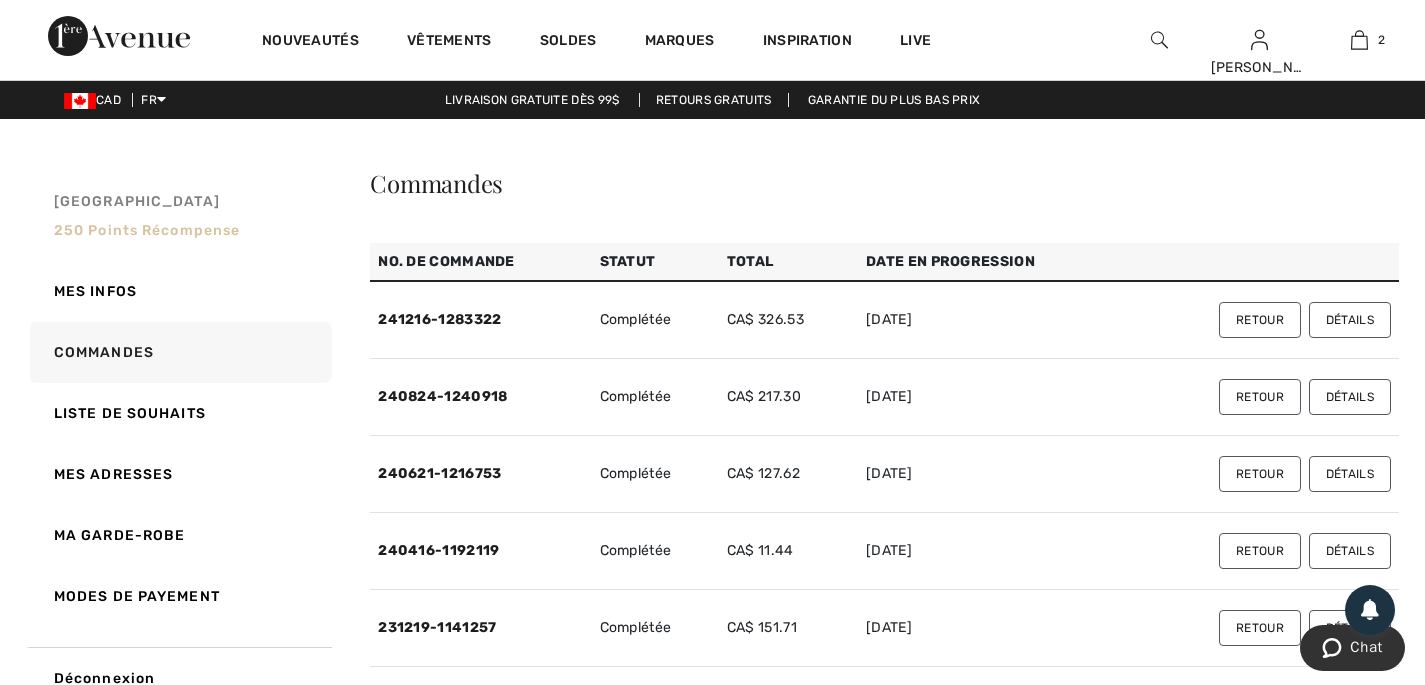 click on "250 Points récompense" at bounding box center (147, 230) 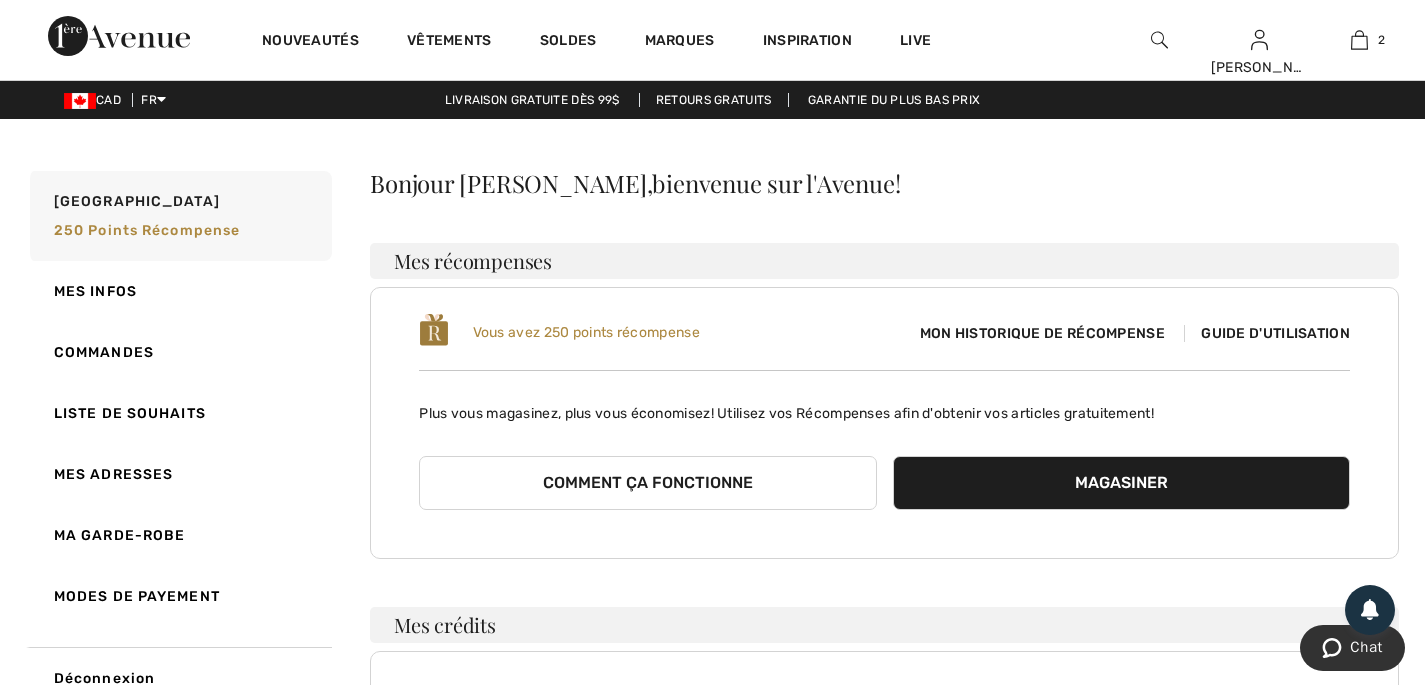 click on "Mon historique de récompense" at bounding box center (1042, 333) 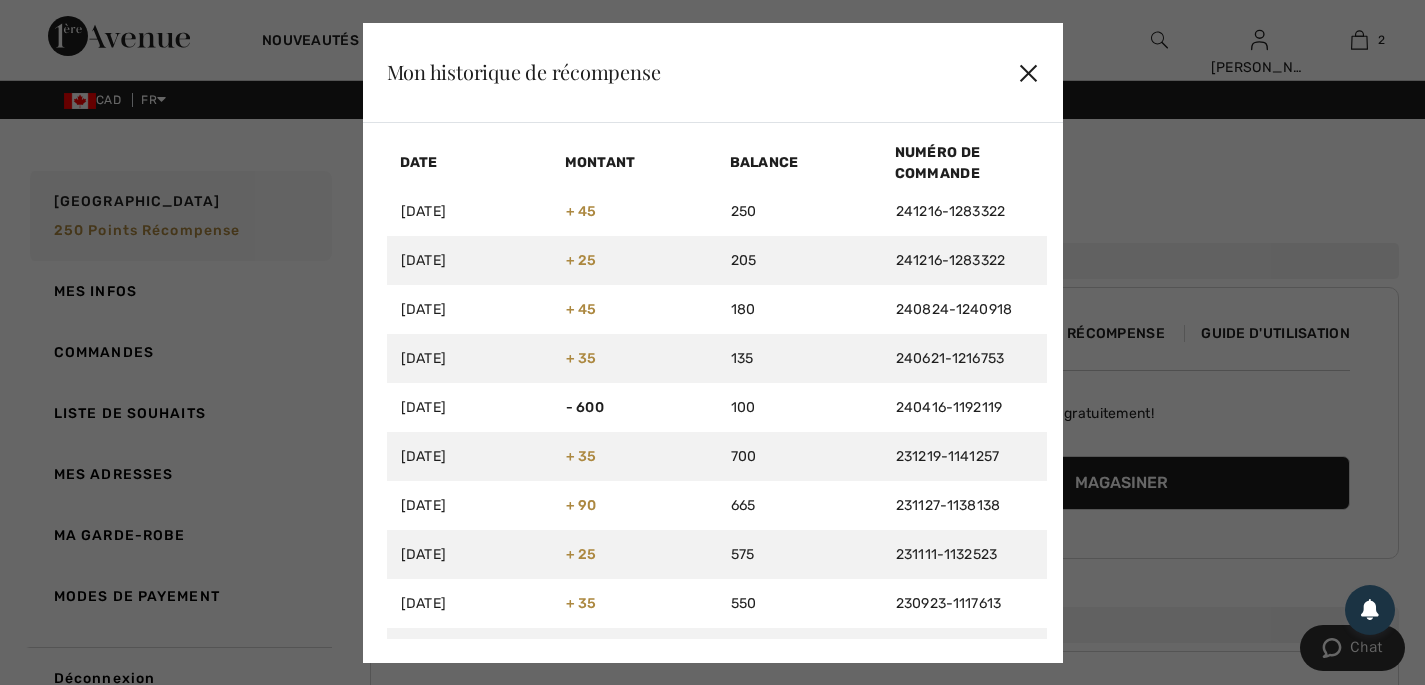 click on "✕" at bounding box center (1028, 72) 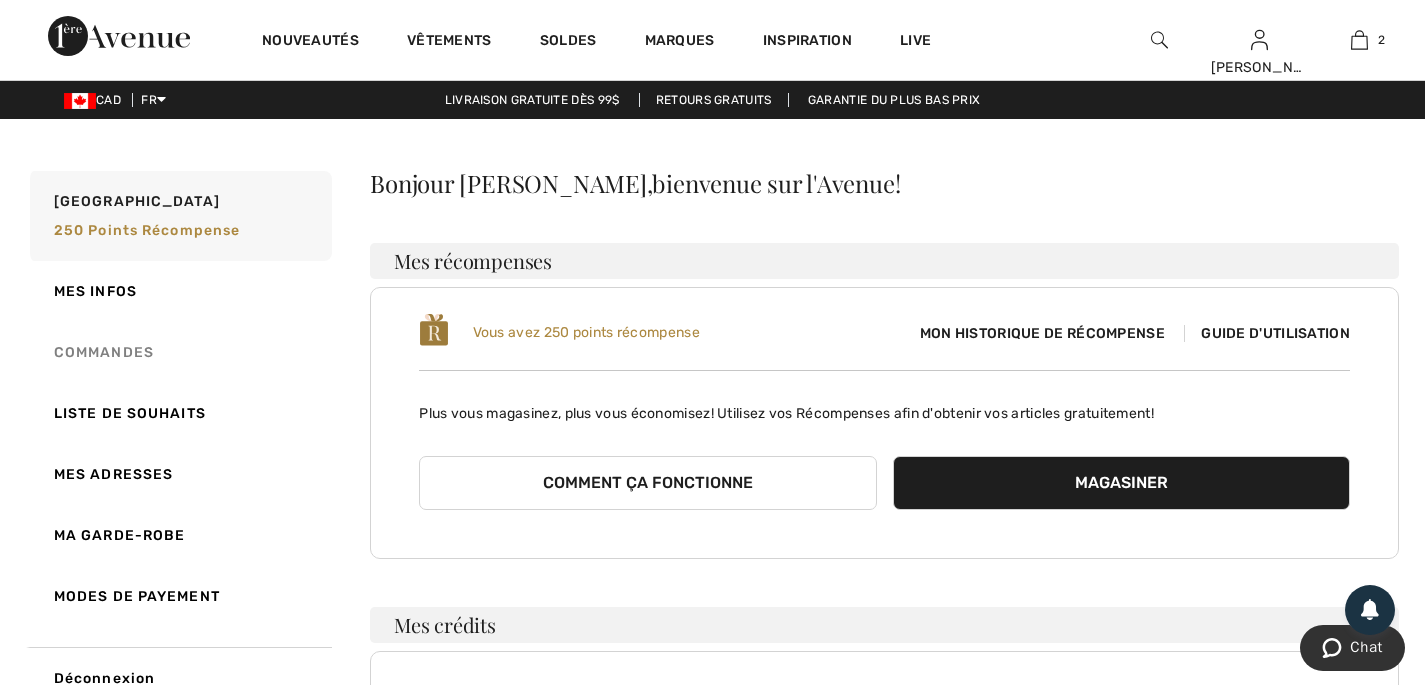 click on "Commandes" at bounding box center (179, 352) 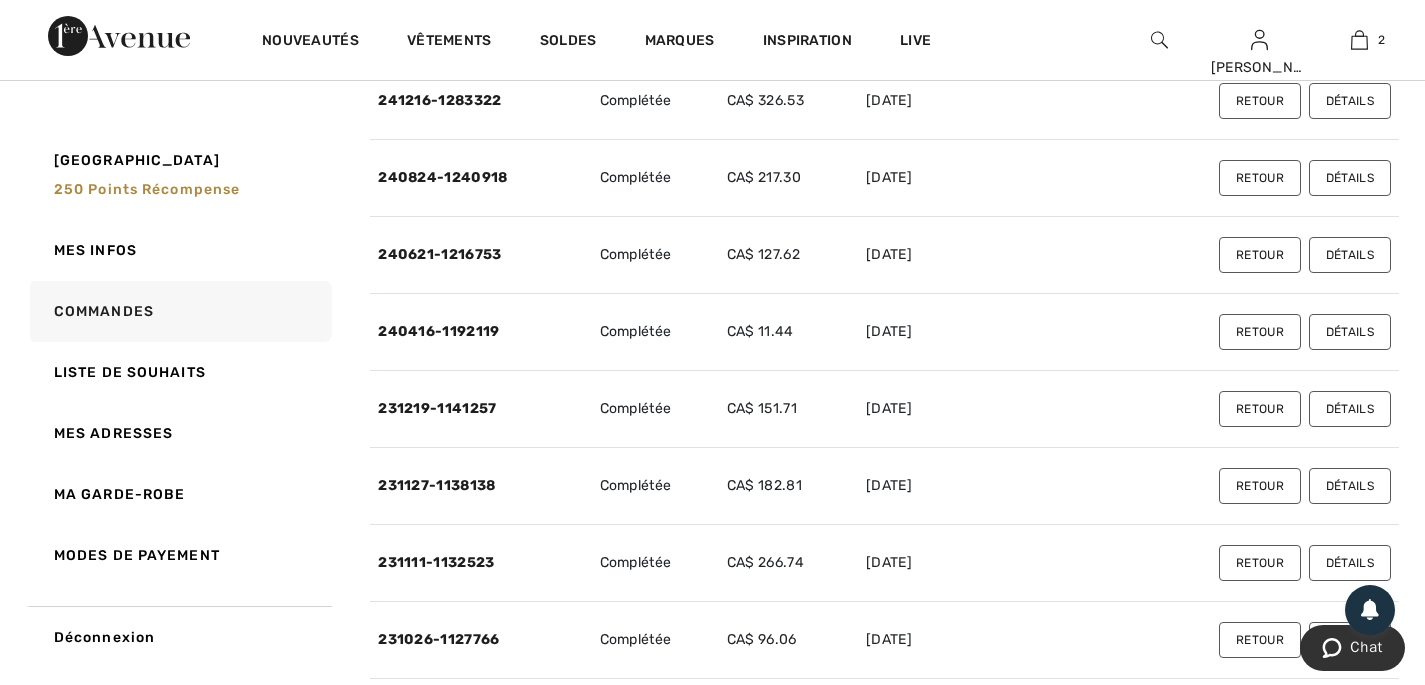 scroll, scrollTop: 184, scrollLeft: 0, axis: vertical 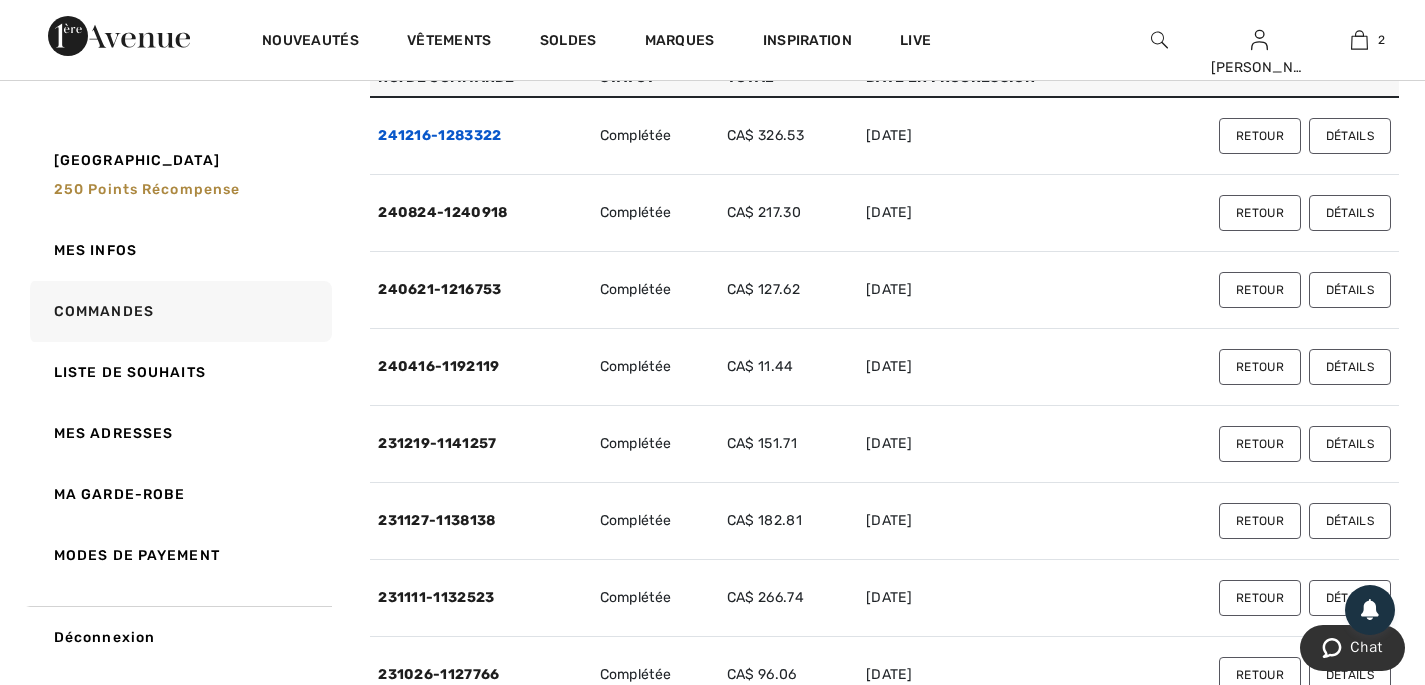 click on "241216-1283322" at bounding box center (439, 135) 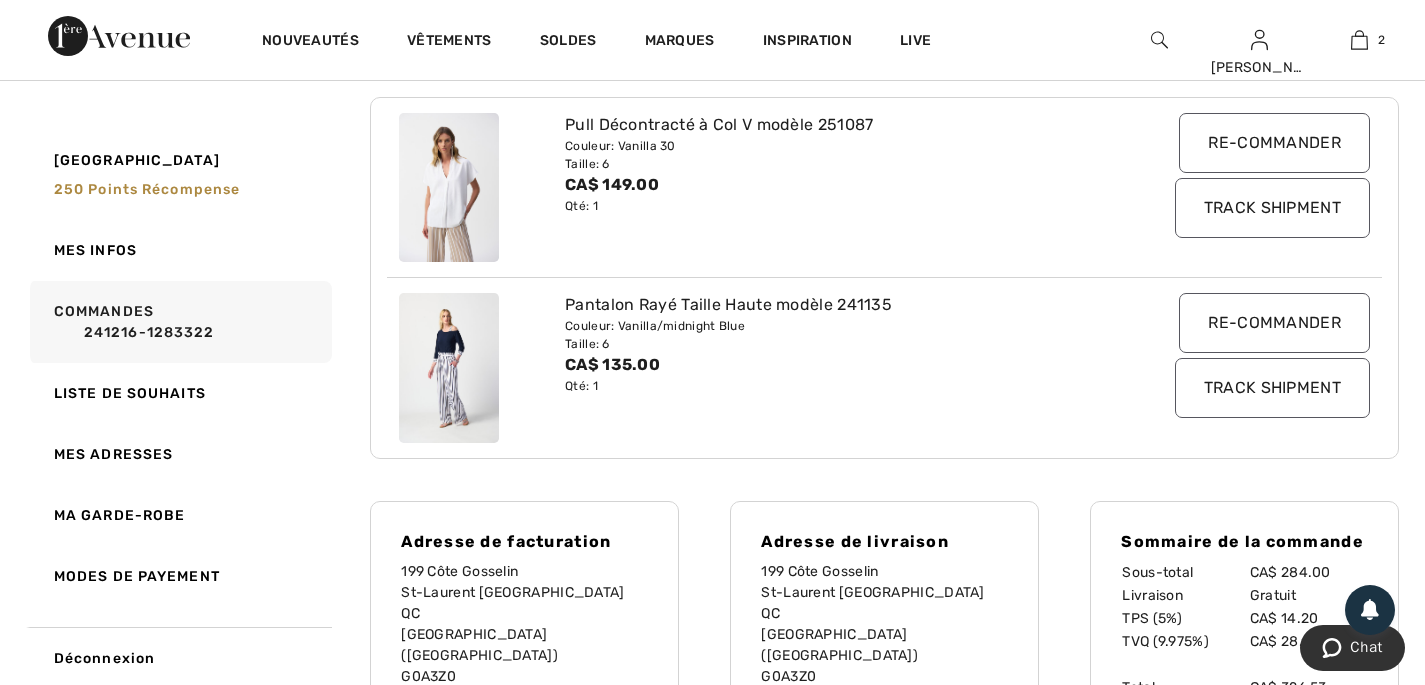 scroll, scrollTop: 0, scrollLeft: 0, axis: both 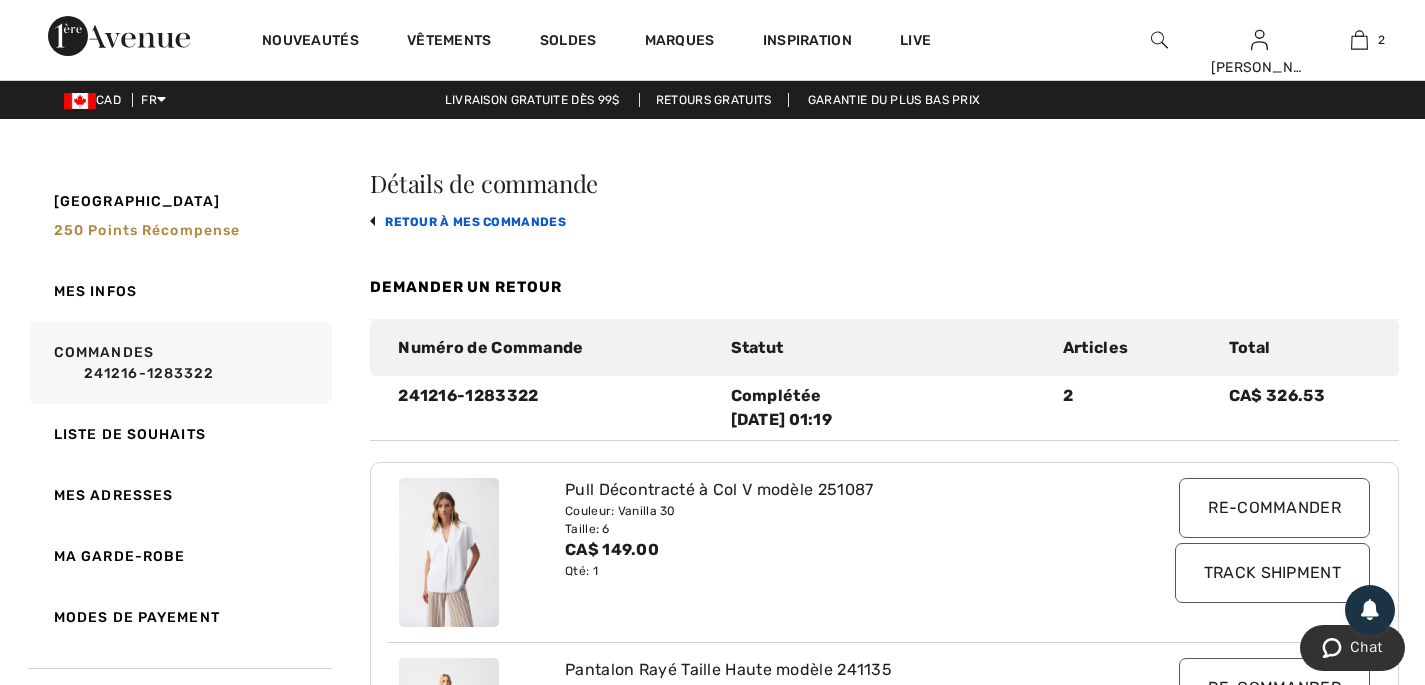 click on "retour à mes commandes" at bounding box center [468, 222] 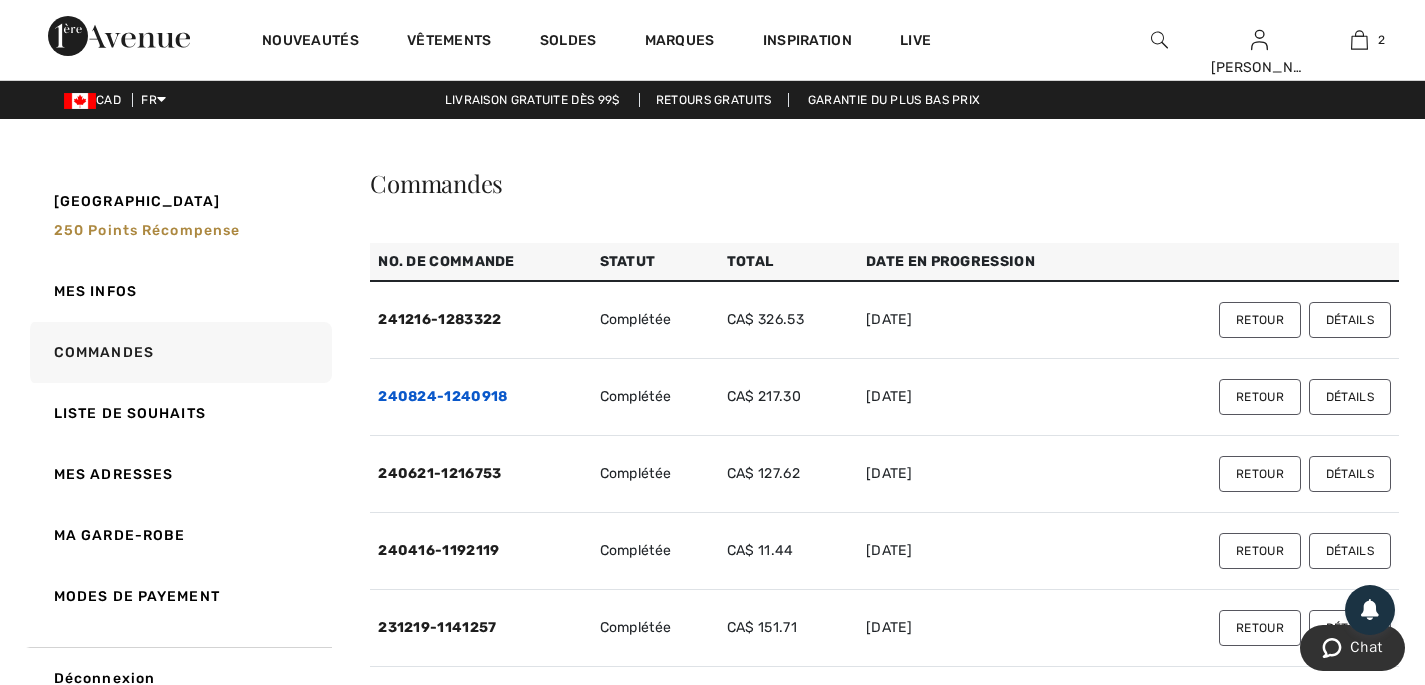 click on "240824-1240918" at bounding box center [442, 396] 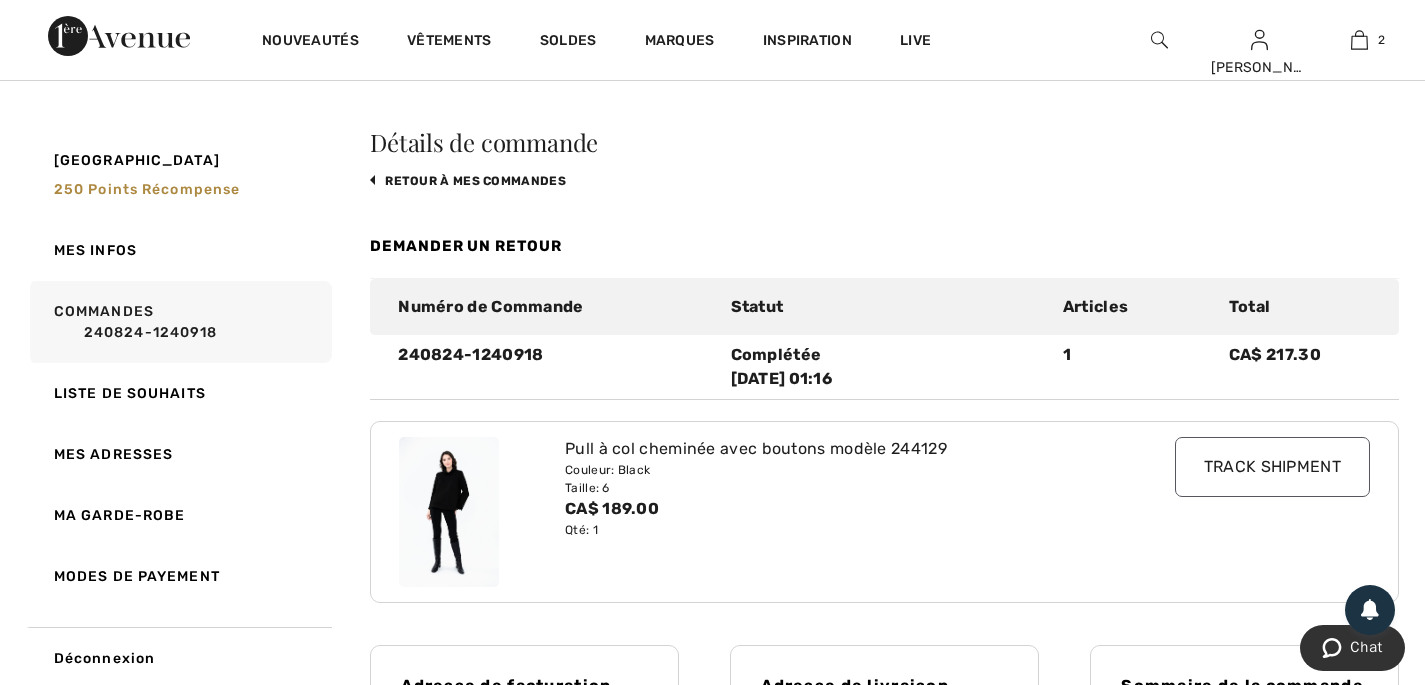 scroll, scrollTop: 45, scrollLeft: 0, axis: vertical 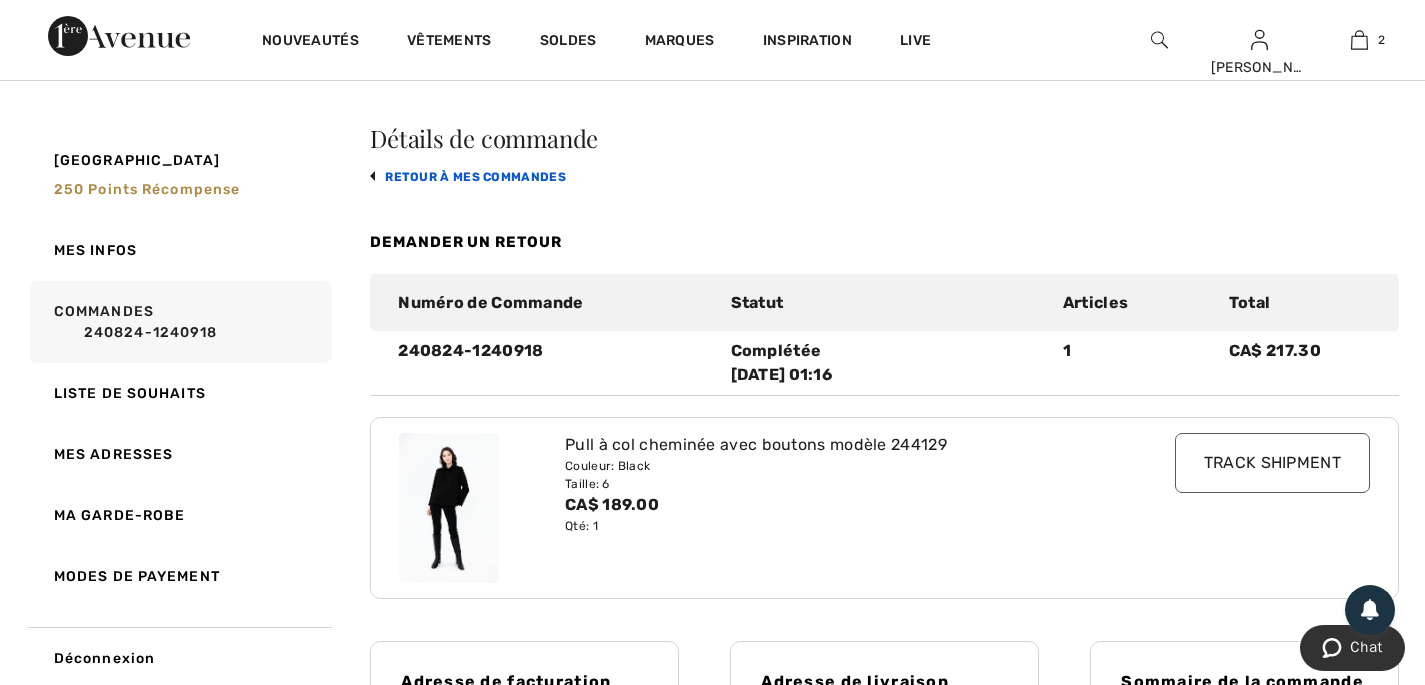 click on "retour à mes commandes" at bounding box center [468, 177] 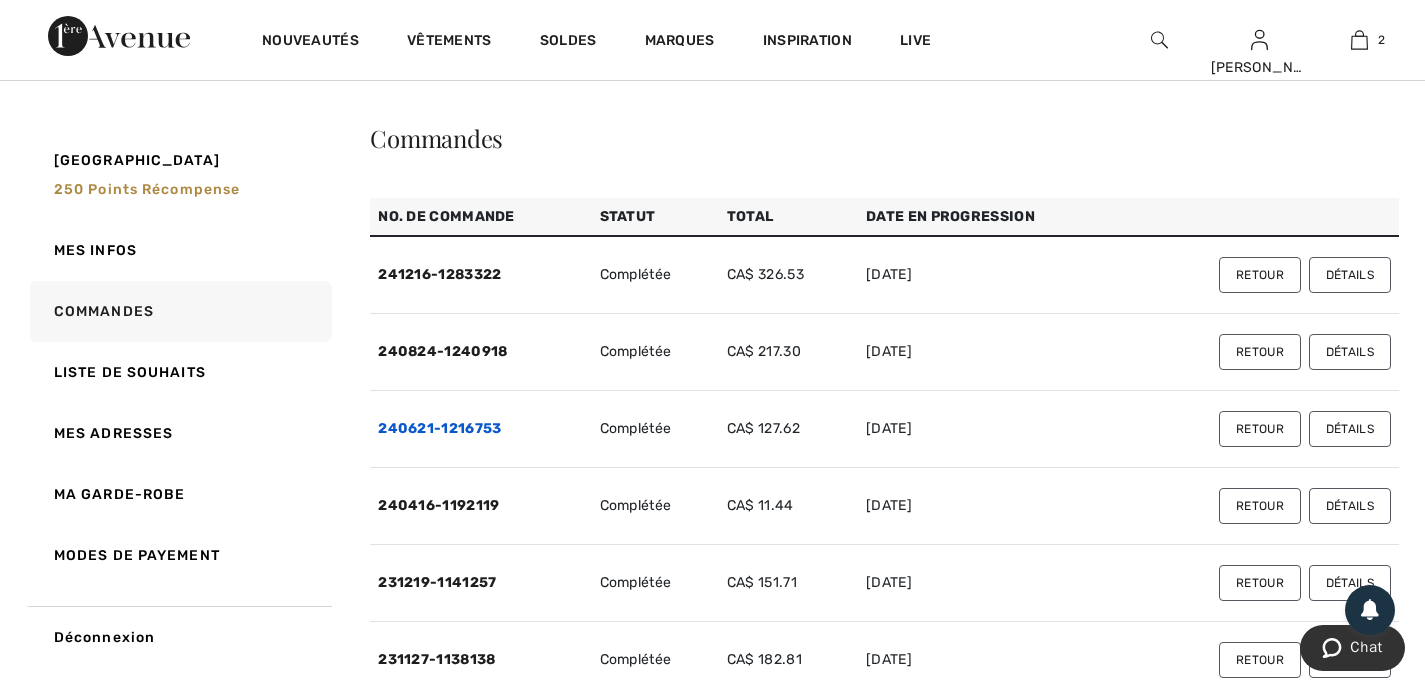 click on "240621-1216753" at bounding box center [439, 428] 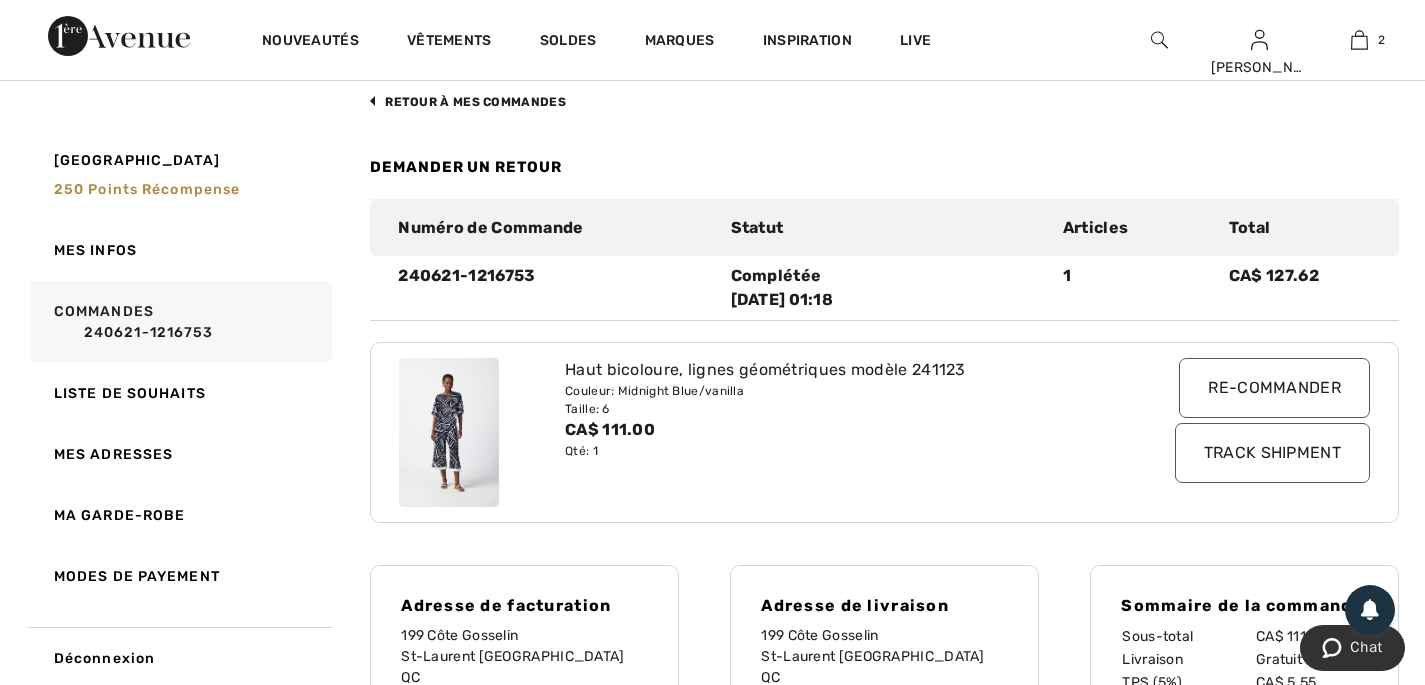 scroll, scrollTop: 102, scrollLeft: 0, axis: vertical 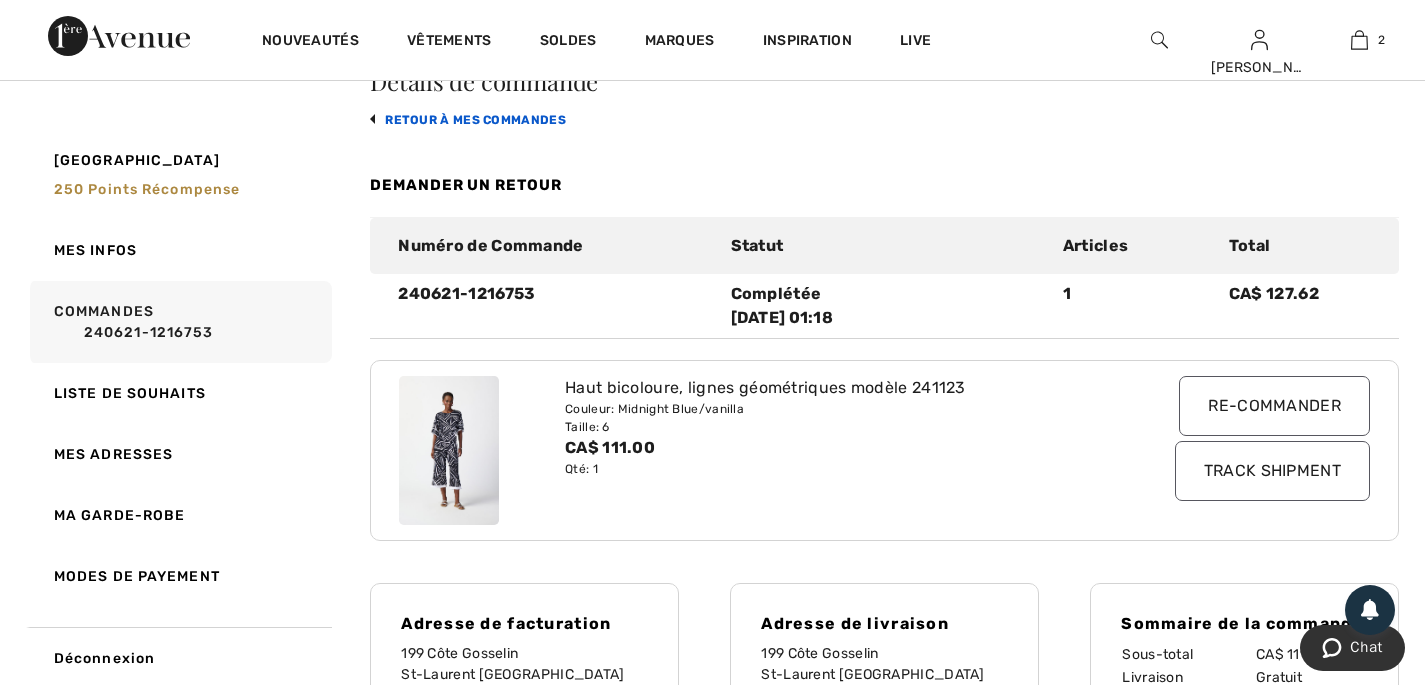 click on "retour à mes commandes" at bounding box center (468, 120) 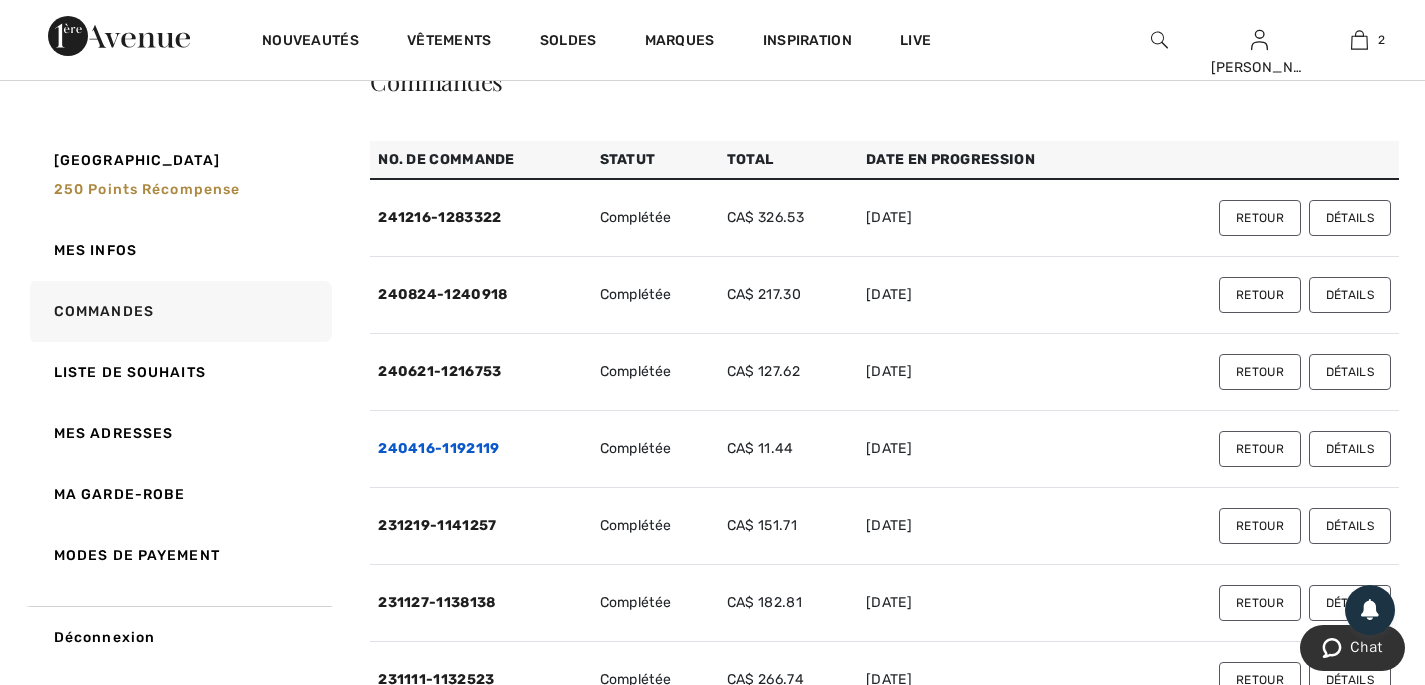 click on "240416-1192119" at bounding box center [438, 448] 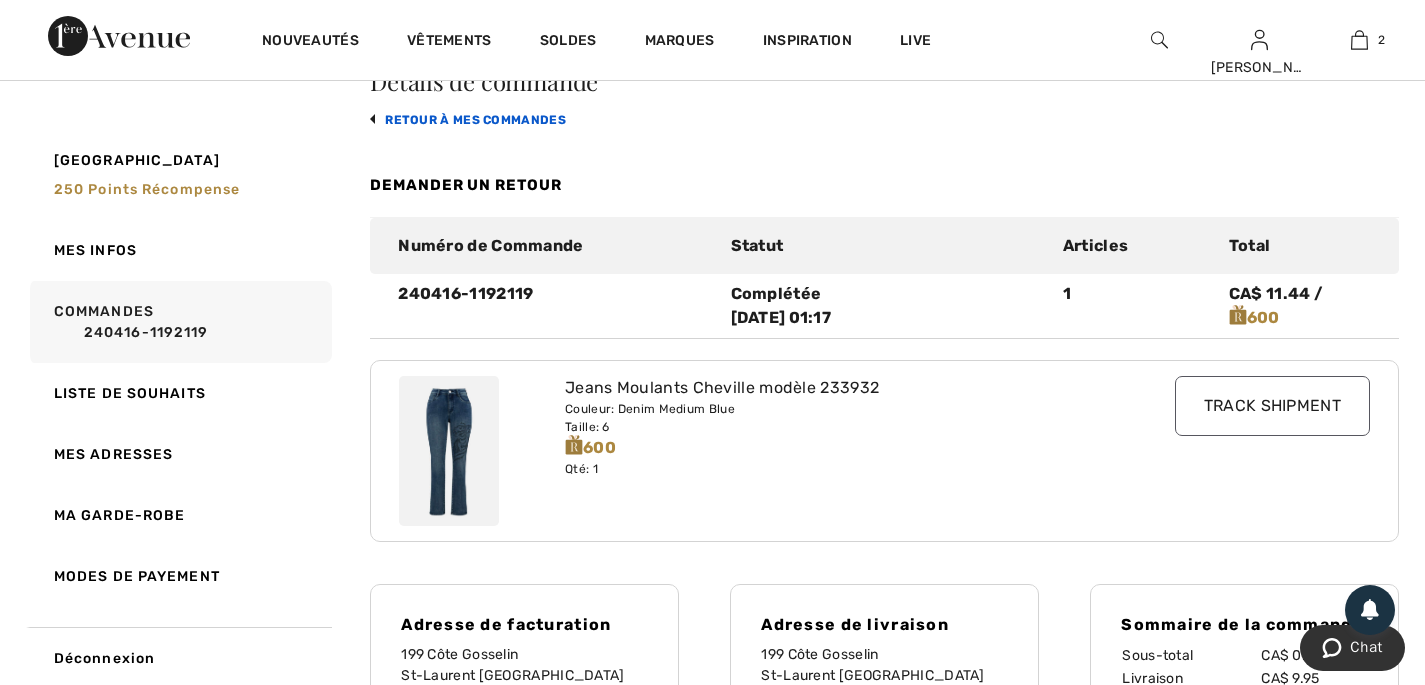 click on "retour à mes commandes" at bounding box center [468, 120] 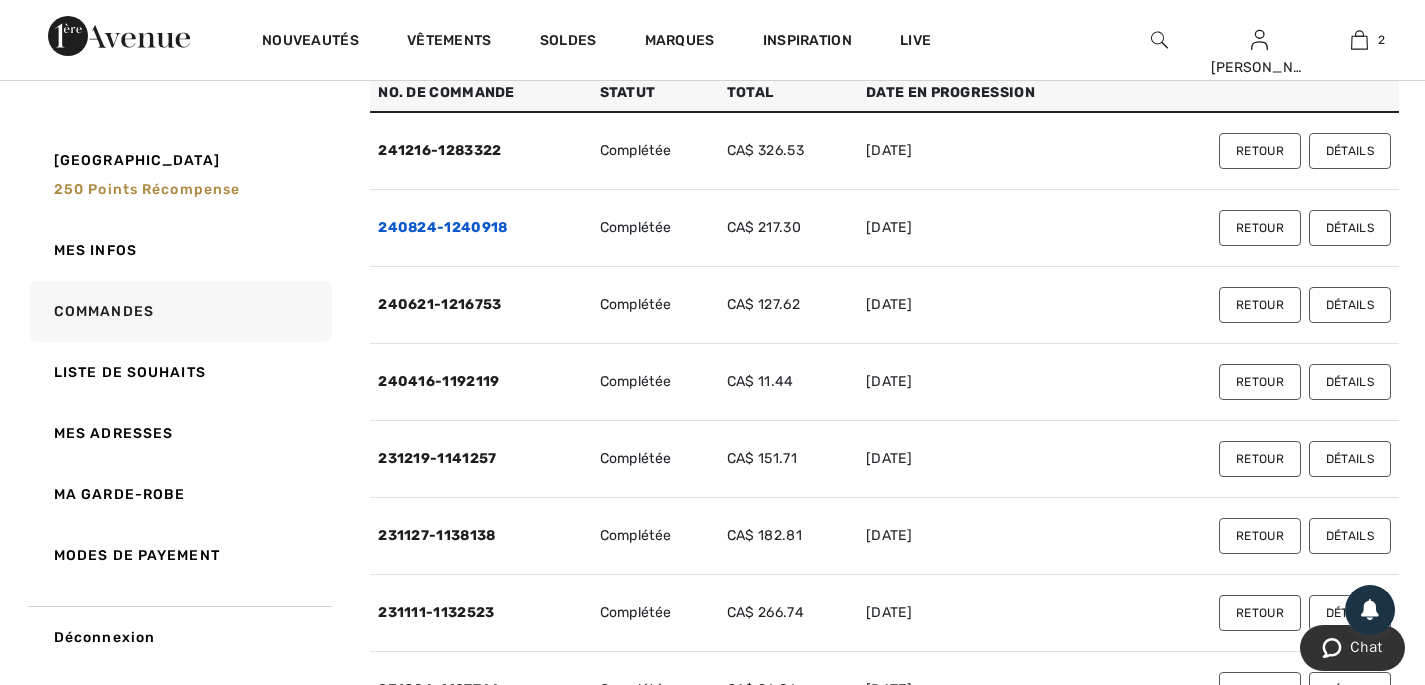 scroll, scrollTop: 220, scrollLeft: 0, axis: vertical 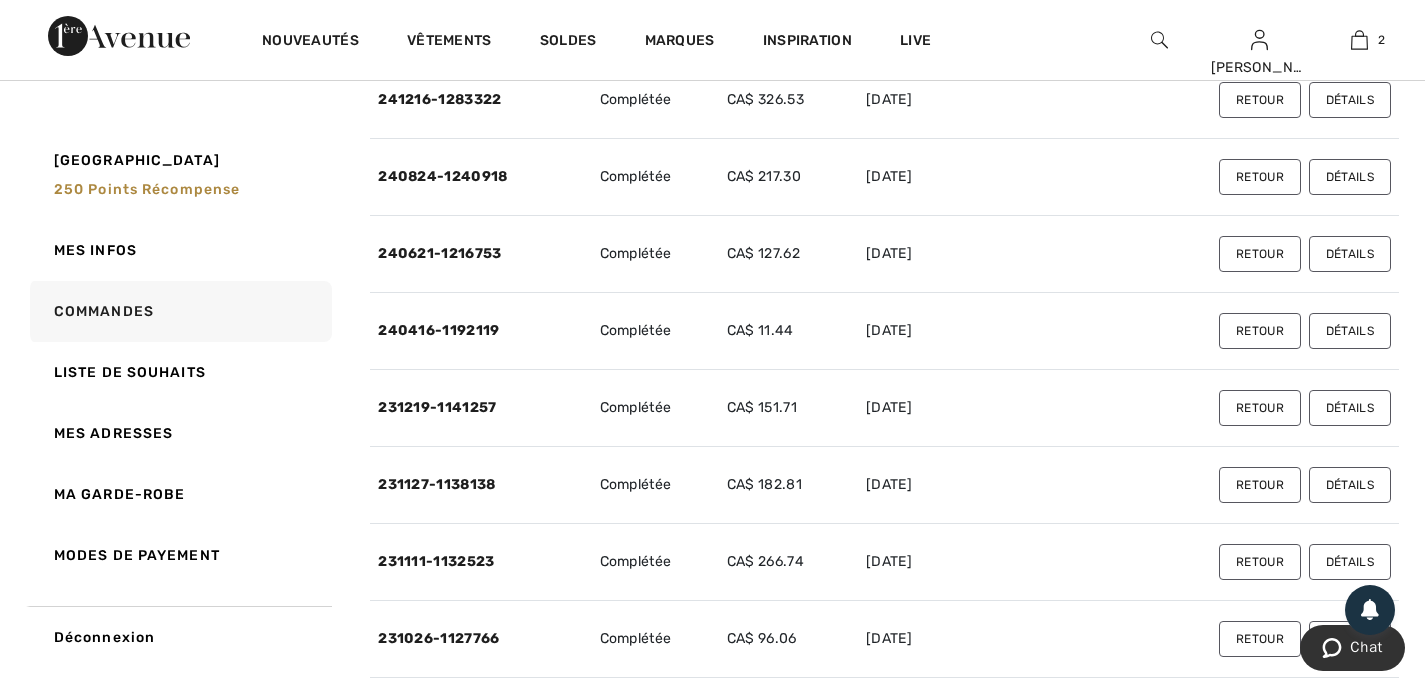 click on "231219-1141257" at bounding box center [480, 408] 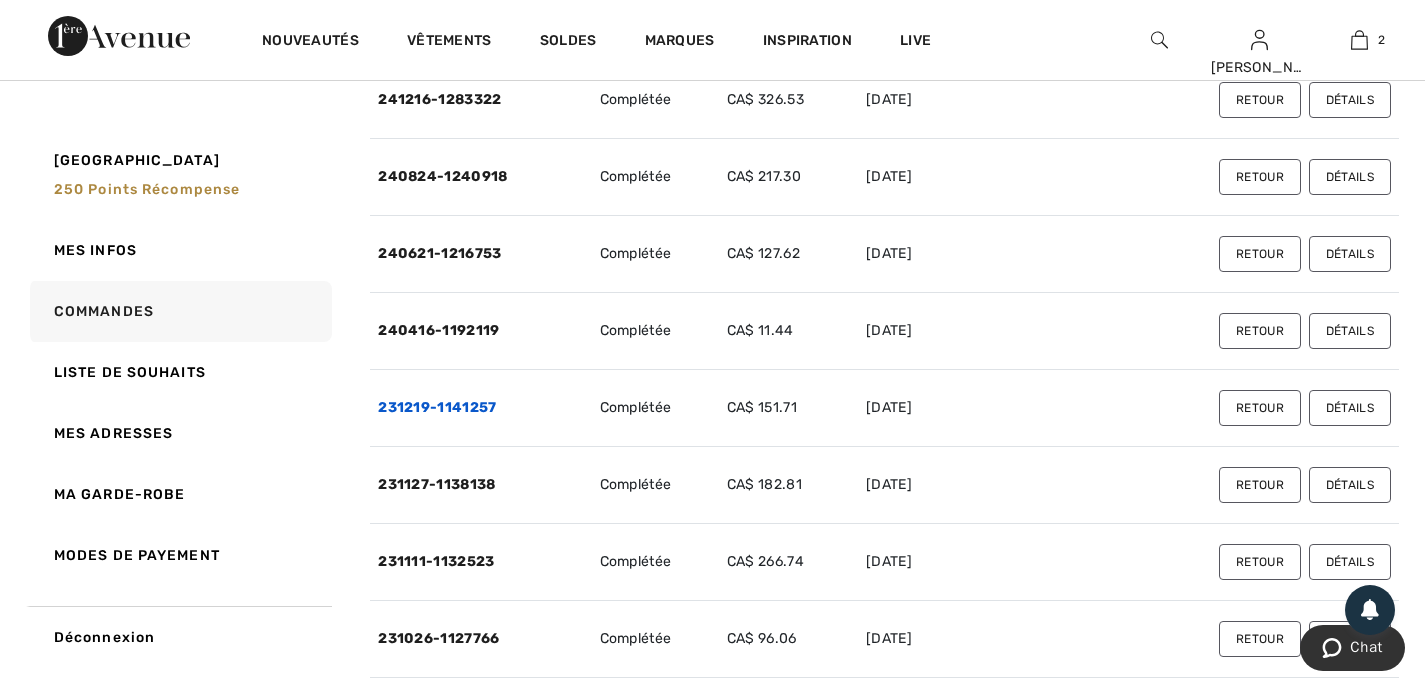 click on "231219-1141257" at bounding box center [437, 407] 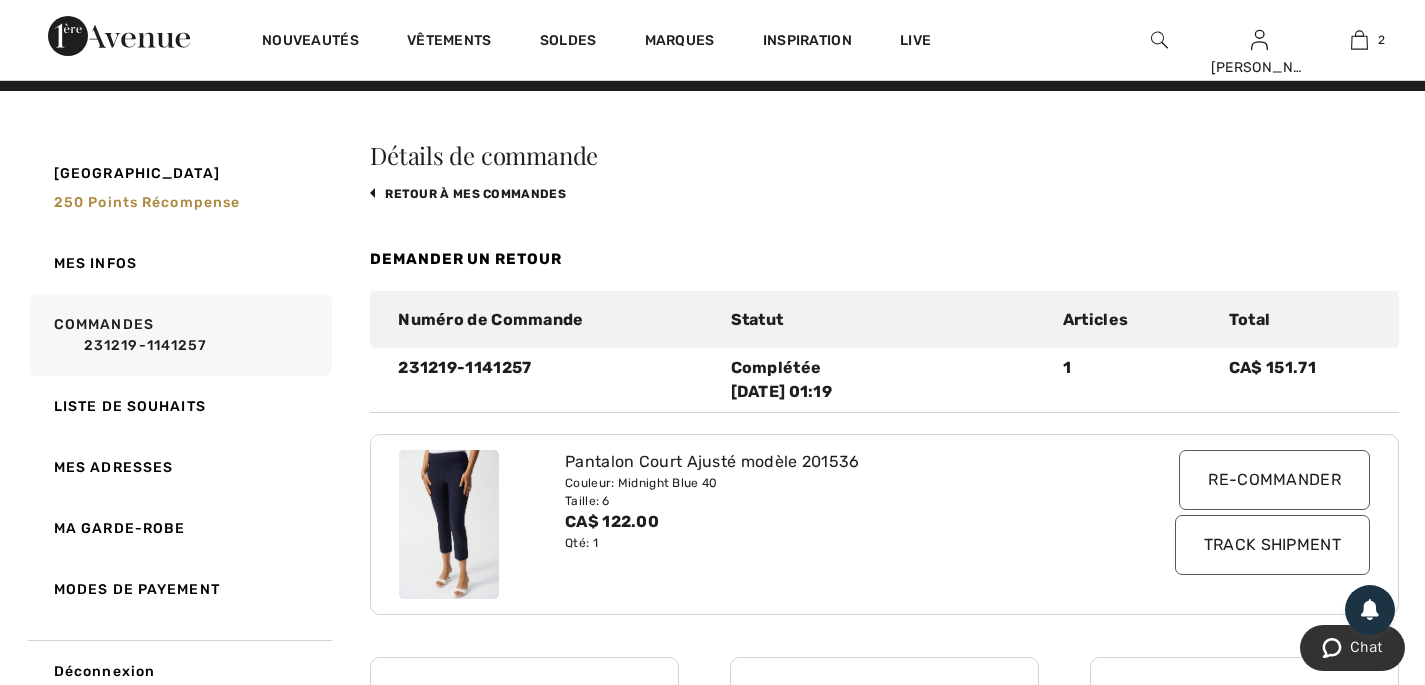scroll, scrollTop: 0, scrollLeft: 0, axis: both 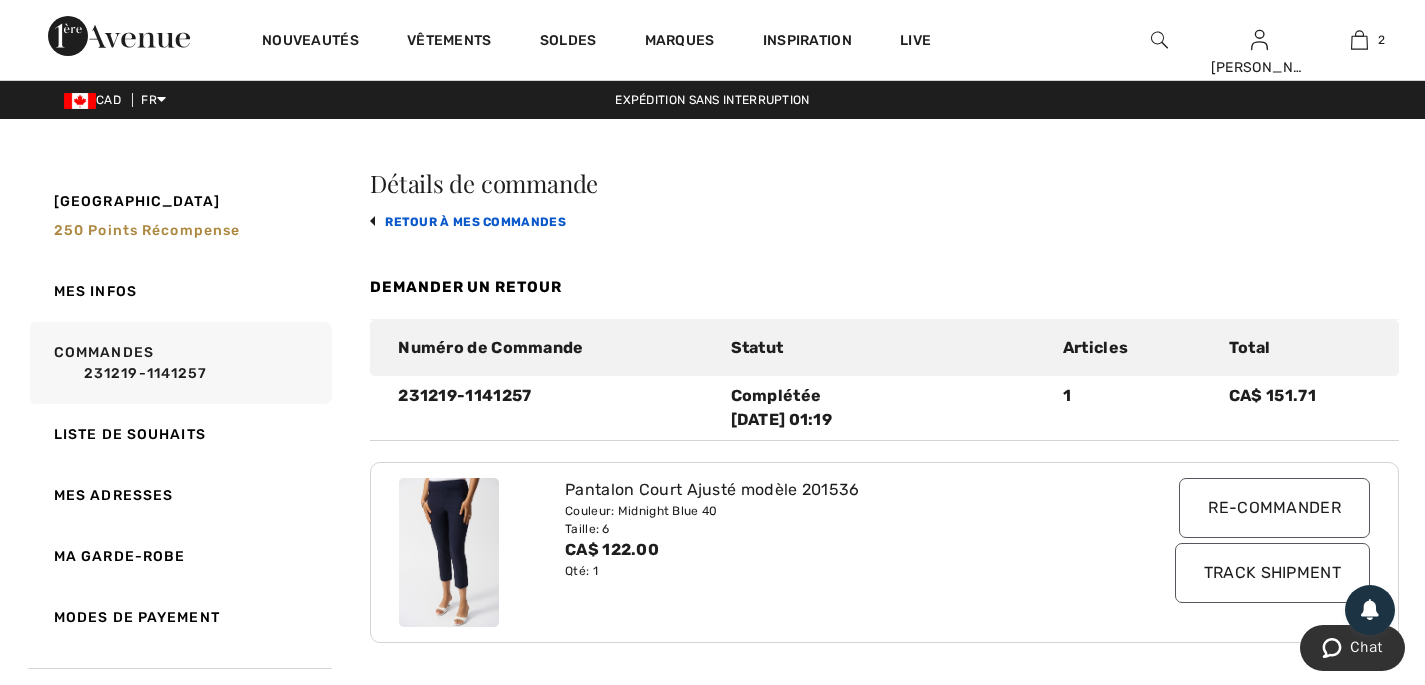click on "retour à mes commandes" at bounding box center (468, 222) 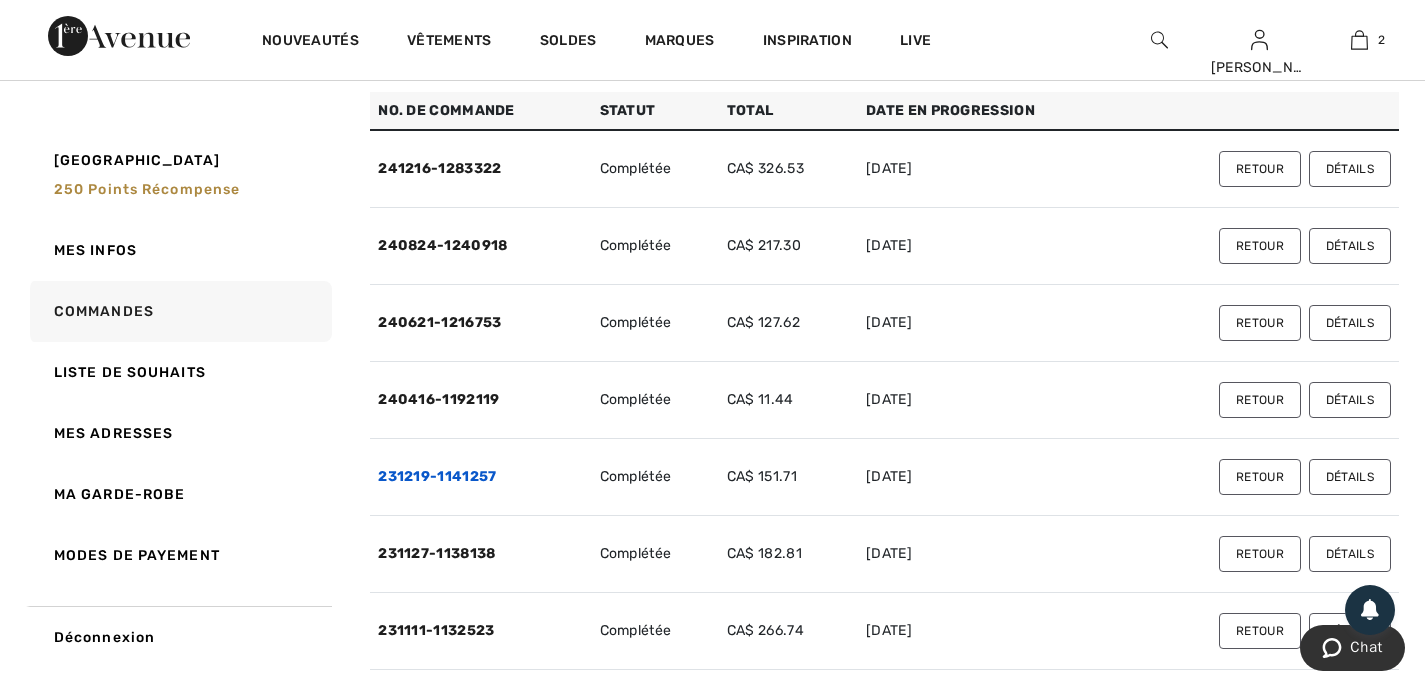 scroll, scrollTop: 155, scrollLeft: 0, axis: vertical 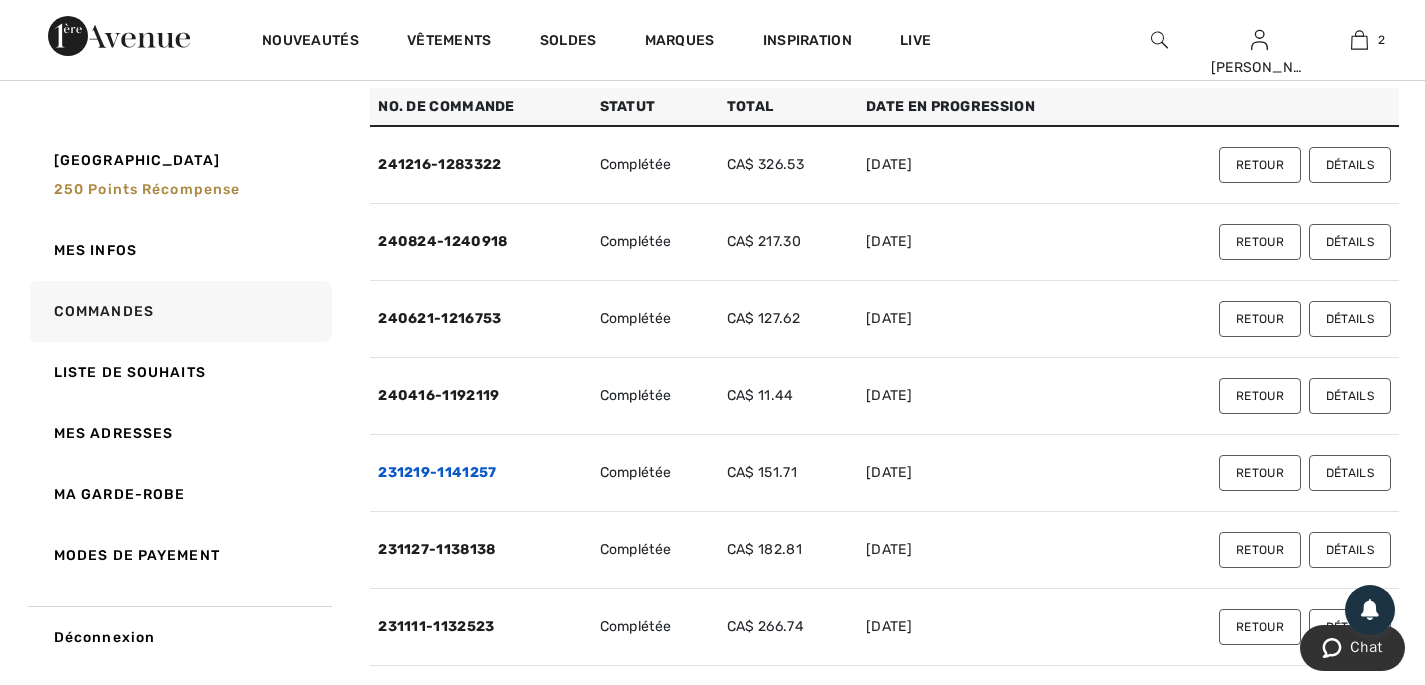 click on "231127-1138138" at bounding box center [436, 549] 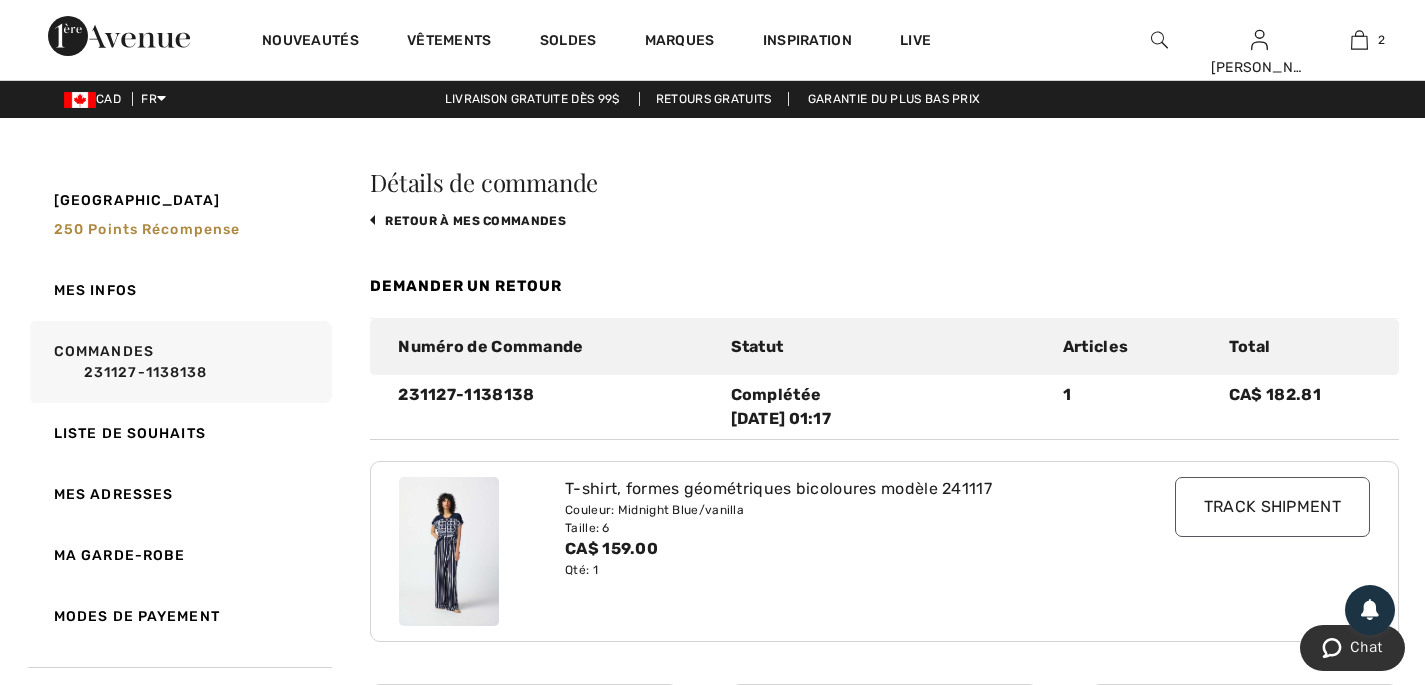 scroll, scrollTop: 0, scrollLeft: 0, axis: both 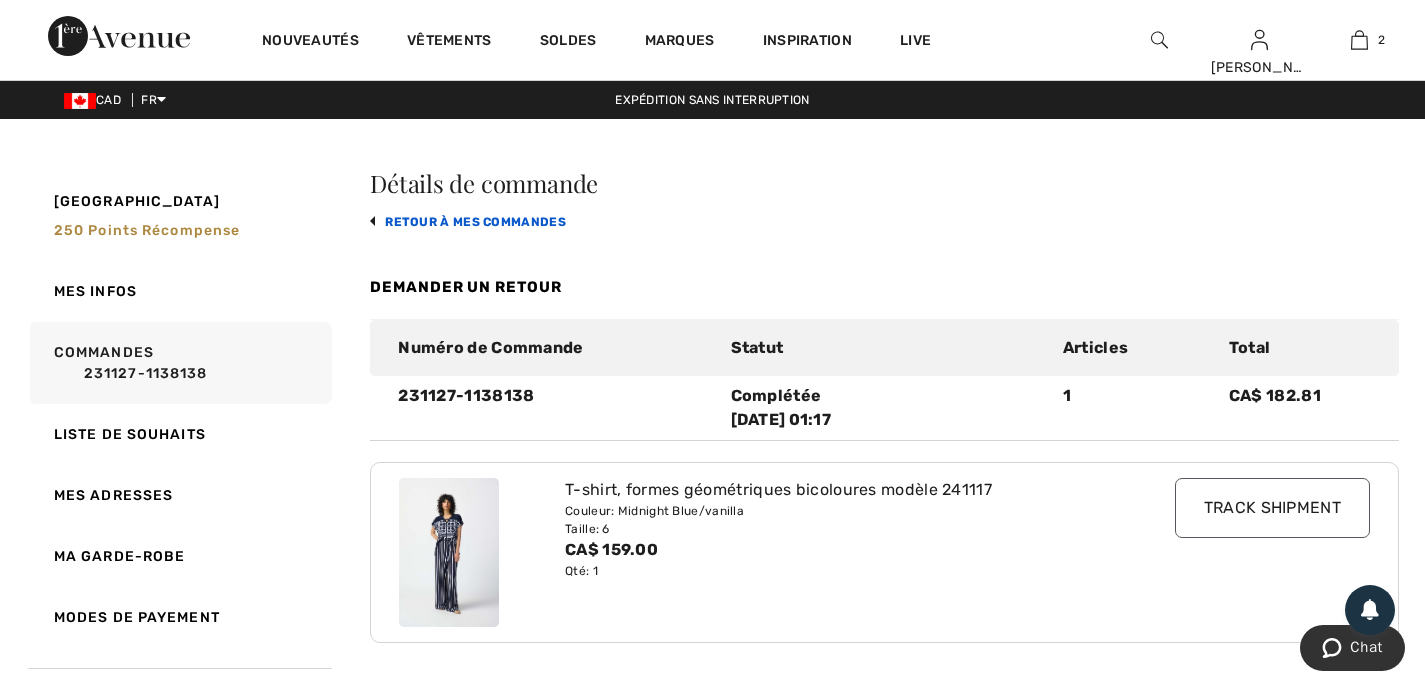 click on "retour à mes commandes" at bounding box center [468, 222] 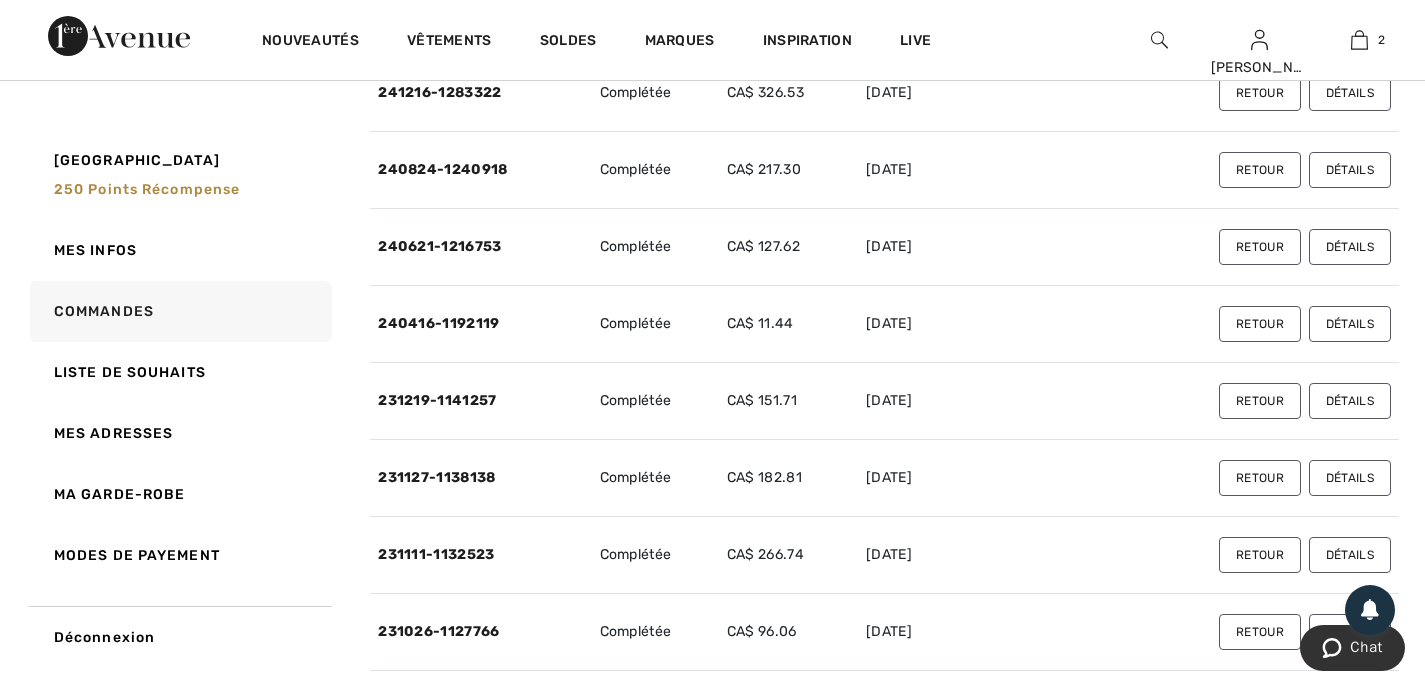 scroll, scrollTop: 230, scrollLeft: 0, axis: vertical 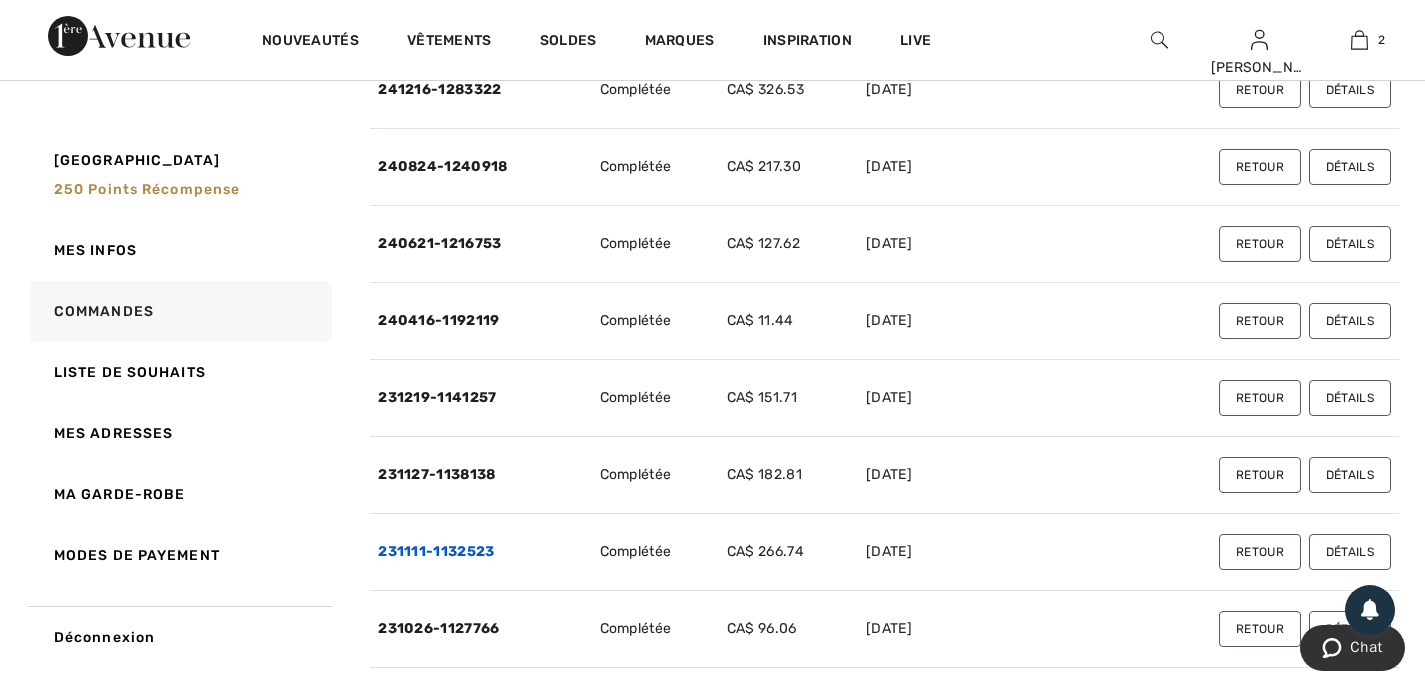 click on "231111-1132523" at bounding box center (436, 551) 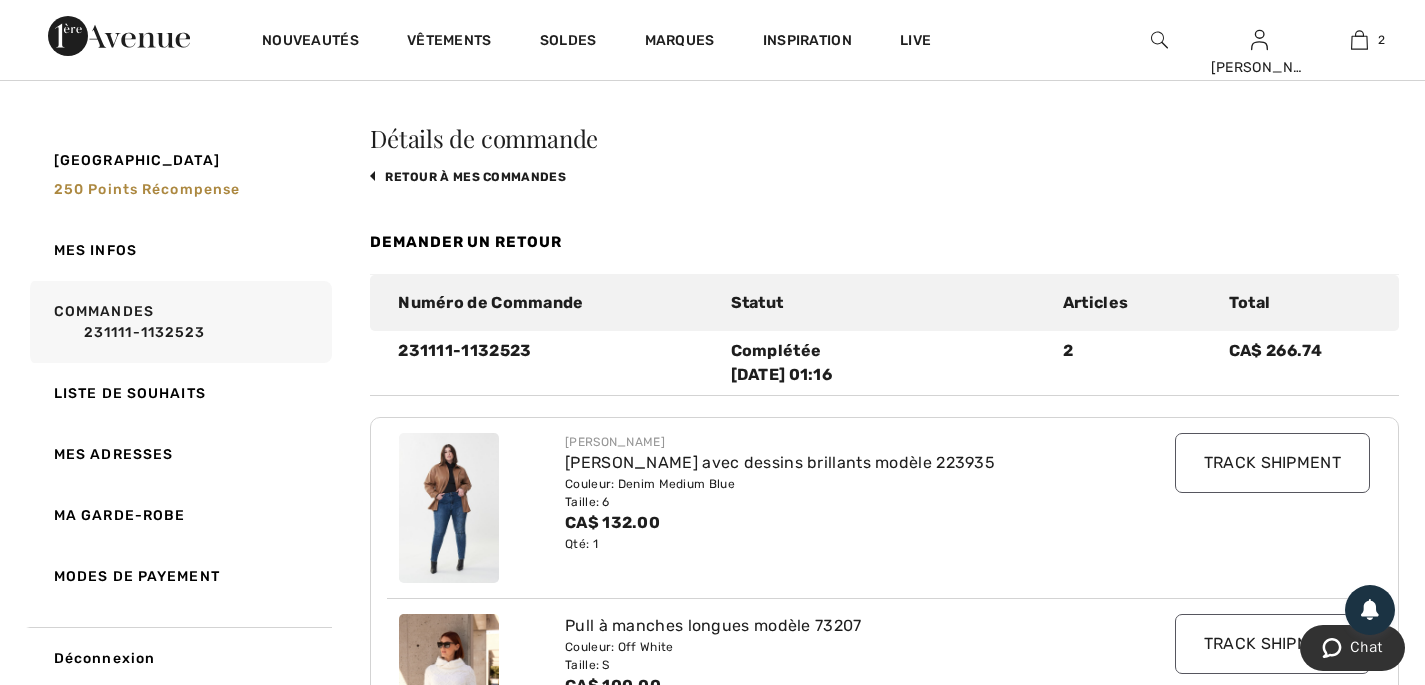 scroll, scrollTop: 41, scrollLeft: 0, axis: vertical 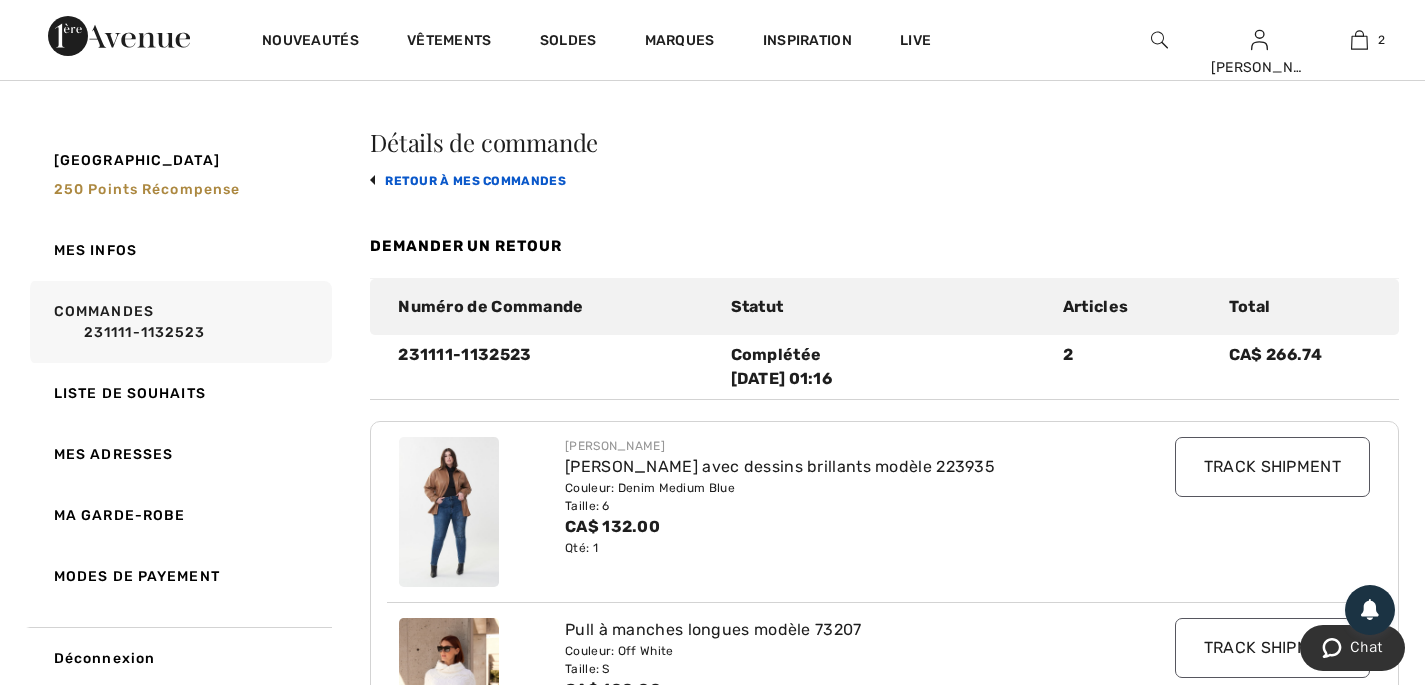 click on "retour à mes commandes" at bounding box center (468, 181) 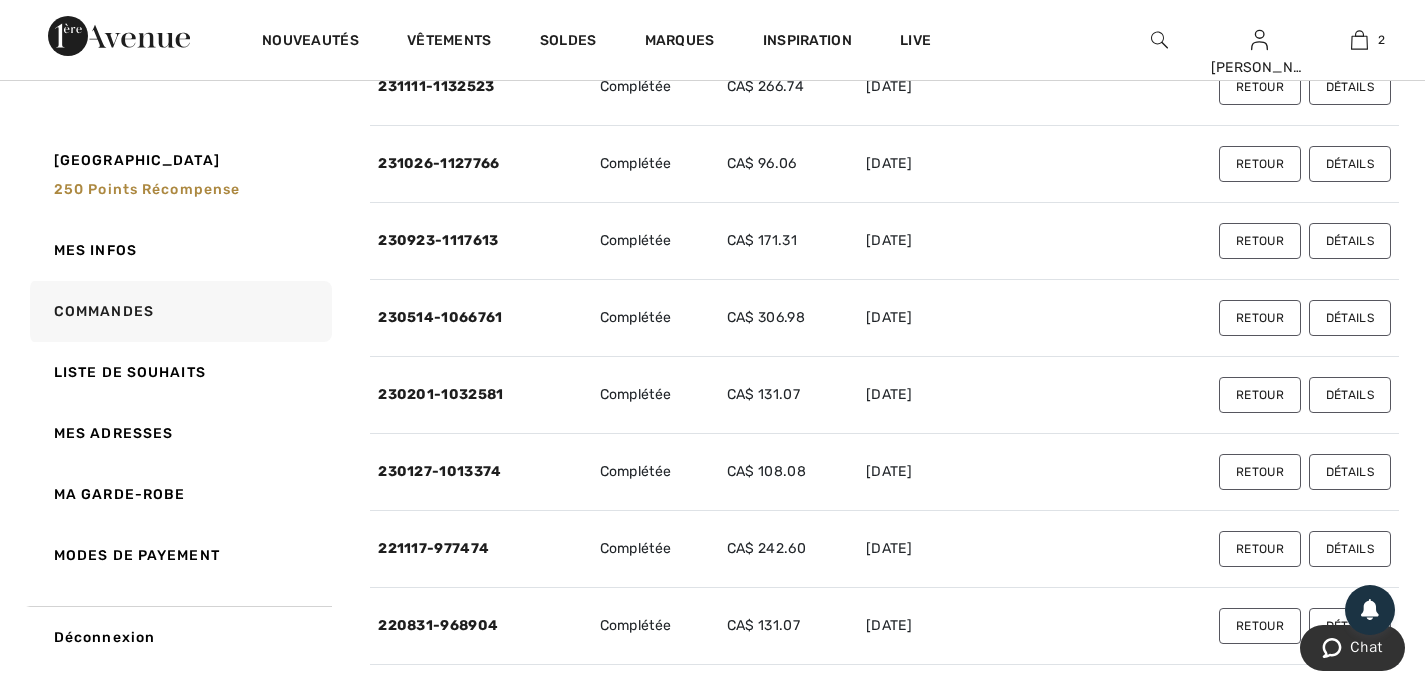 scroll, scrollTop: 698, scrollLeft: 0, axis: vertical 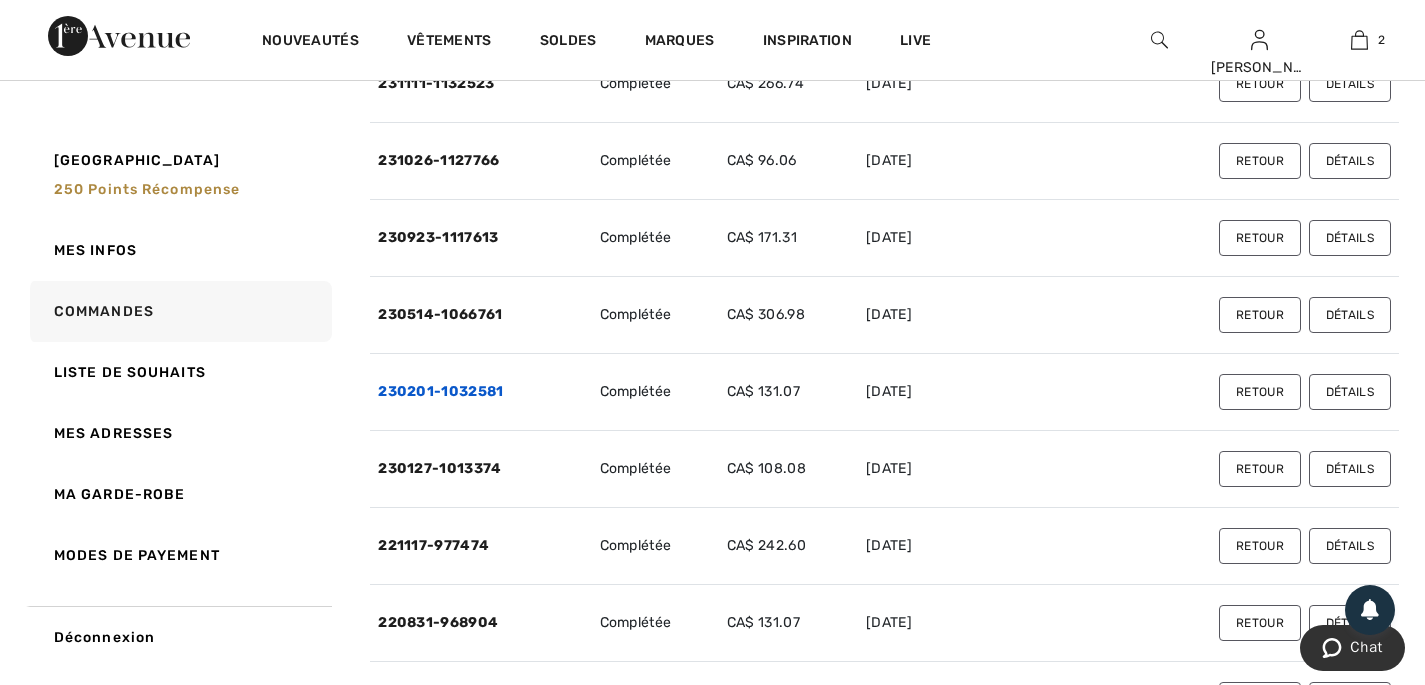 click on "230201-1032581" at bounding box center [440, 391] 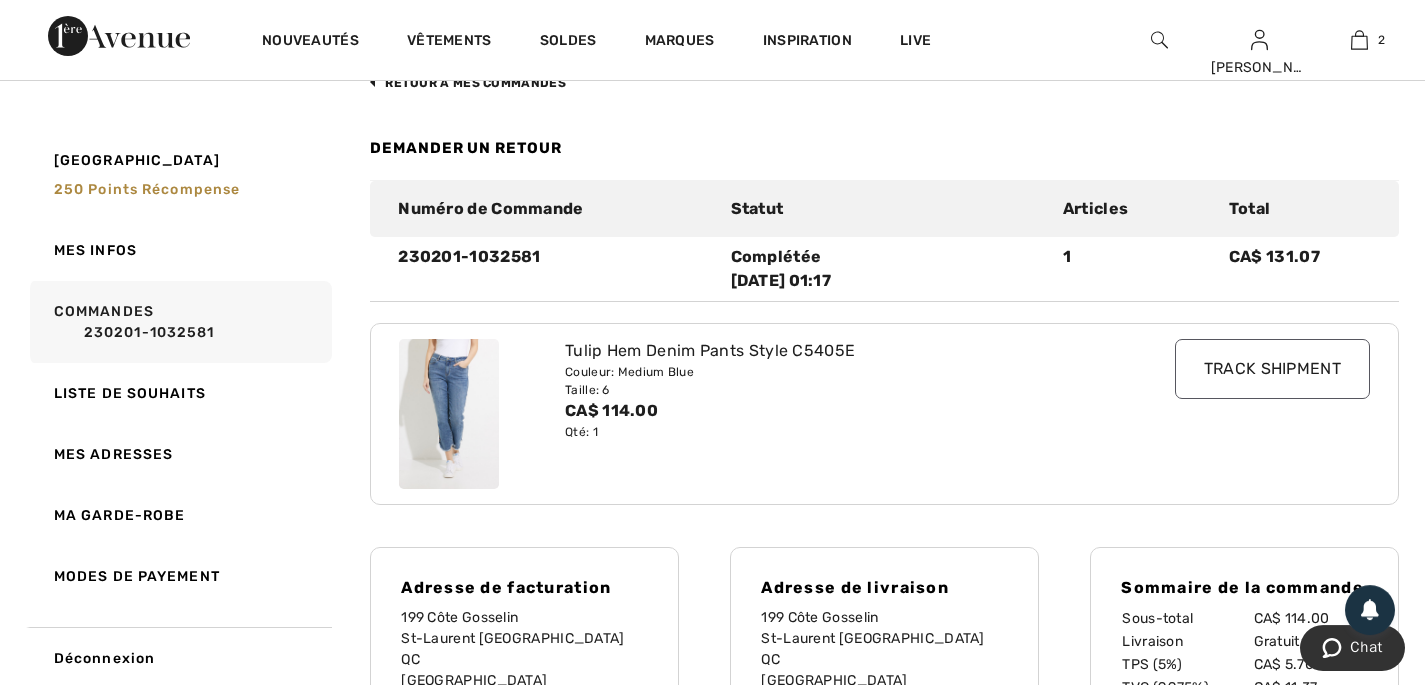 scroll, scrollTop: 126, scrollLeft: 0, axis: vertical 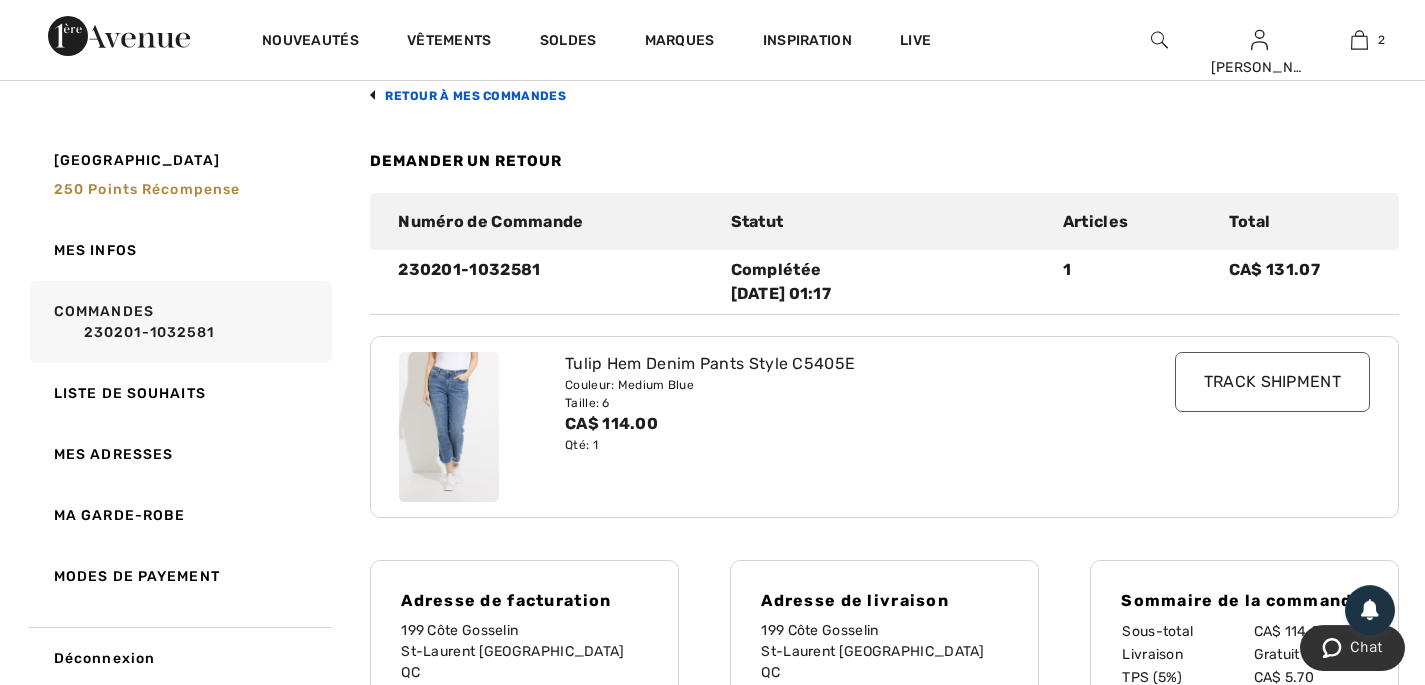 click on "retour à mes commandes" at bounding box center (468, 96) 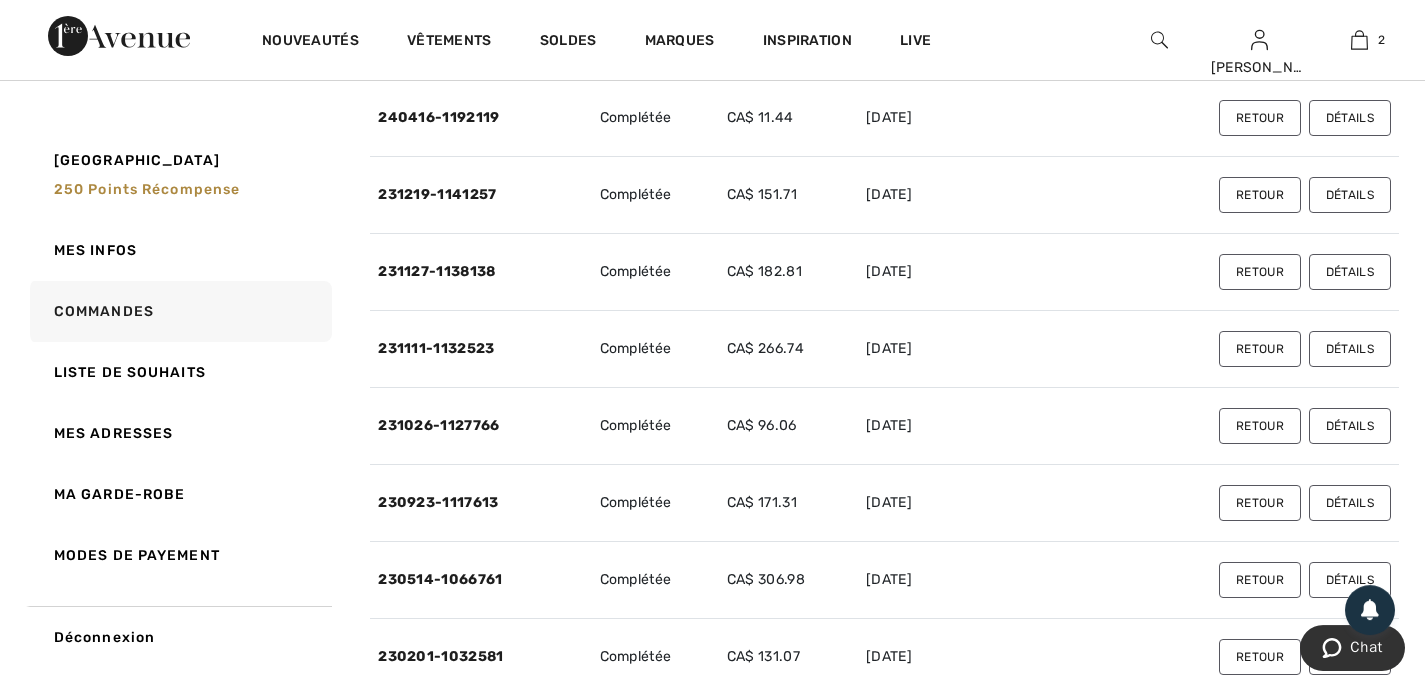 scroll, scrollTop: 450, scrollLeft: 0, axis: vertical 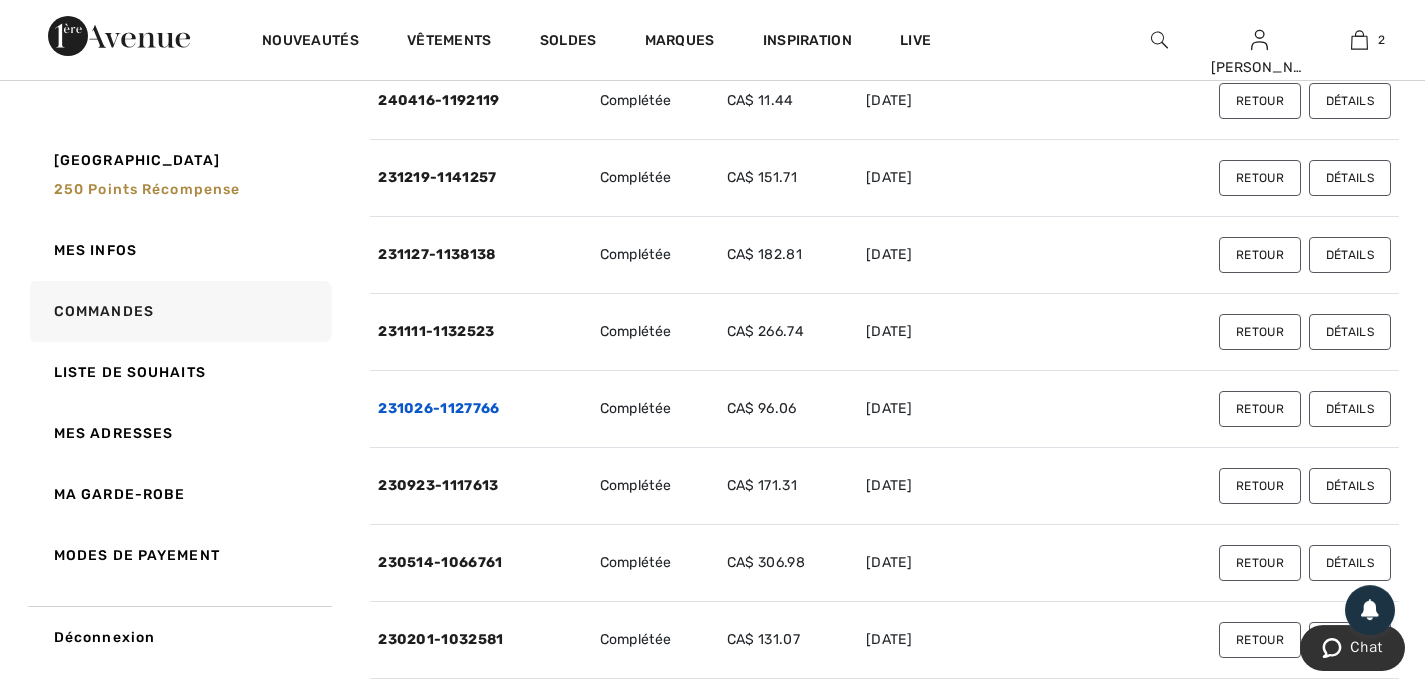 click on "231026-1127766" at bounding box center (438, 408) 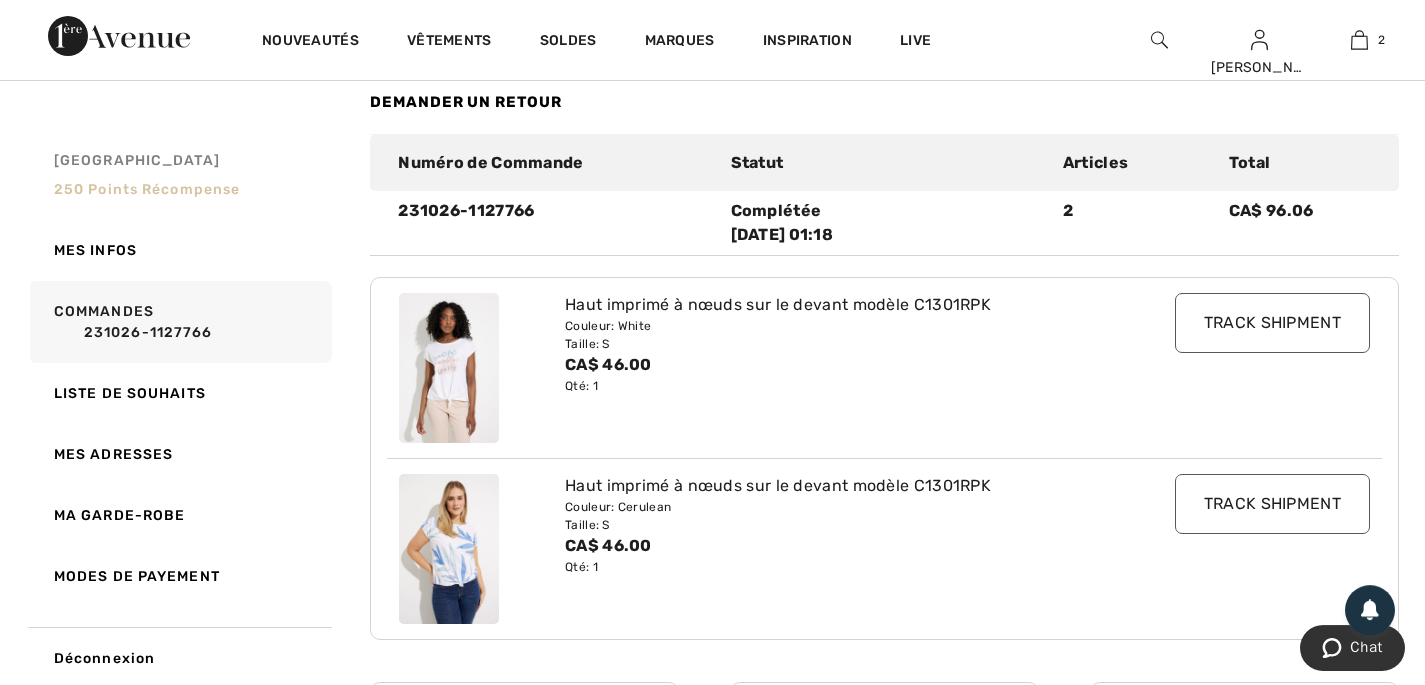 scroll, scrollTop: 89, scrollLeft: 0, axis: vertical 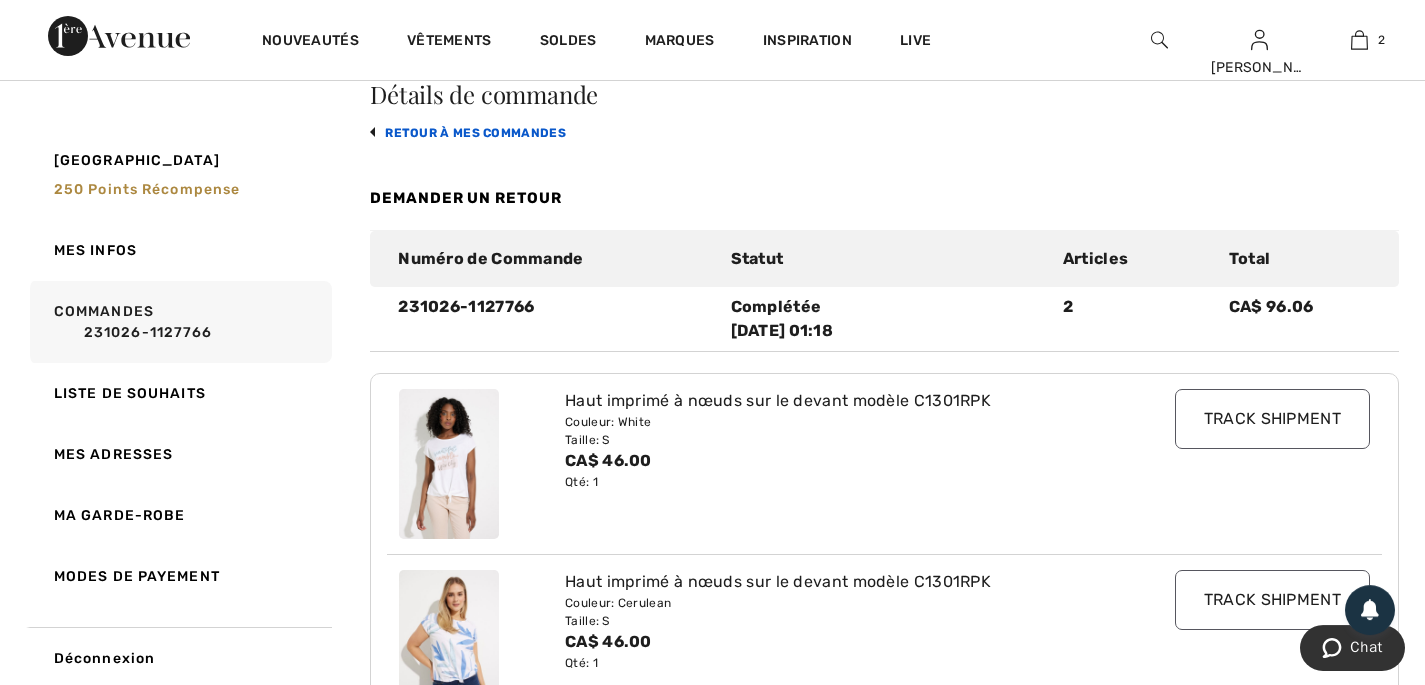 click on "retour à mes commandes" at bounding box center [468, 133] 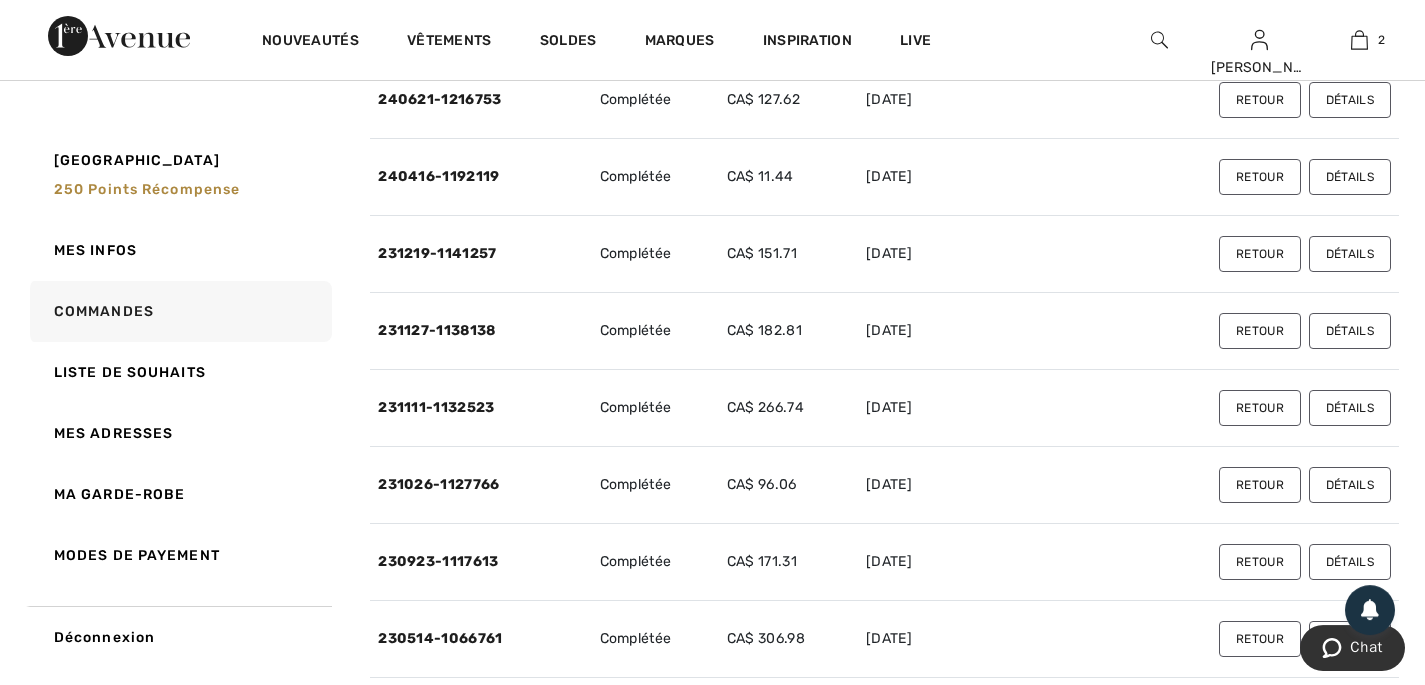 scroll, scrollTop: 395, scrollLeft: 0, axis: vertical 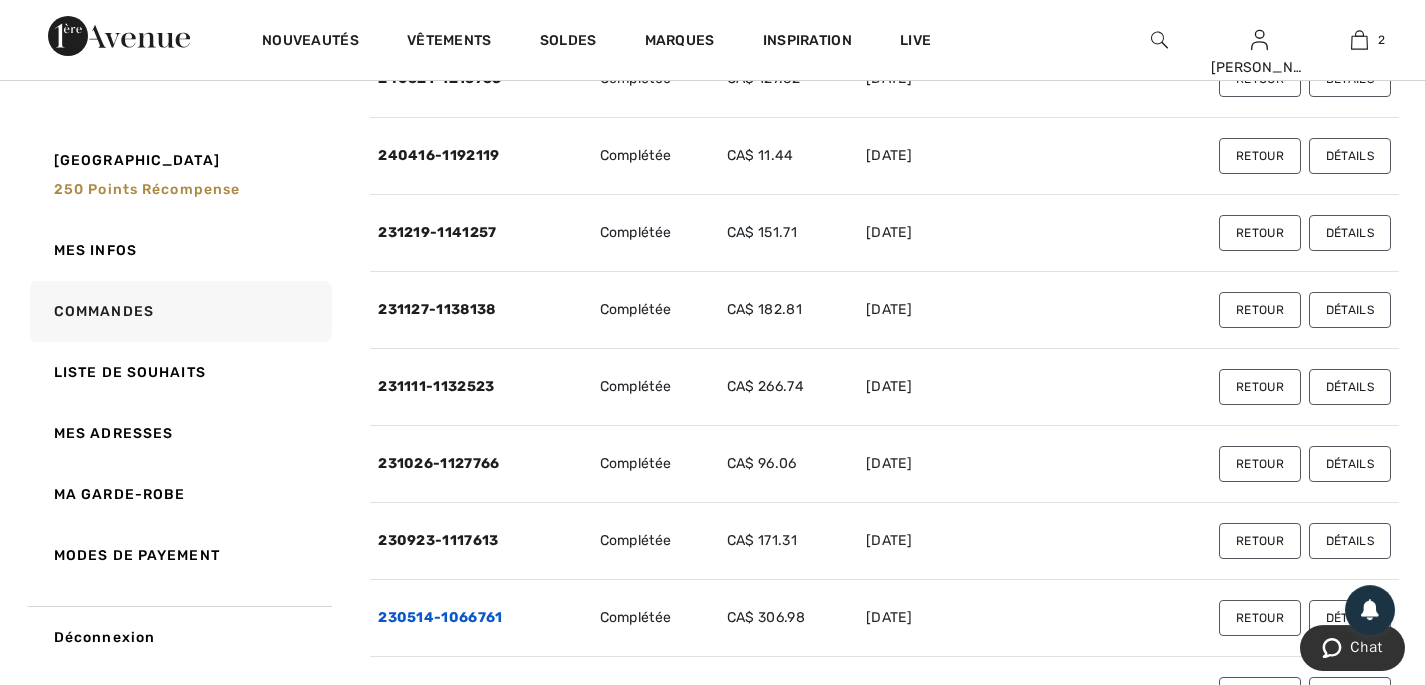 click on "230514-1066761" at bounding box center (440, 617) 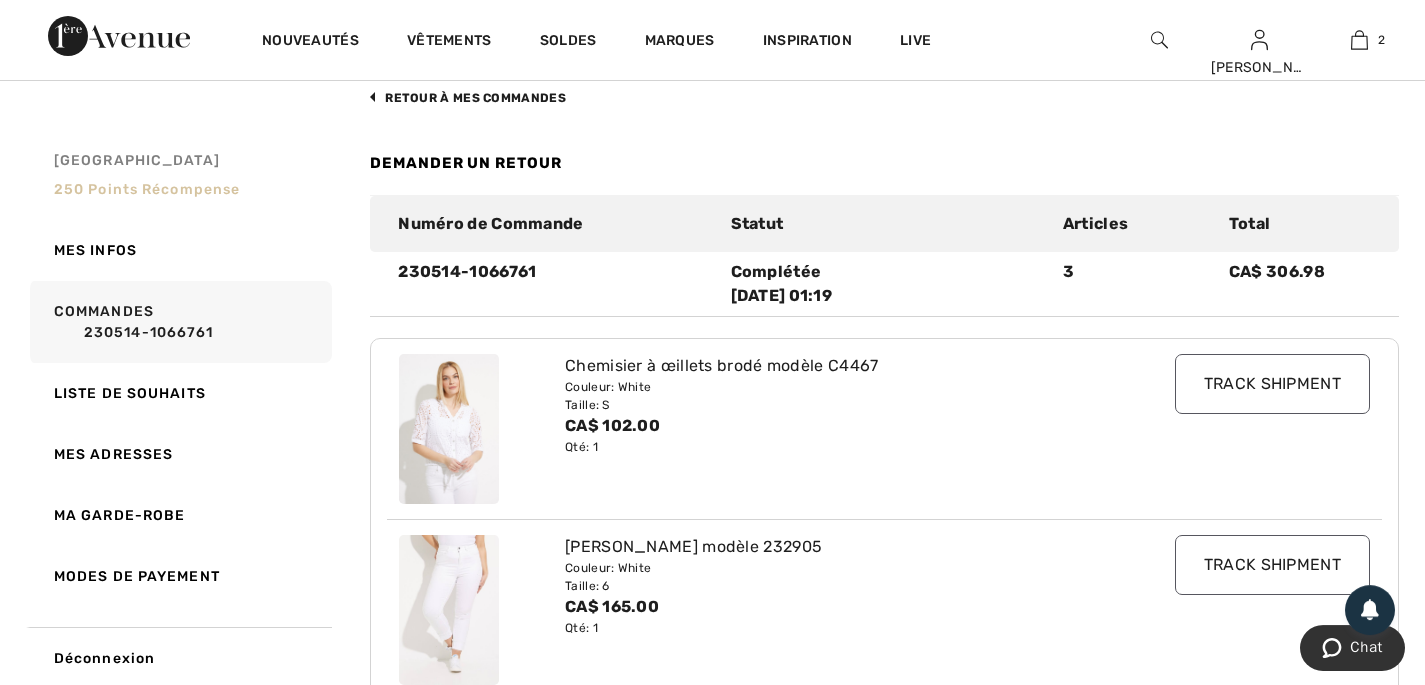 scroll, scrollTop: 99, scrollLeft: 0, axis: vertical 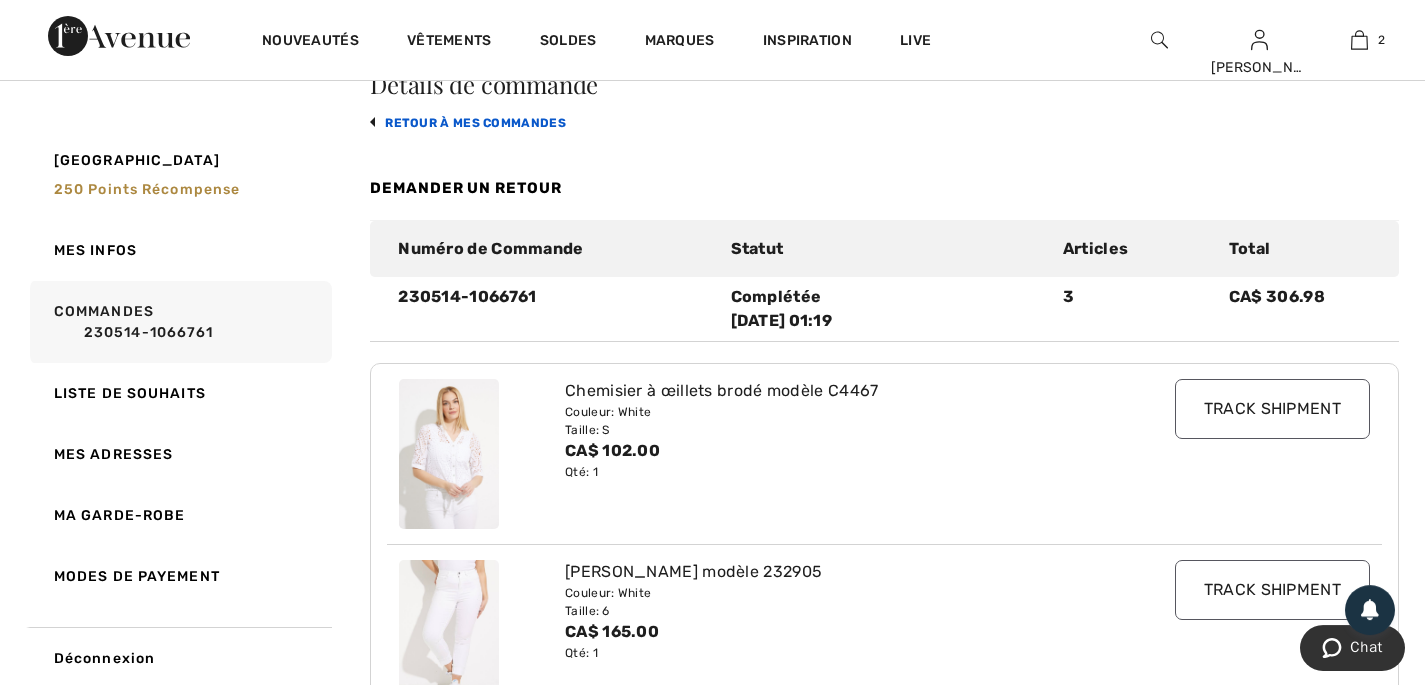 click on "retour à mes commandes" at bounding box center (468, 123) 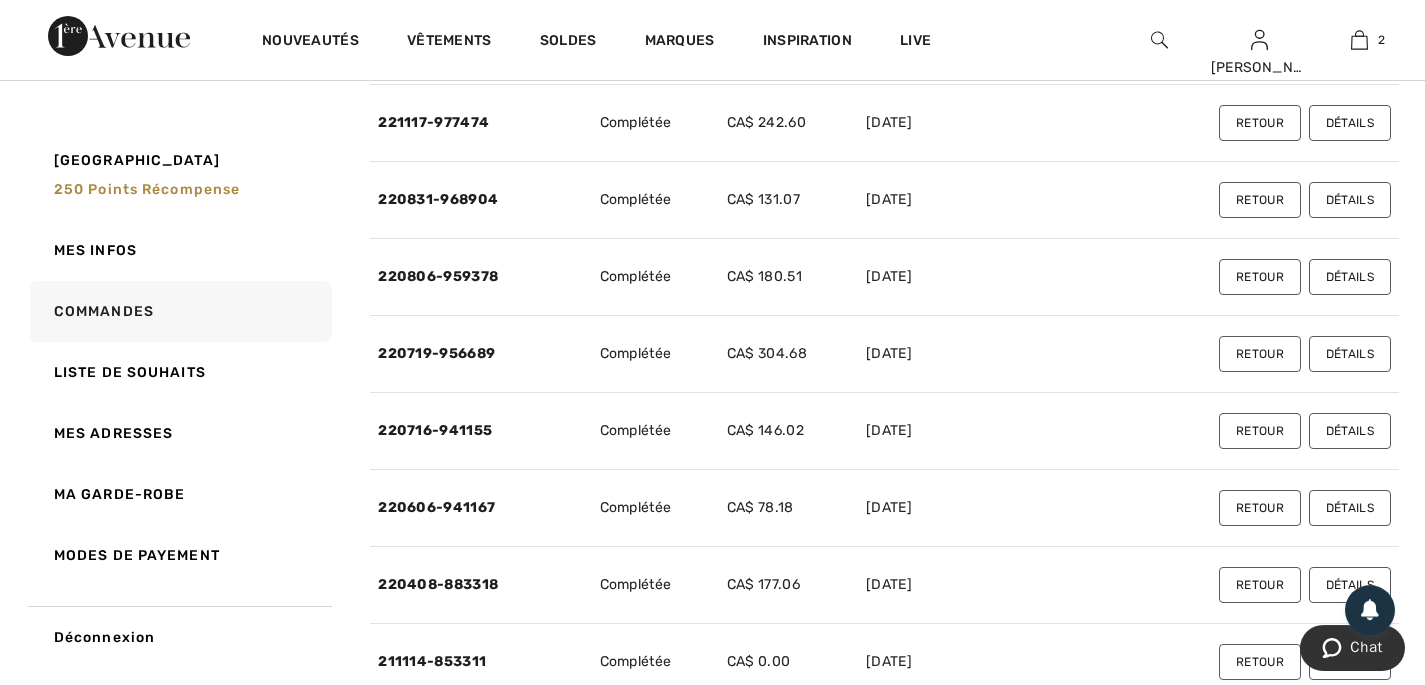 scroll, scrollTop: 1174, scrollLeft: 0, axis: vertical 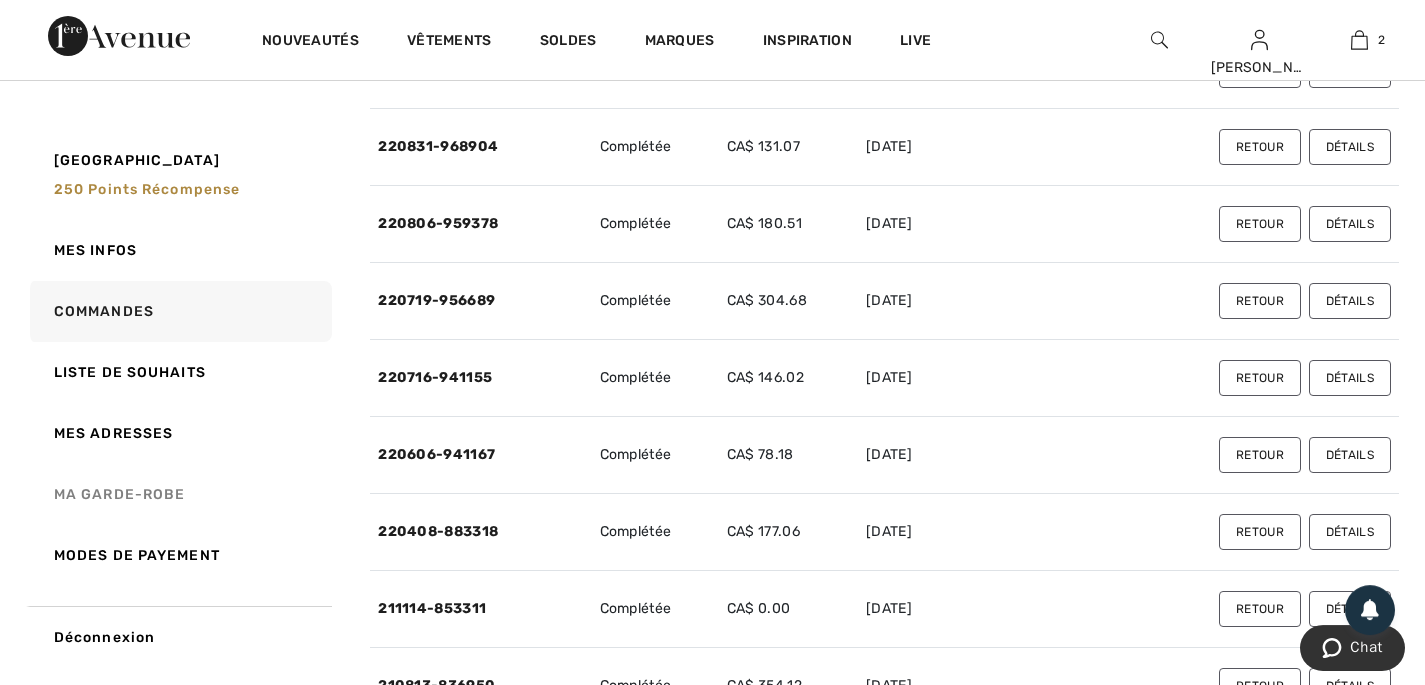 click on "Ma garde-robe" at bounding box center [179, 494] 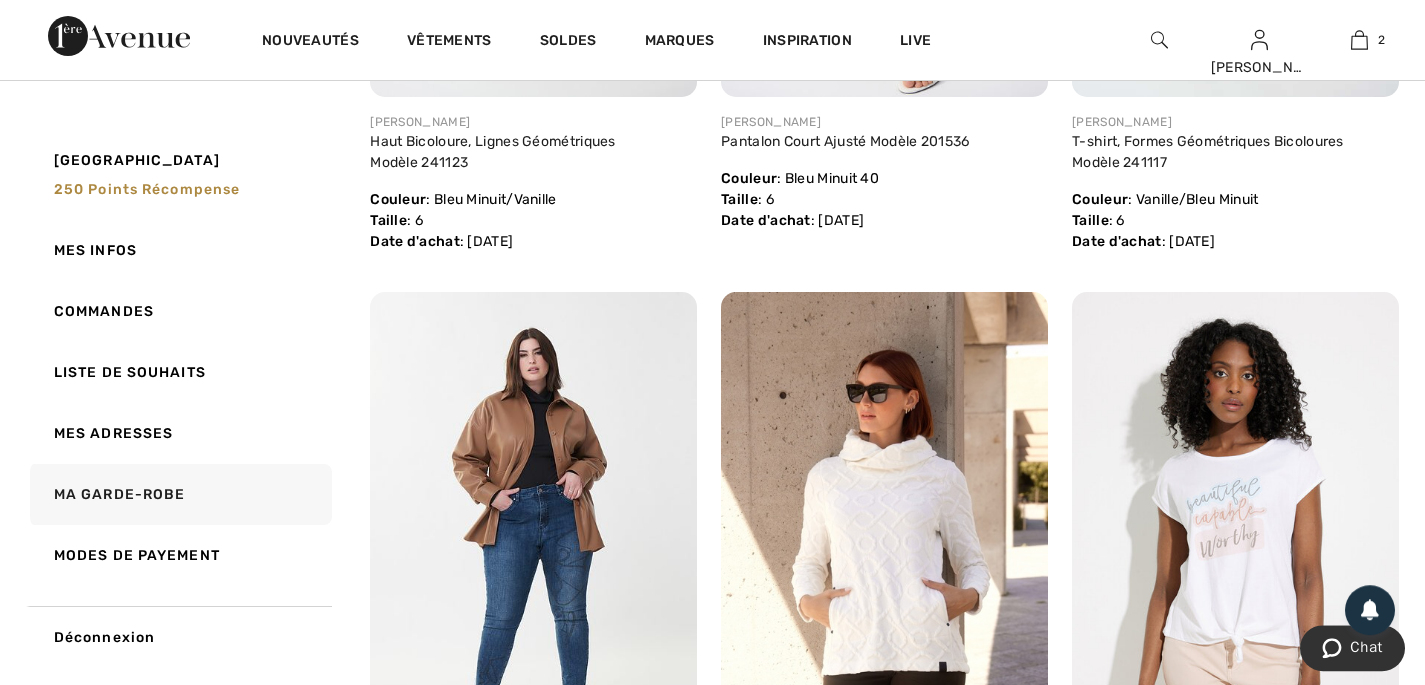 scroll, scrollTop: 0, scrollLeft: 0, axis: both 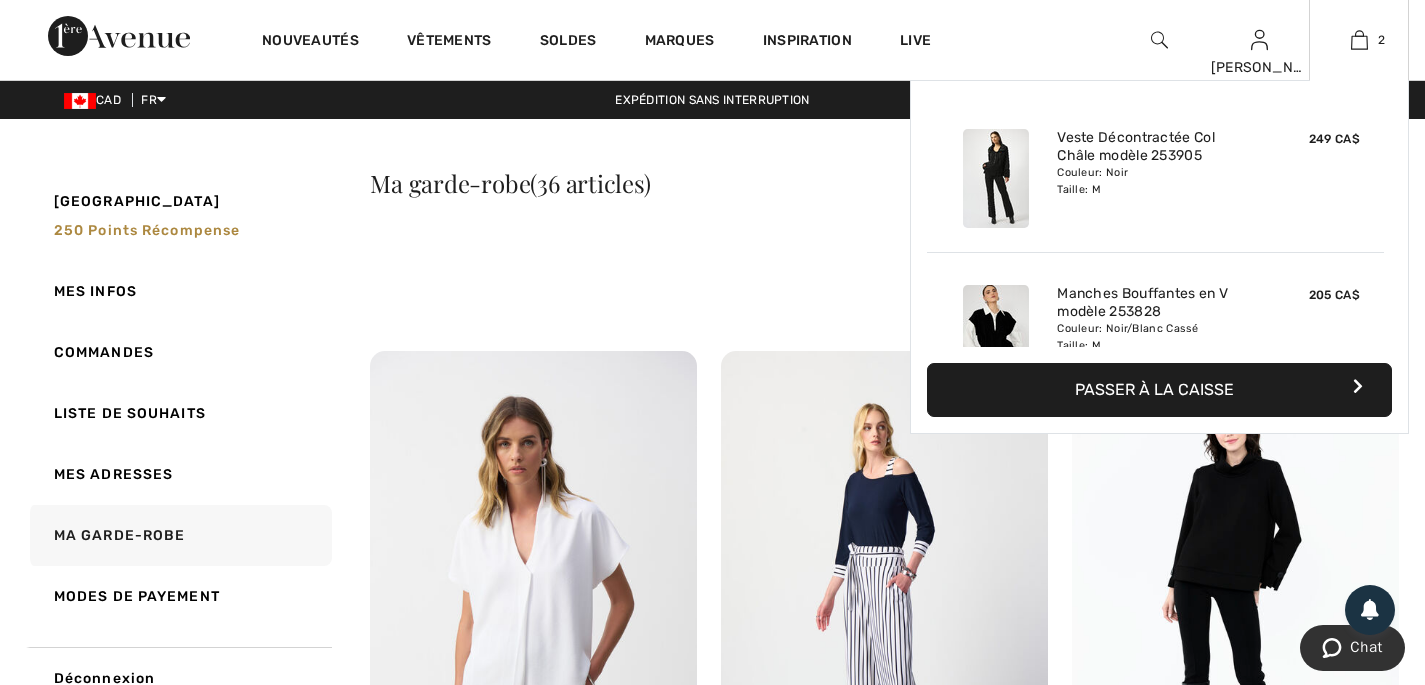 click at bounding box center (996, 334) 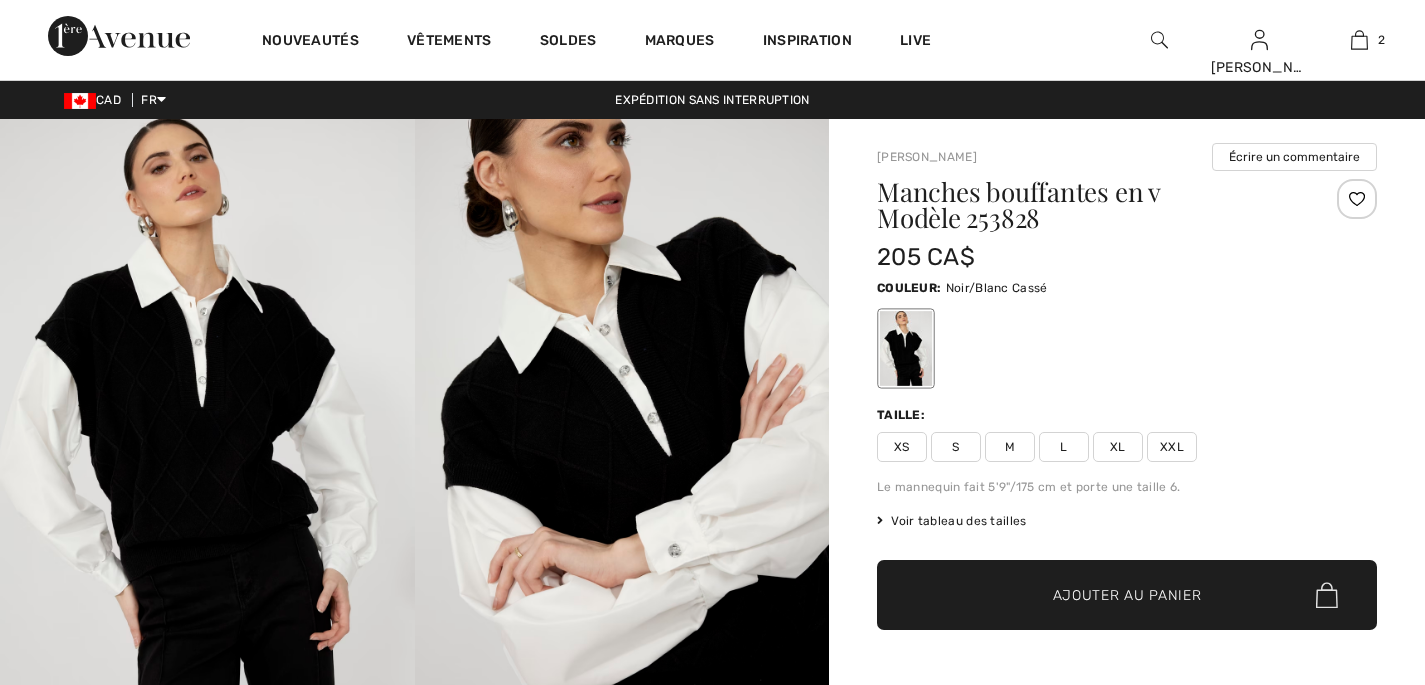 scroll, scrollTop: 0, scrollLeft: 0, axis: both 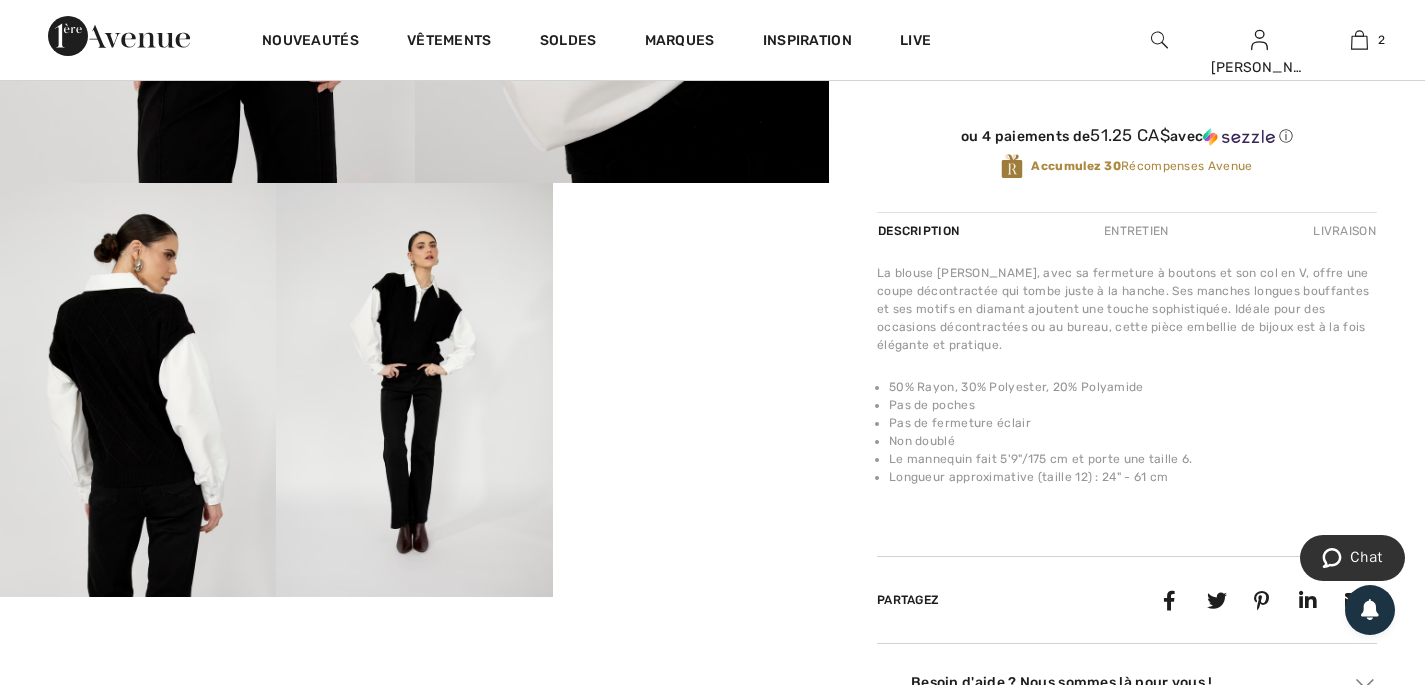 click on "Your browser does not support the video tag." at bounding box center [691, 252] 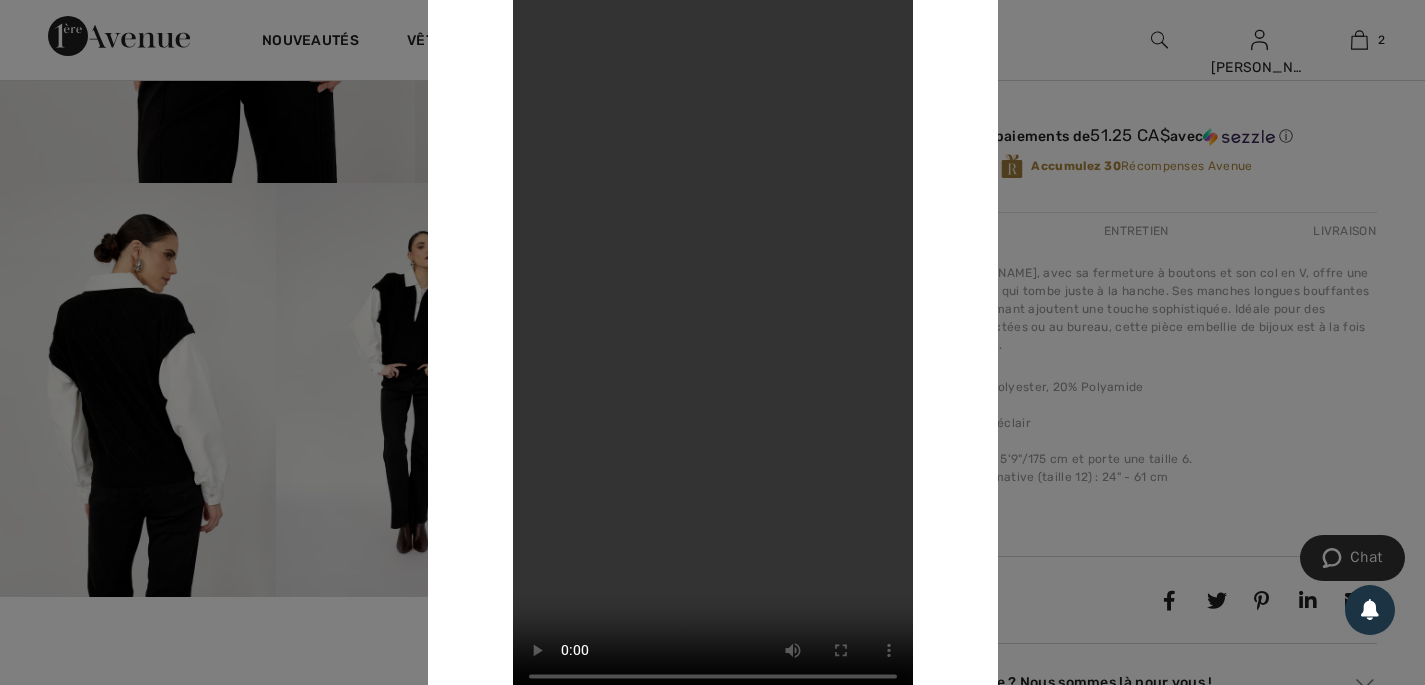 click at bounding box center [712, 342] 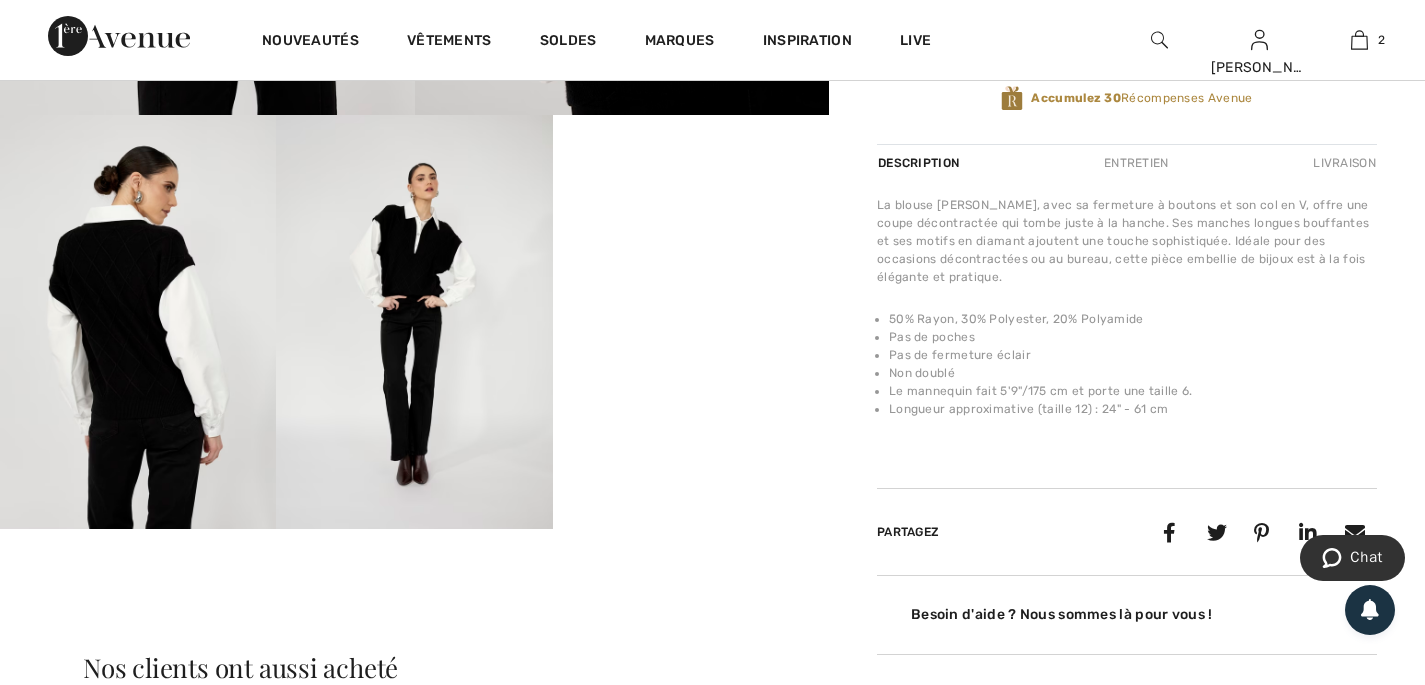scroll, scrollTop: 633, scrollLeft: 0, axis: vertical 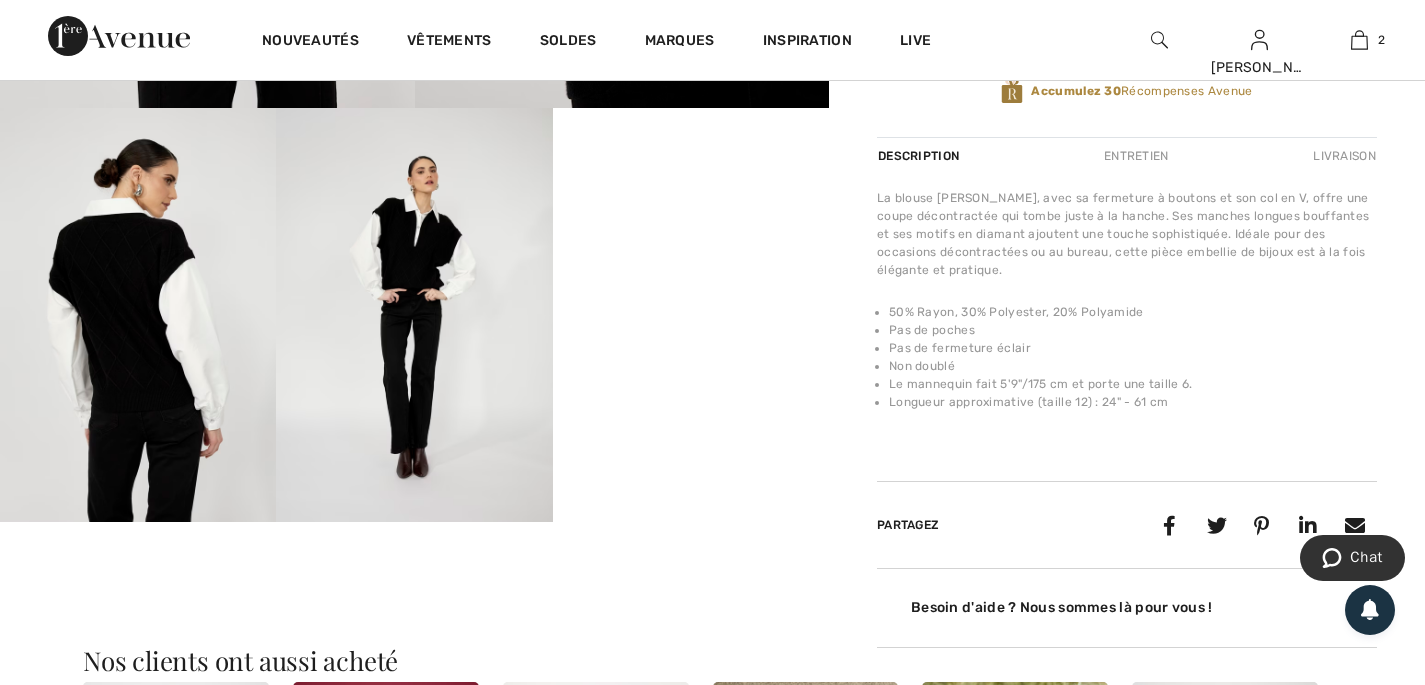 click at bounding box center [138, 315] 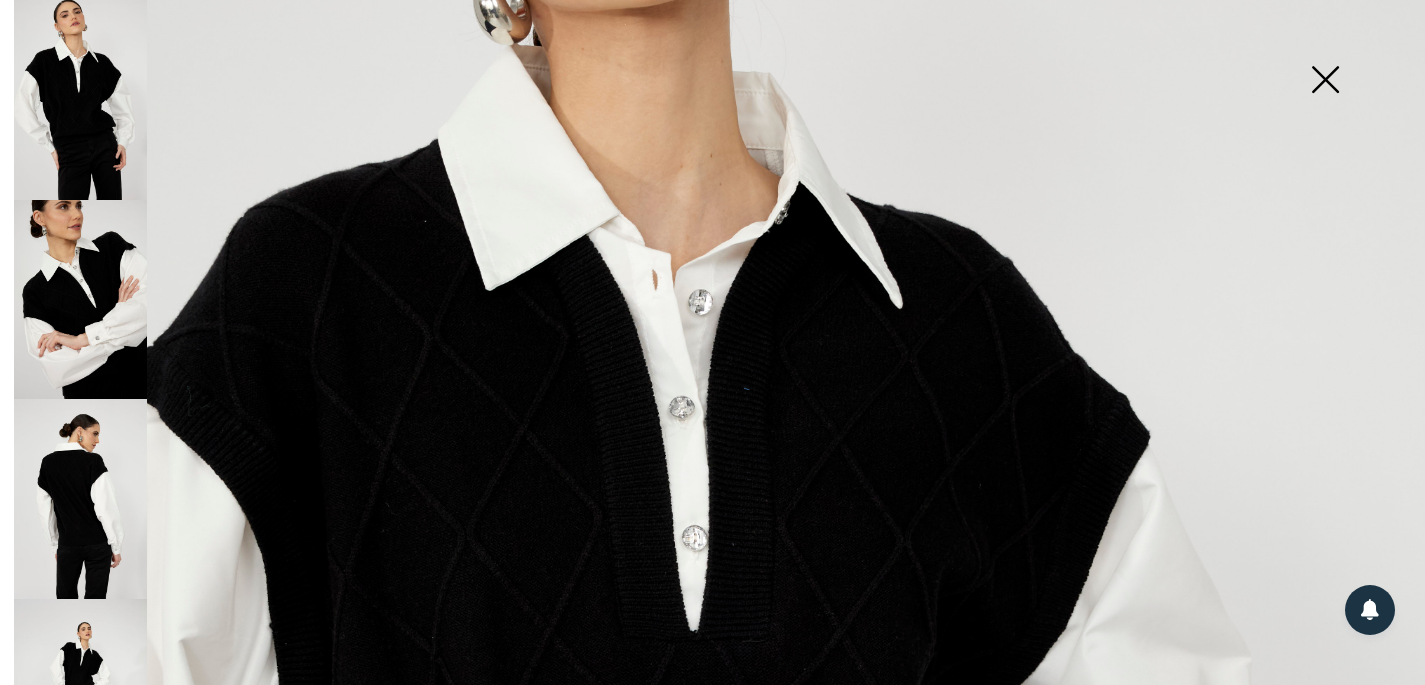 scroll, scrollTop: 362, scrollLeft: 0, axis: vertical 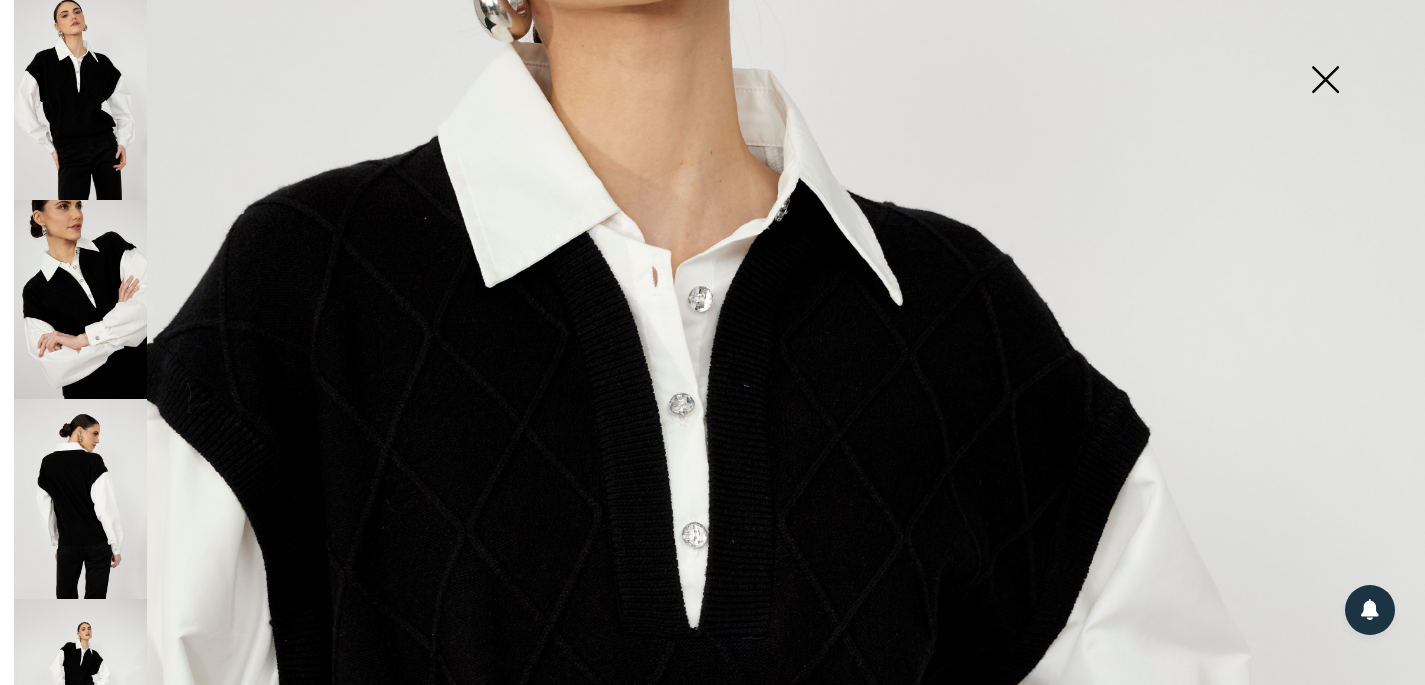 click at bounding box center [712, 707] 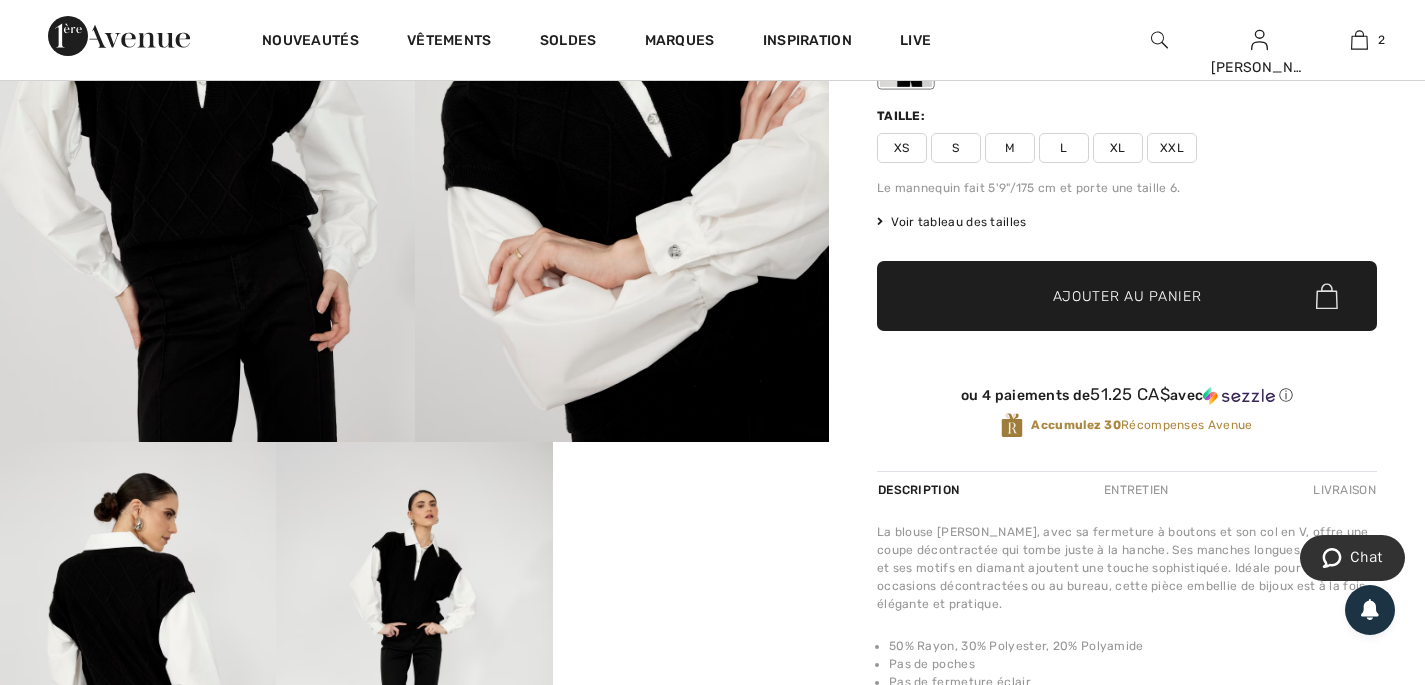 scroll, scrollTop: 253, scrollLeft: 0, axis: vertical 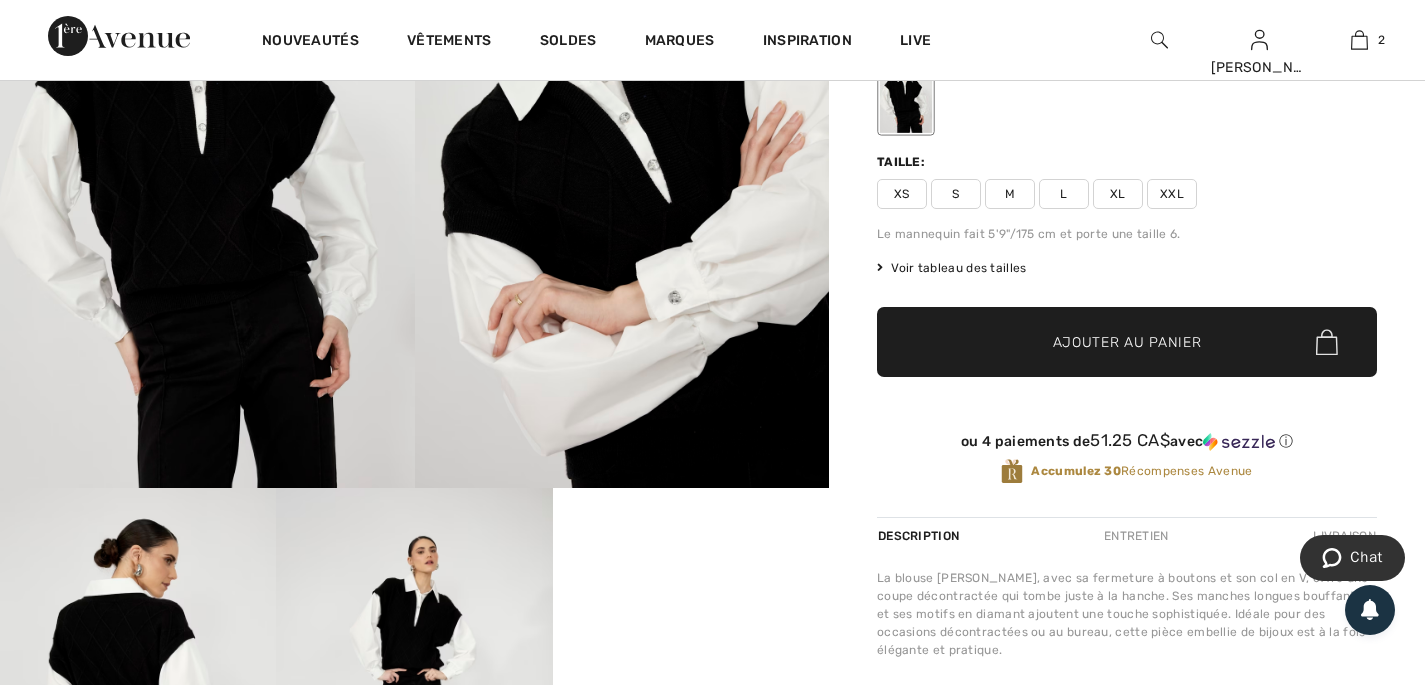 click at bounding box center [207, 177] 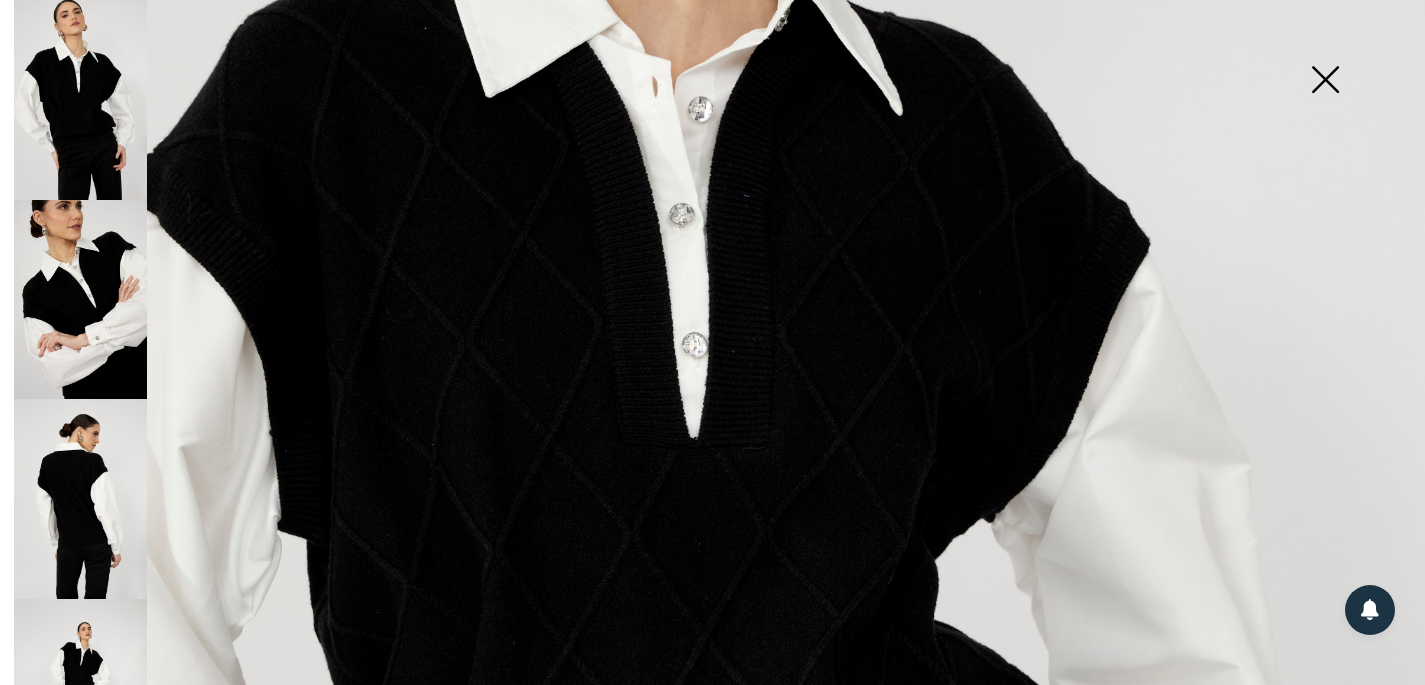 scroll, scrollTop: 537, scrollLeft: 0, axis: vertical 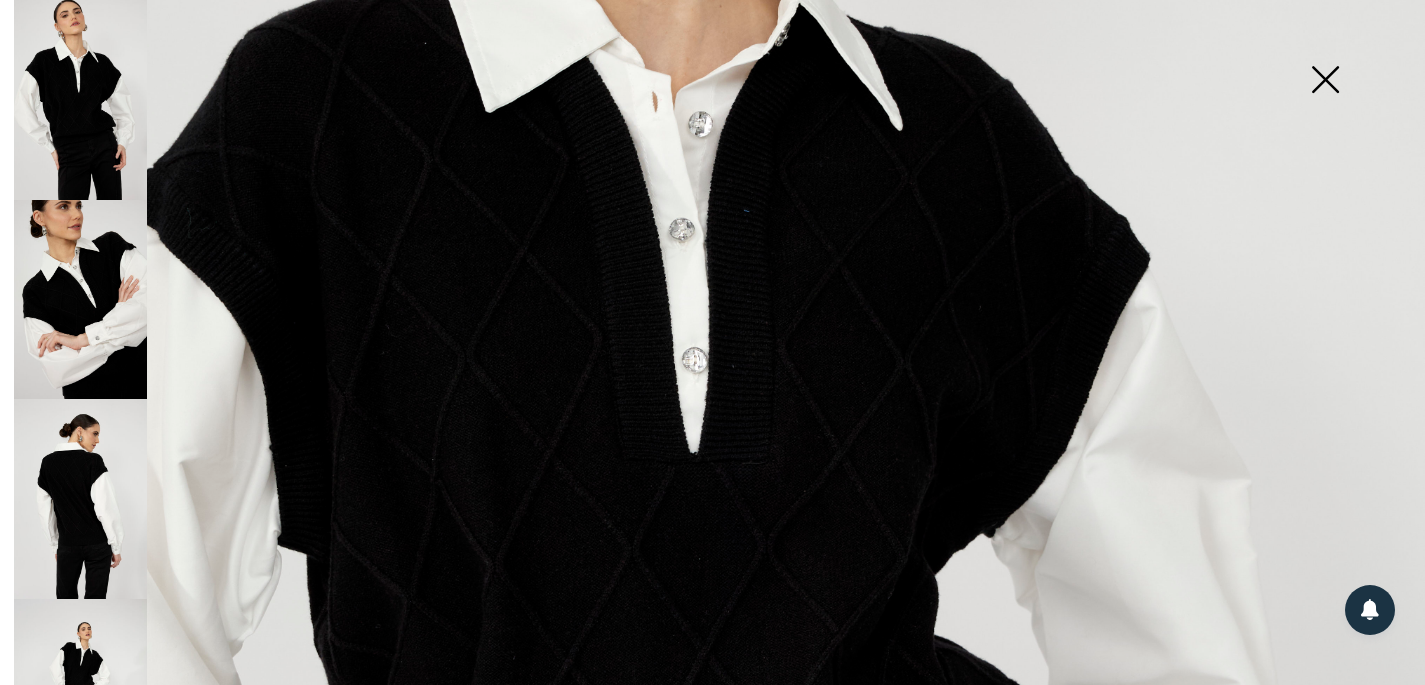 click at bounding box center (1325, 81) 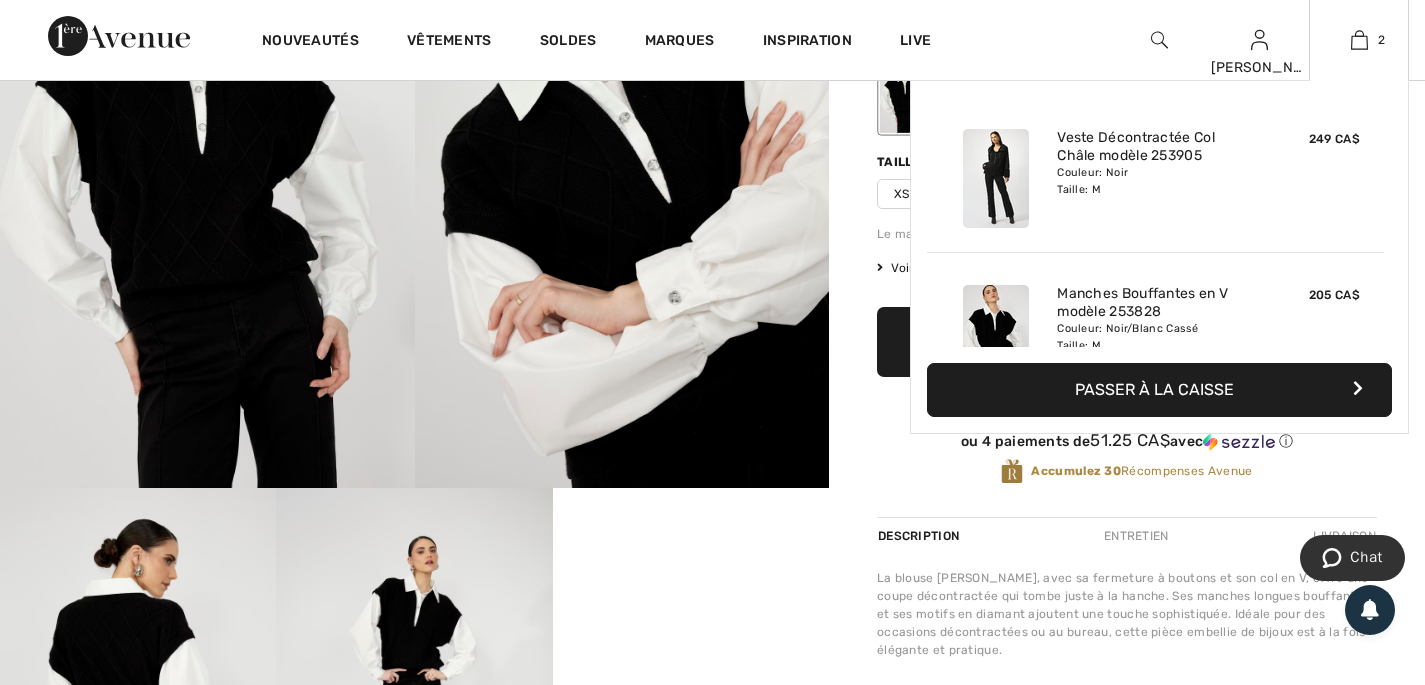 click at bounding box center [996, 178] 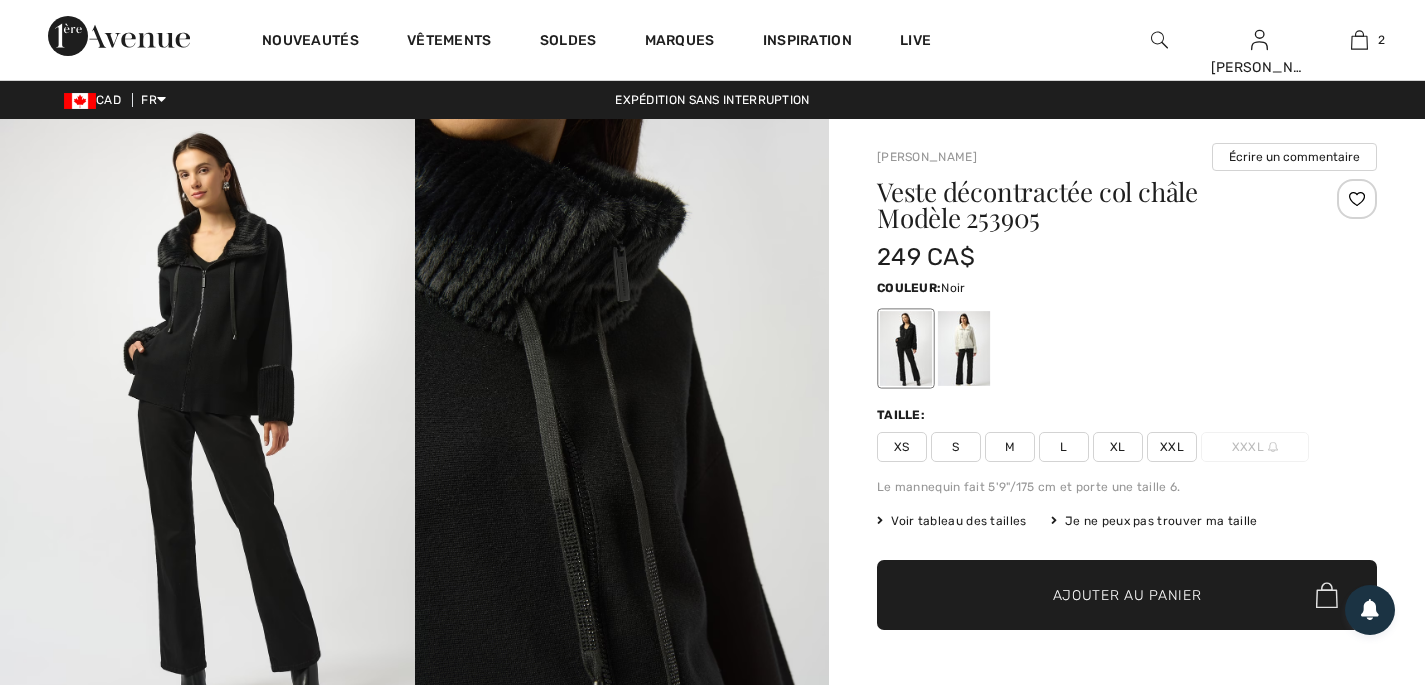 scroll, scrollTop: 0, scrollLeft: 0, axis: both 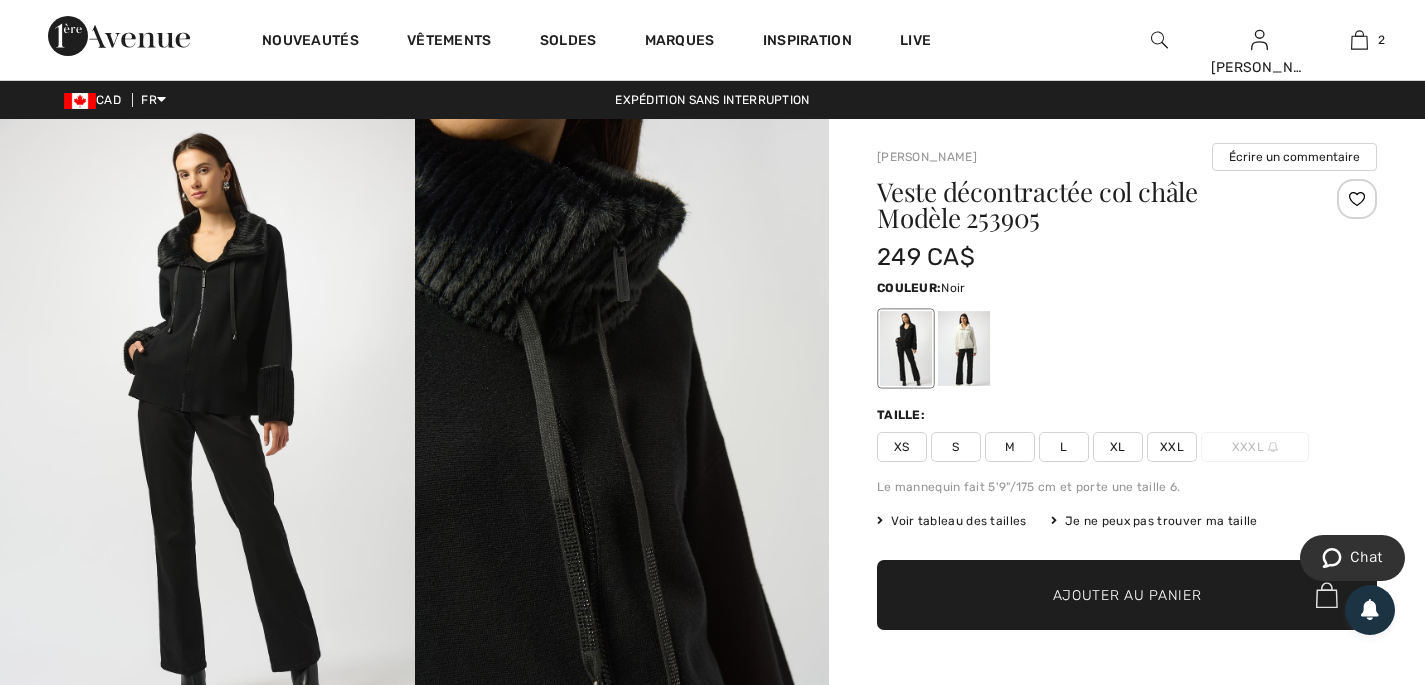 click at bounding box center [207, 429] 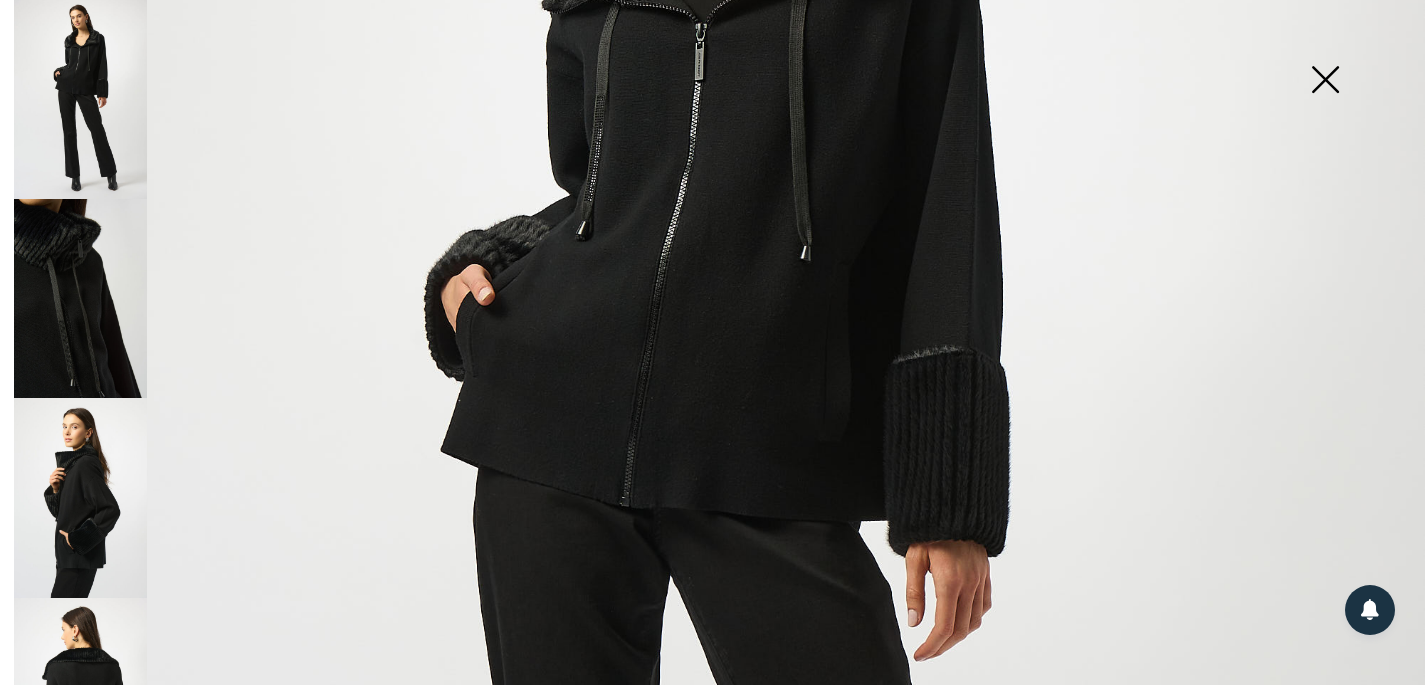 scroll, scrollTop: 511, scrollLeft: 0, axis: vertical 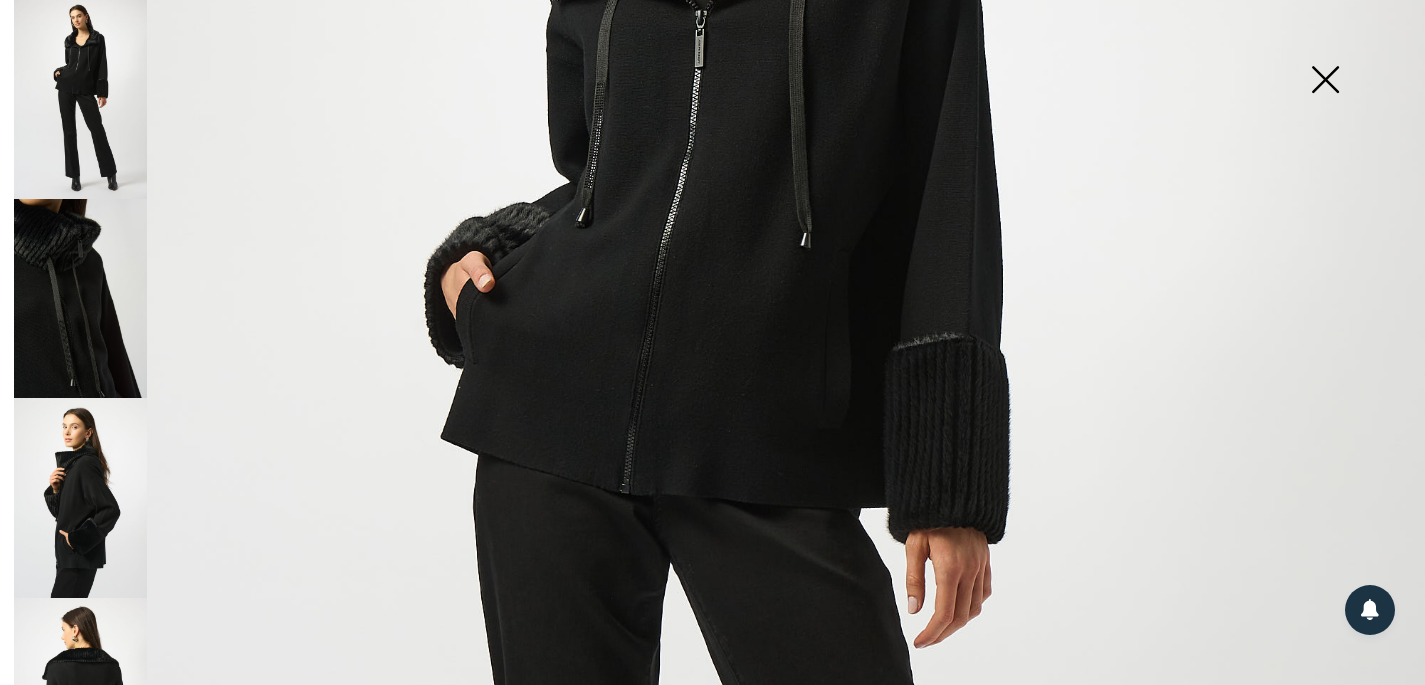 click at bounding box center (80, 497) 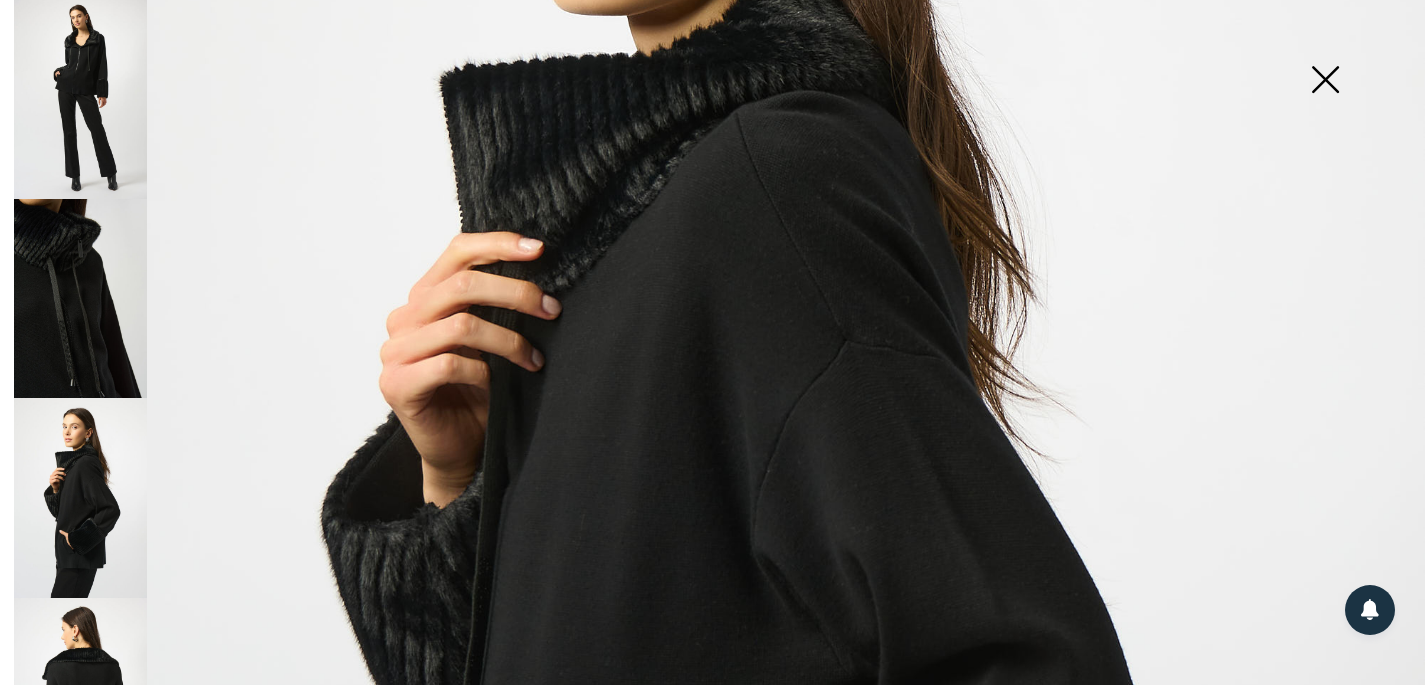 click at bounding box center (80, 298) 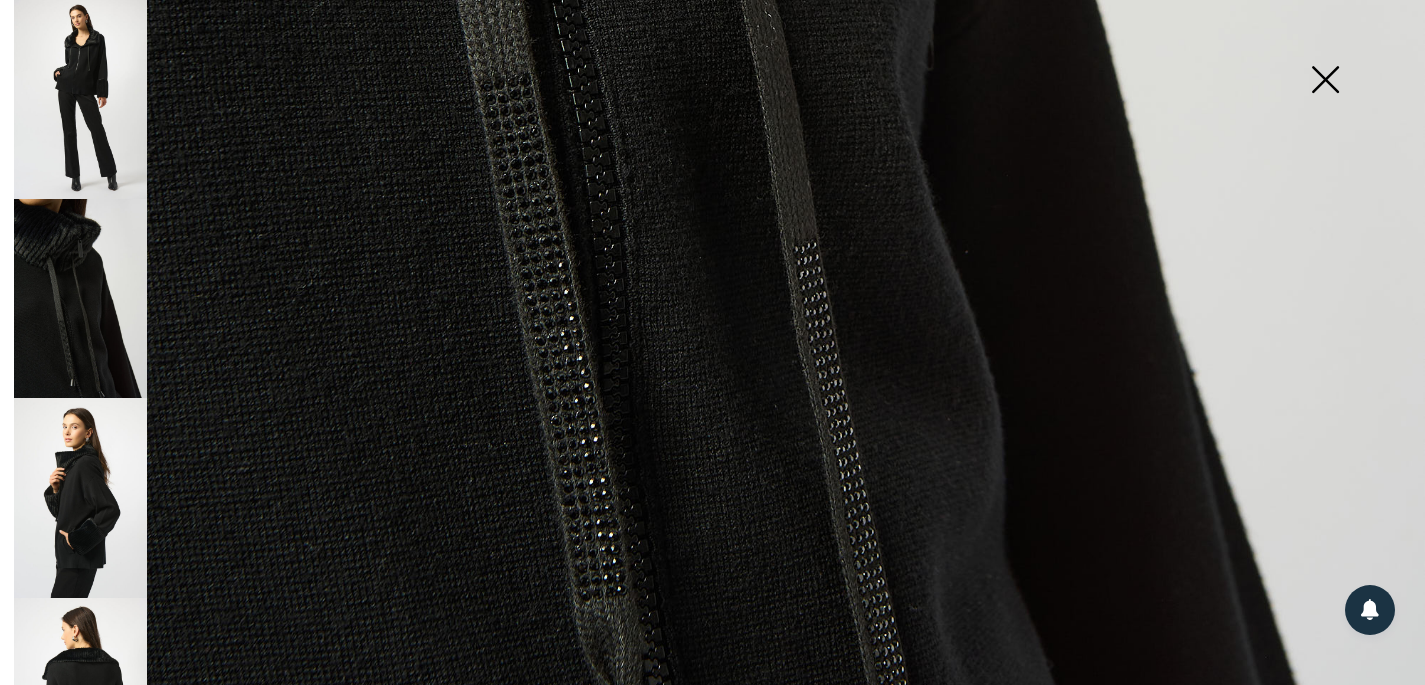 scroll, scrollTop: 1037, scrollLeft: 0, axis: vertical 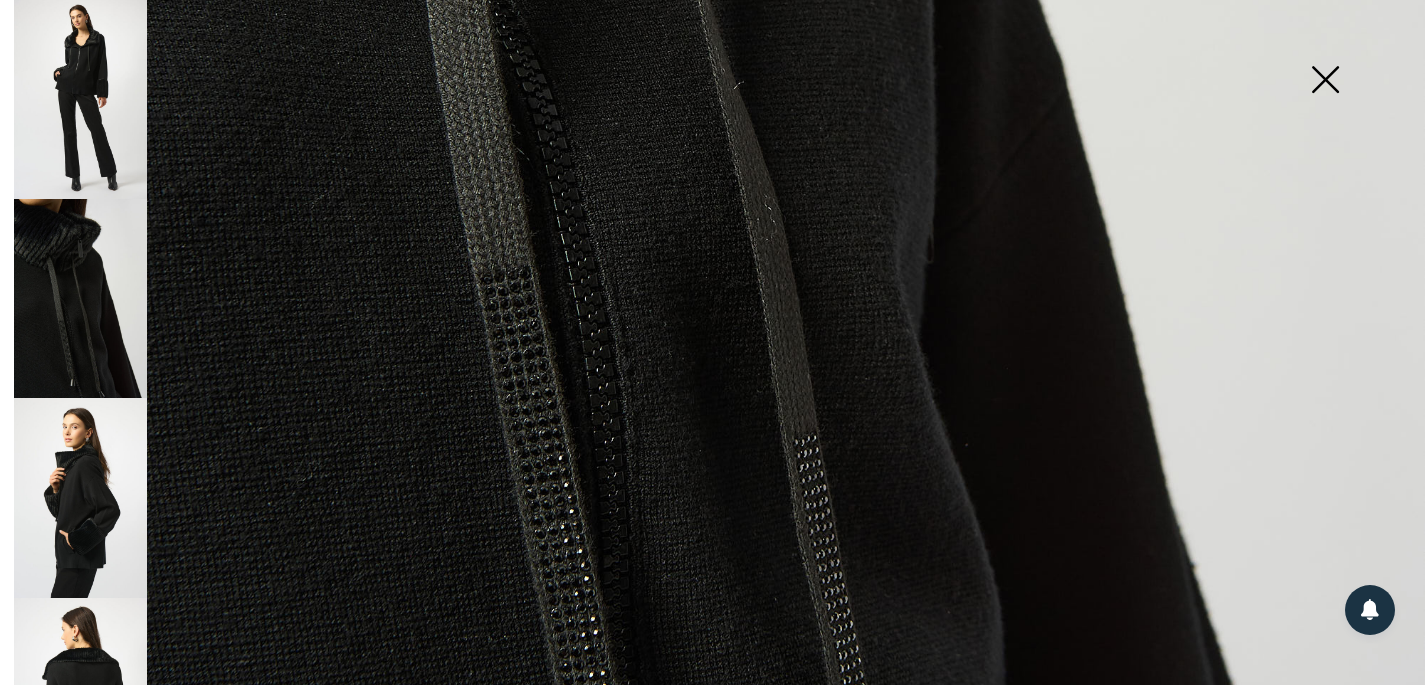click at bounding box center [80, 697] 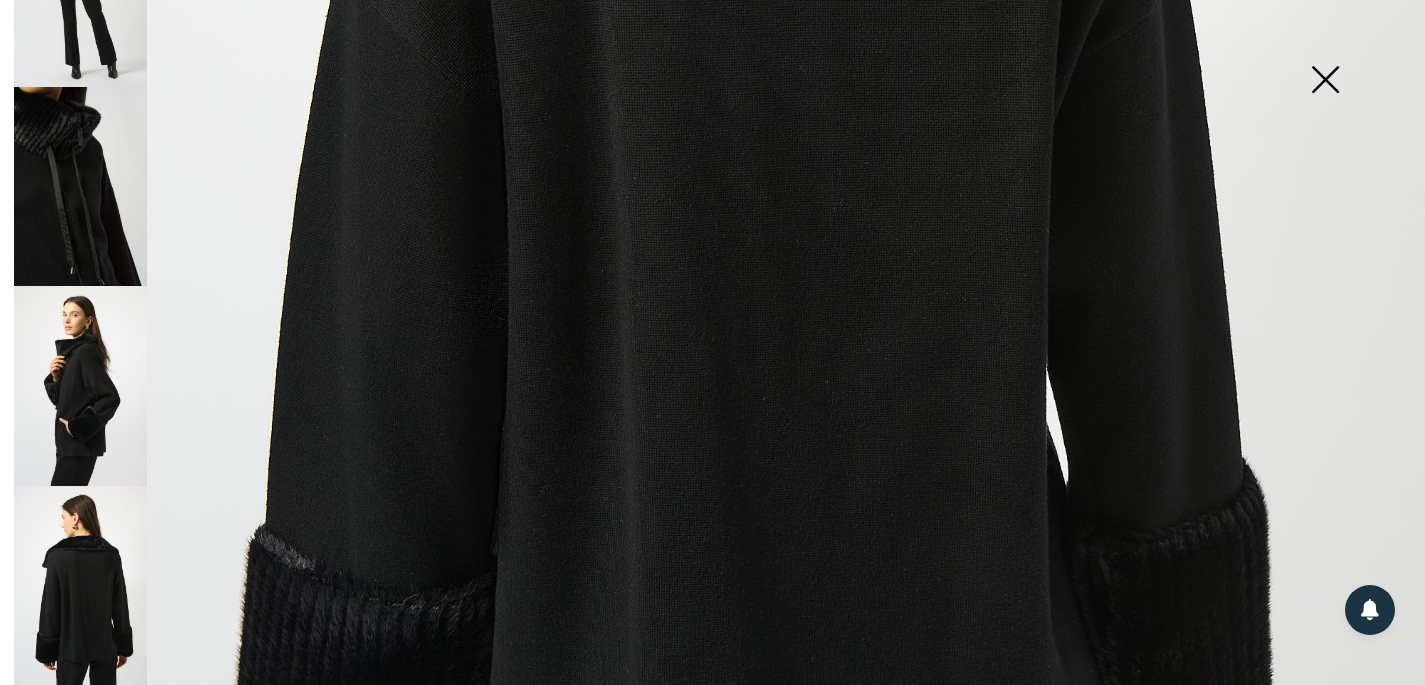 scroll, scrollTop: 0, scrollLeft: 0, axis: both 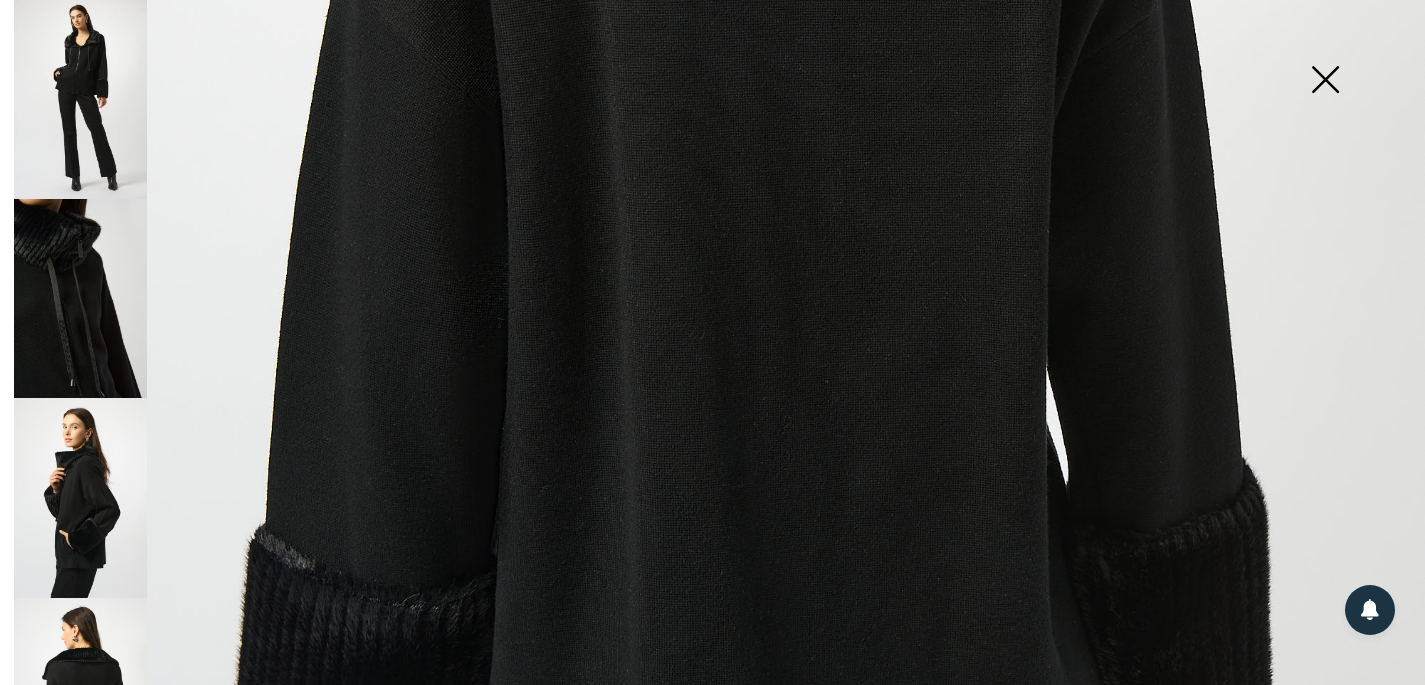 click at bounding box center (1325, 81) 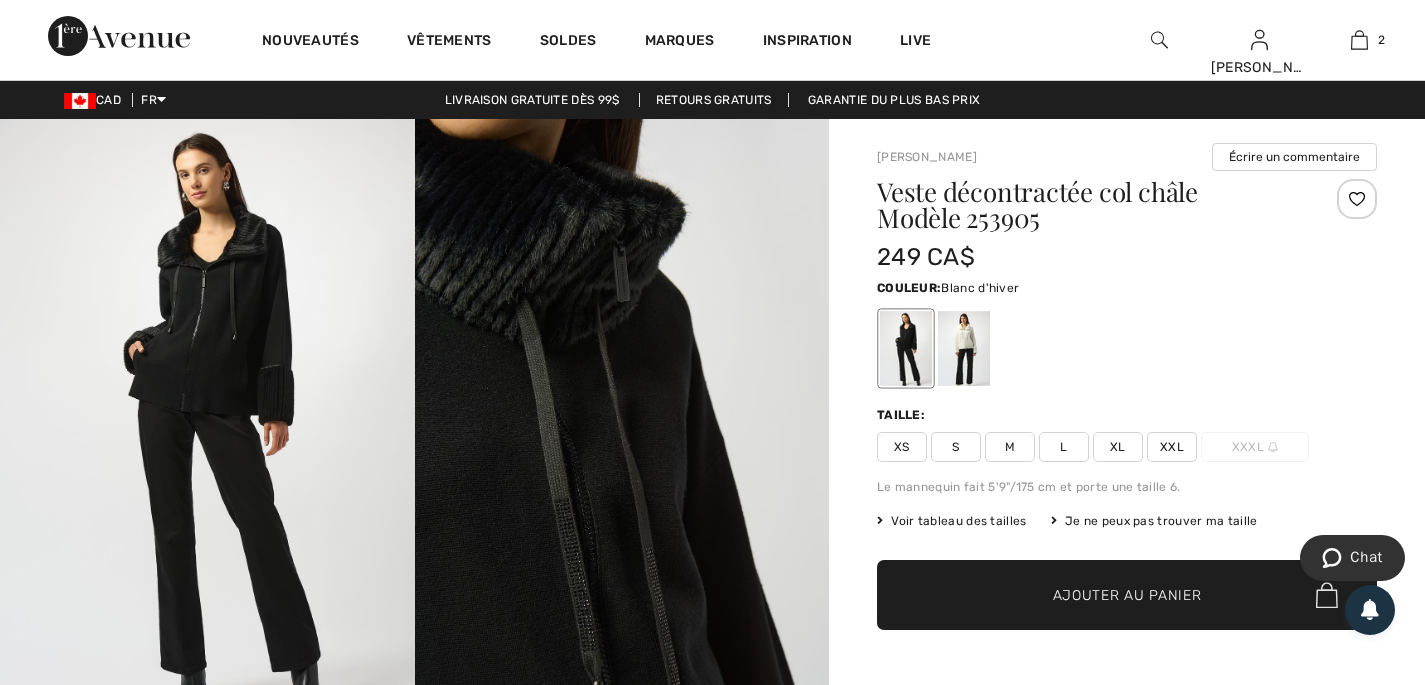 click at bounding box center (964, 348) 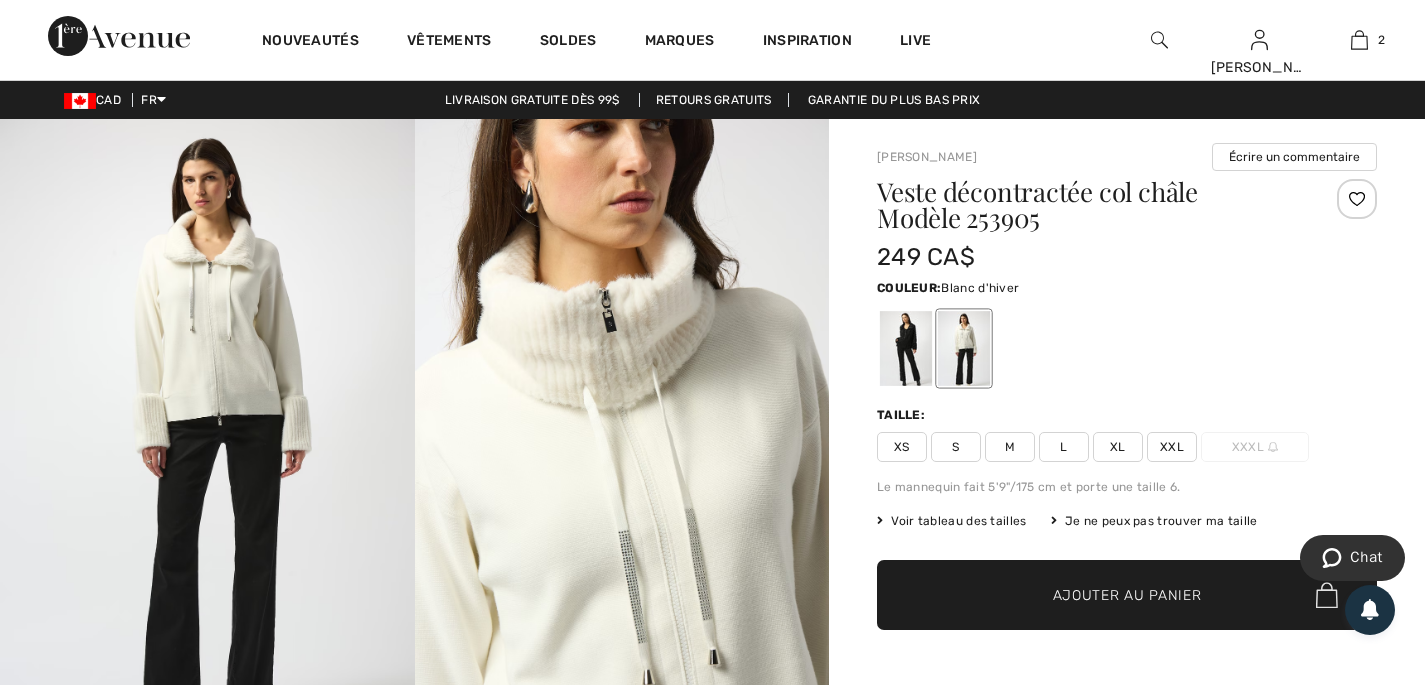 click at bounding box center [622, 429] 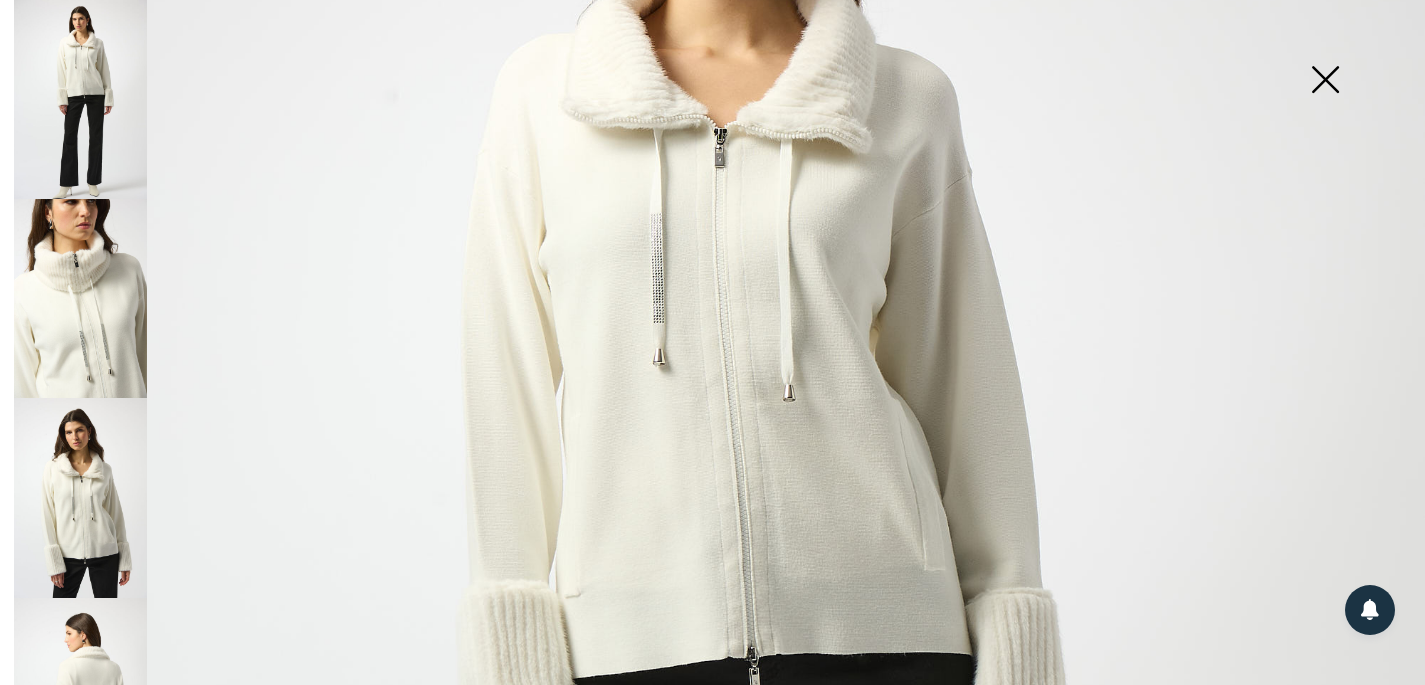 scroll, scrollTop: 347, scrollLeft: 0, axis: vertical 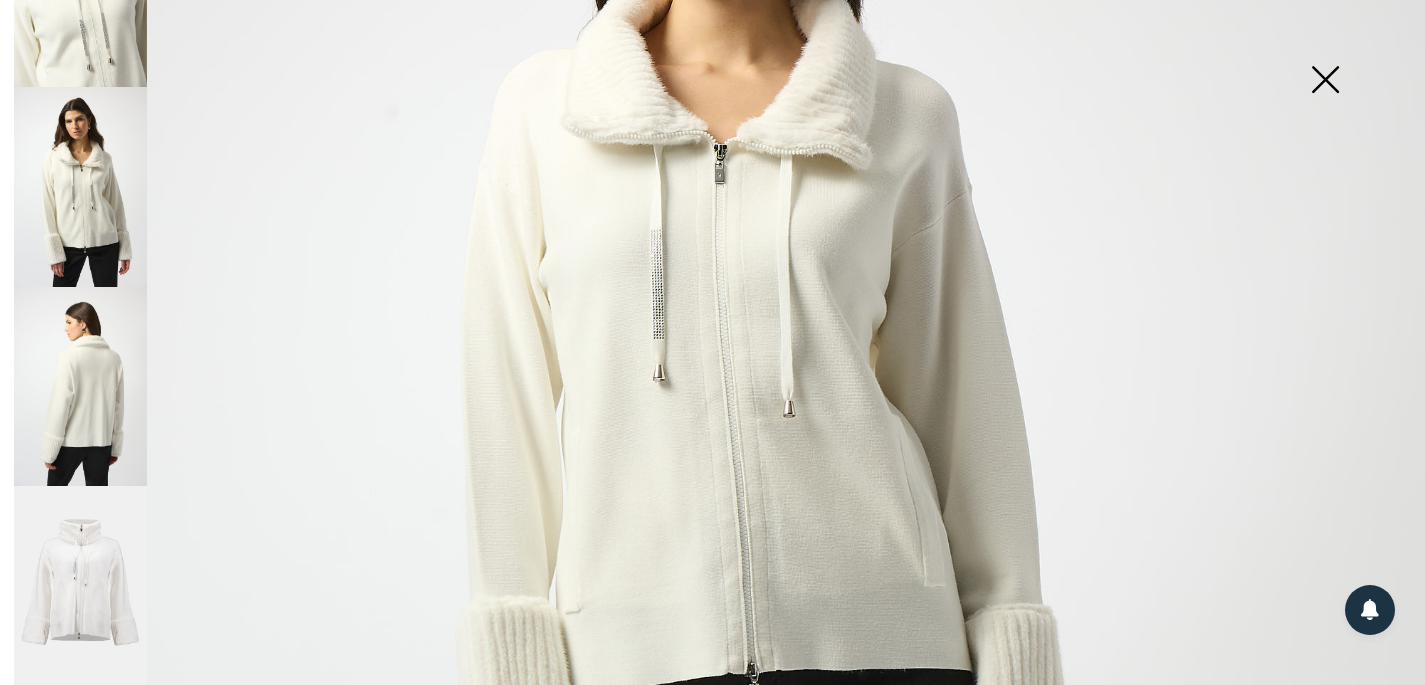 click at bounding box center [80, 586] 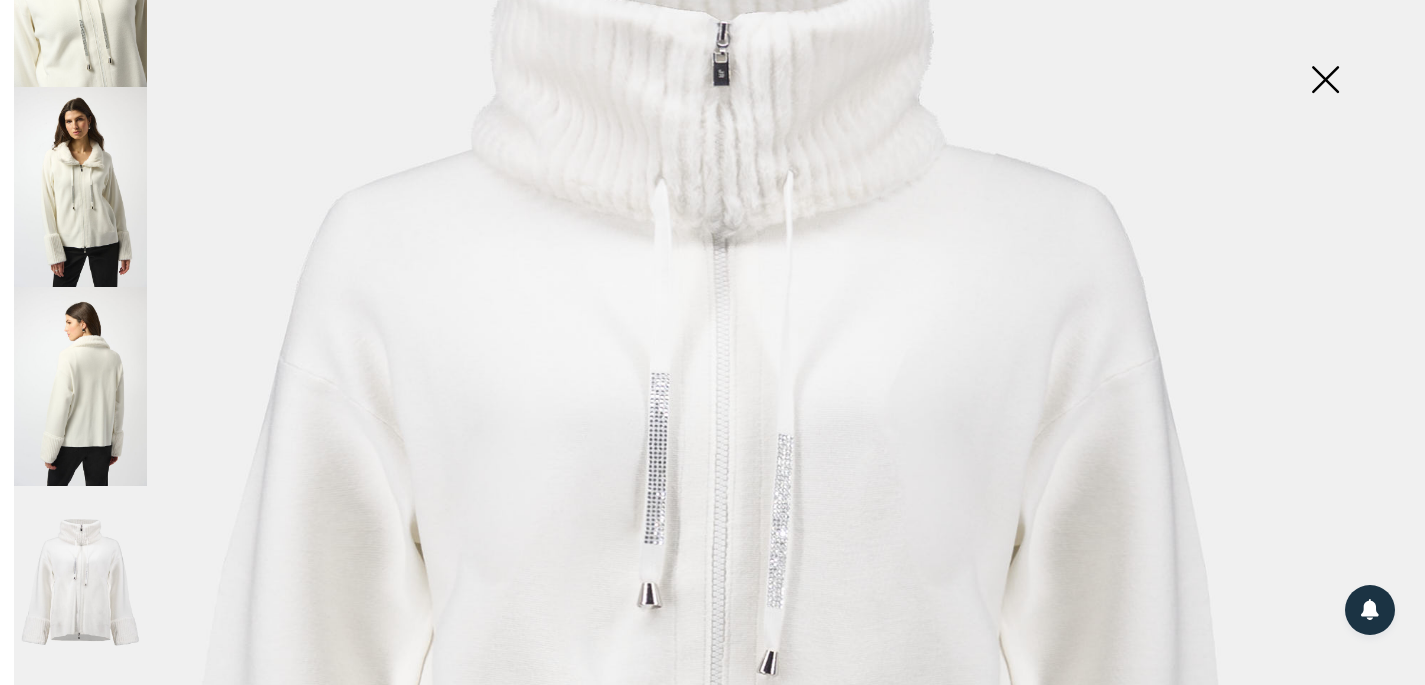 scroll, scrollTop: 313, scrollLeft: 0, axis: vertical 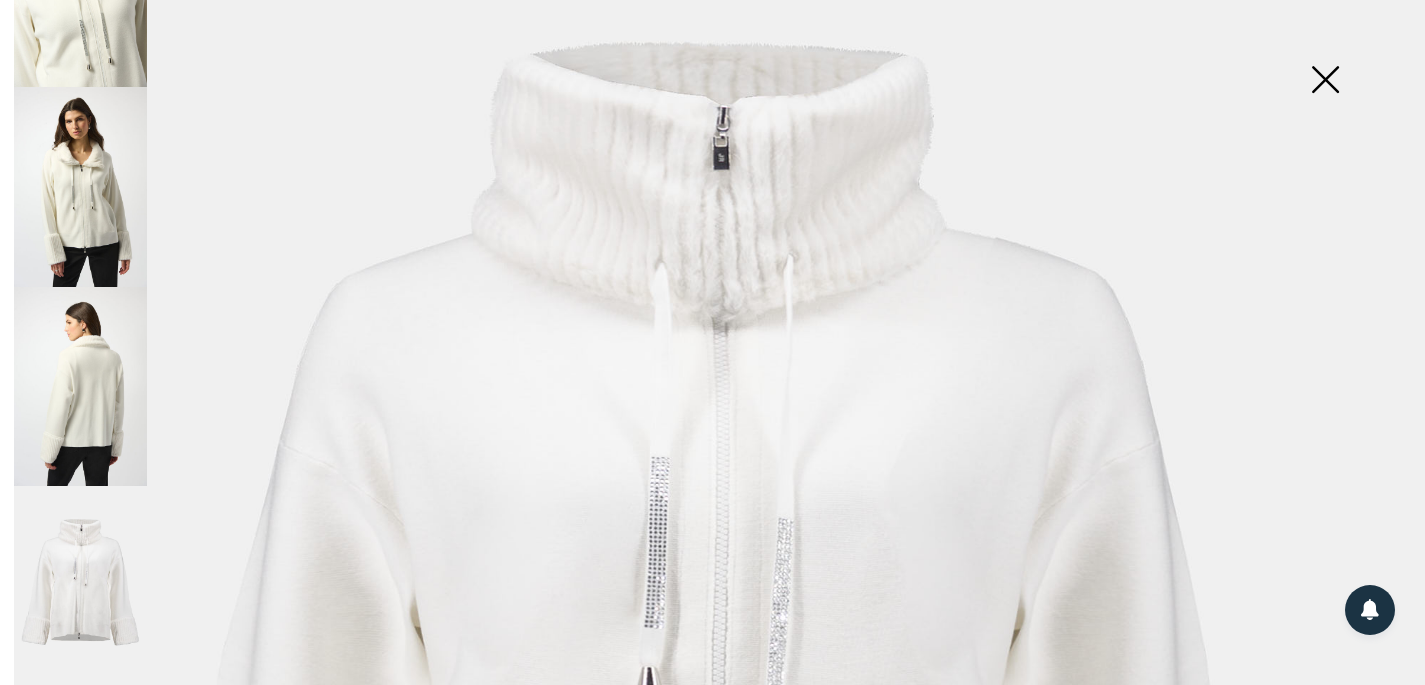 click at bounding box center [1325, 81] 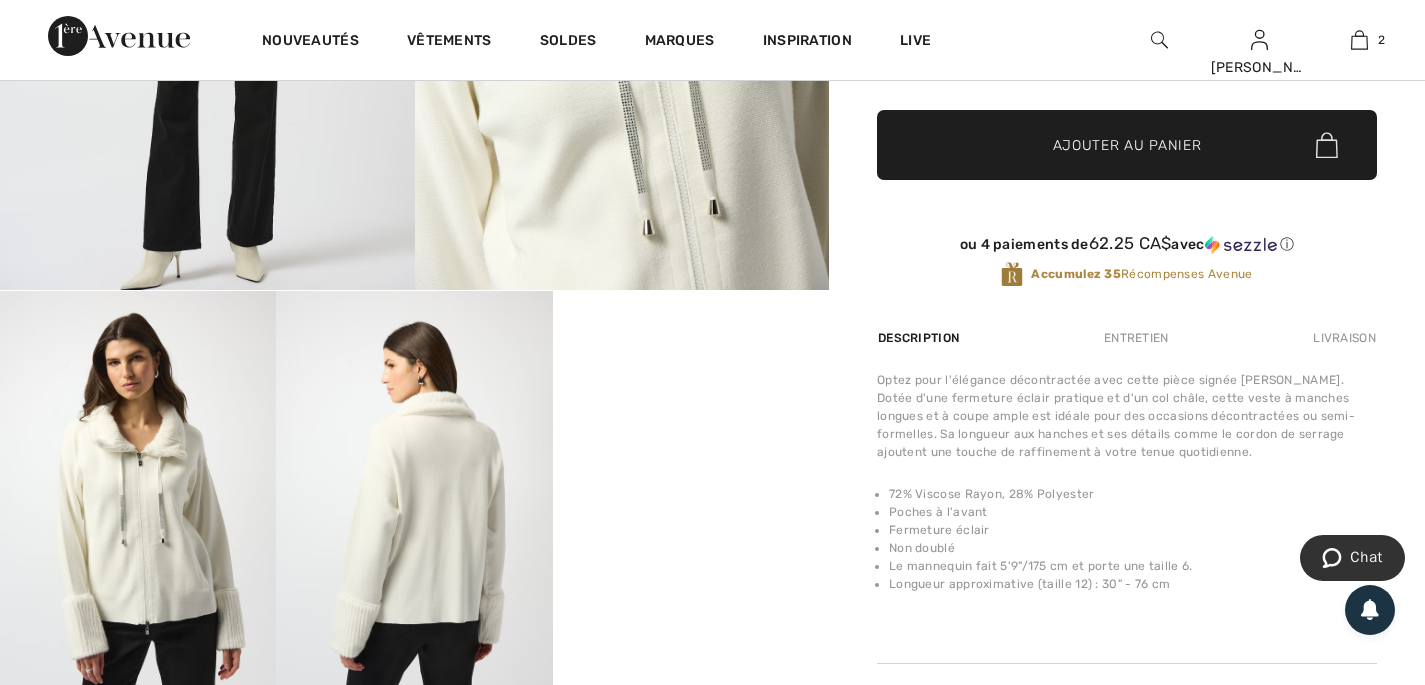 scroll, scrollTop: 460, scrollLeft: 0, axis: vertical 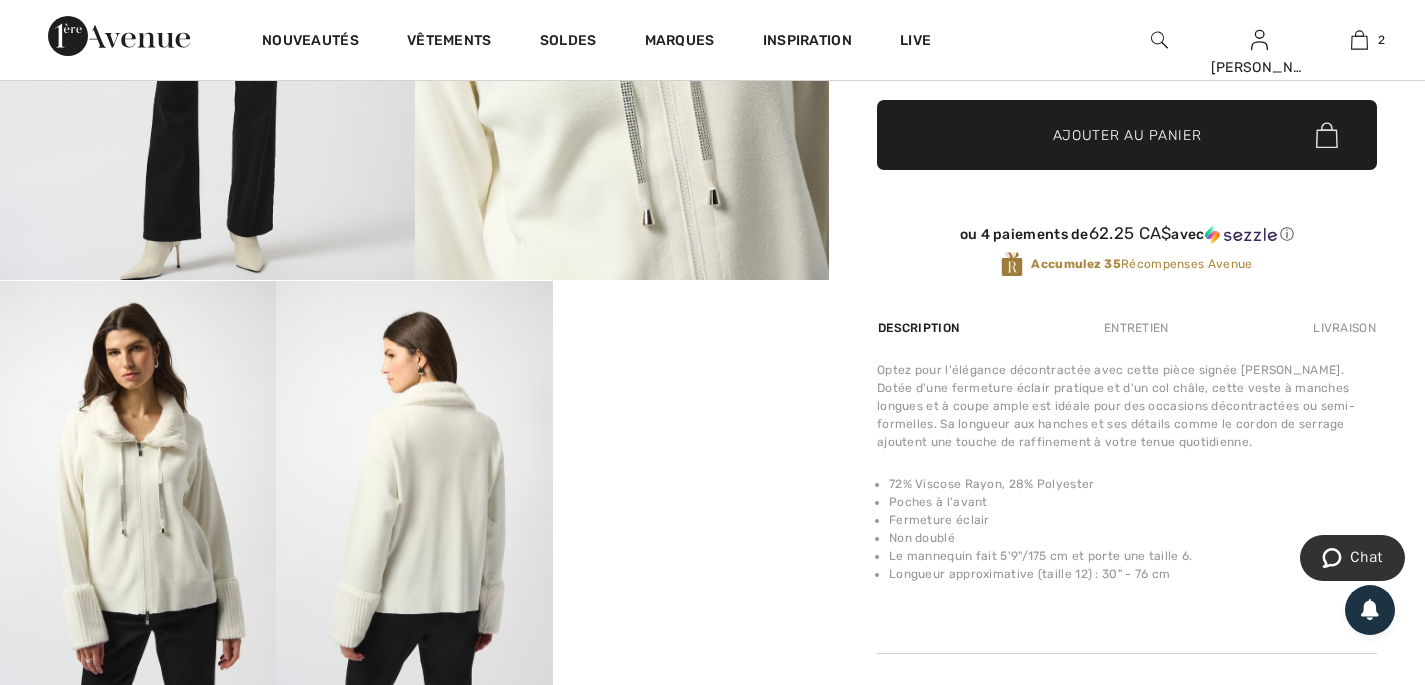 click on "Your browser does not support the video tag." at bounding box center [691, 350] 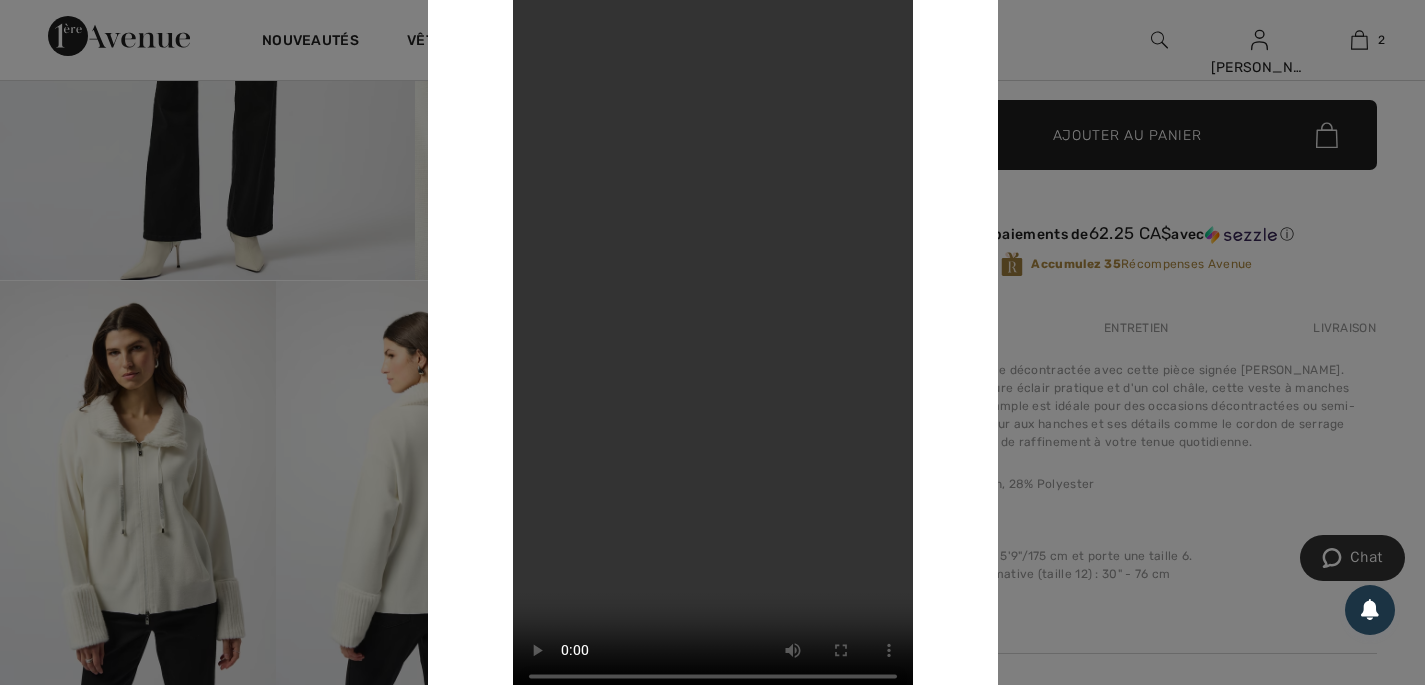 click at bounding box center [712, 342] 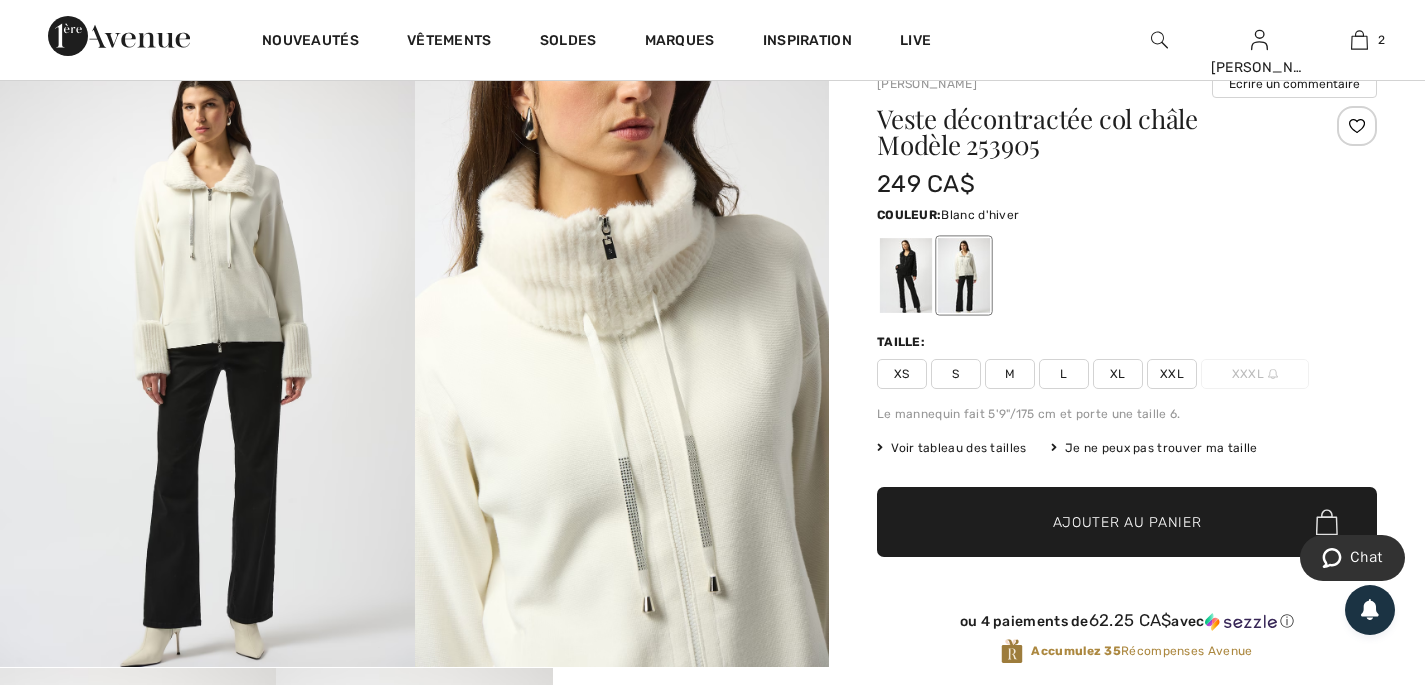 scroll, scrollTop: 68, scrollLeft: 0, axis: vertical 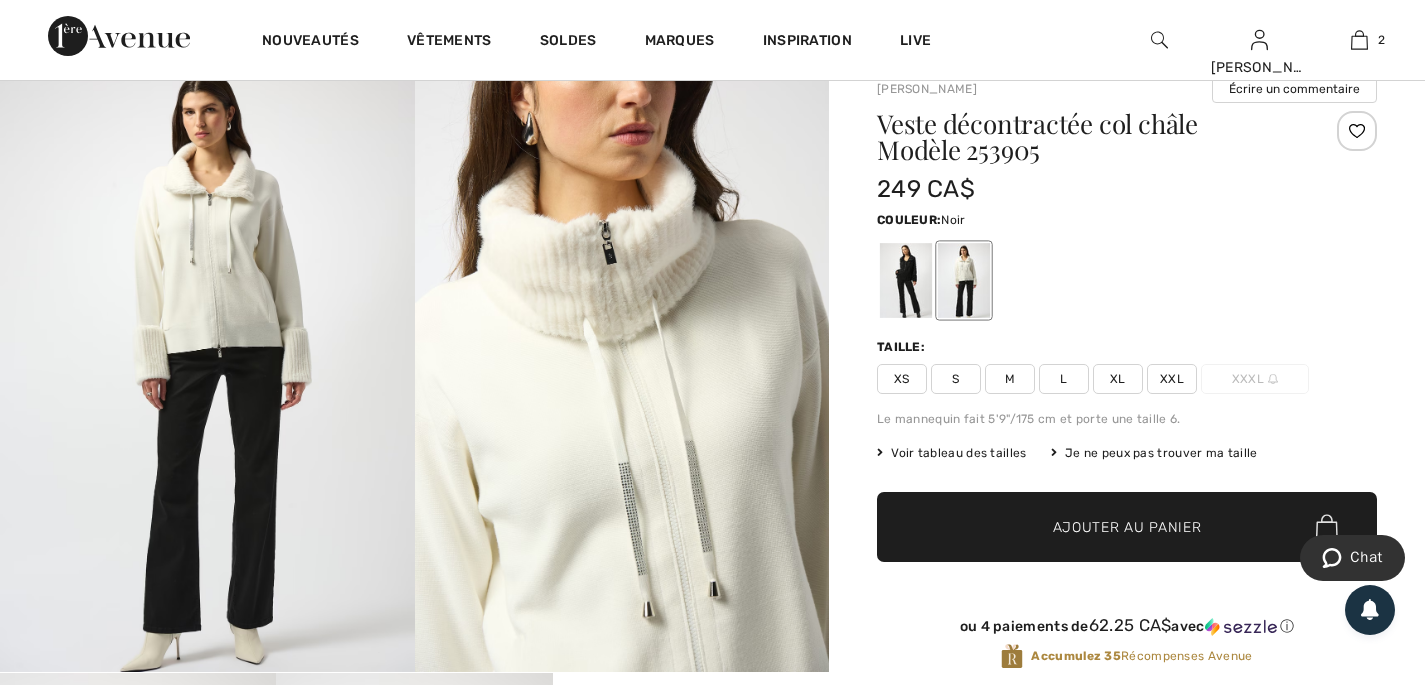 click at bounding box center [906, 280] 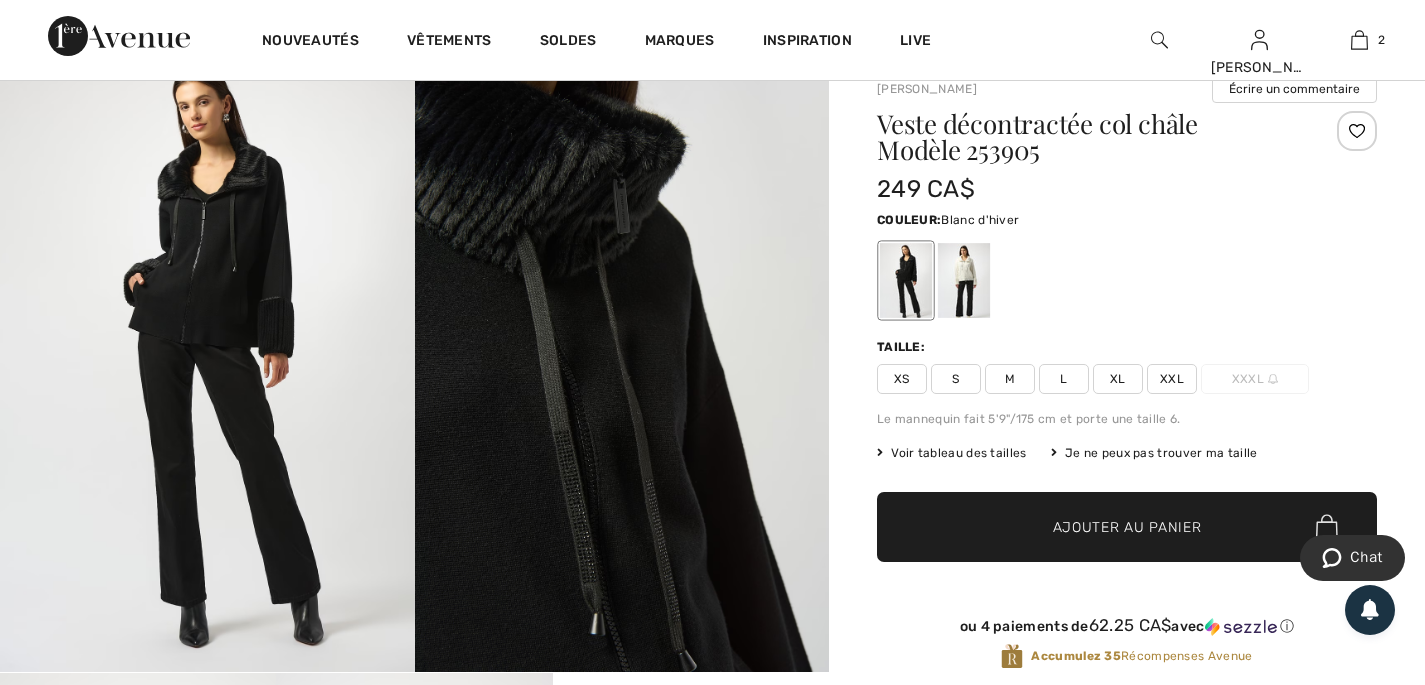 click at bounding box center [964, 280] 